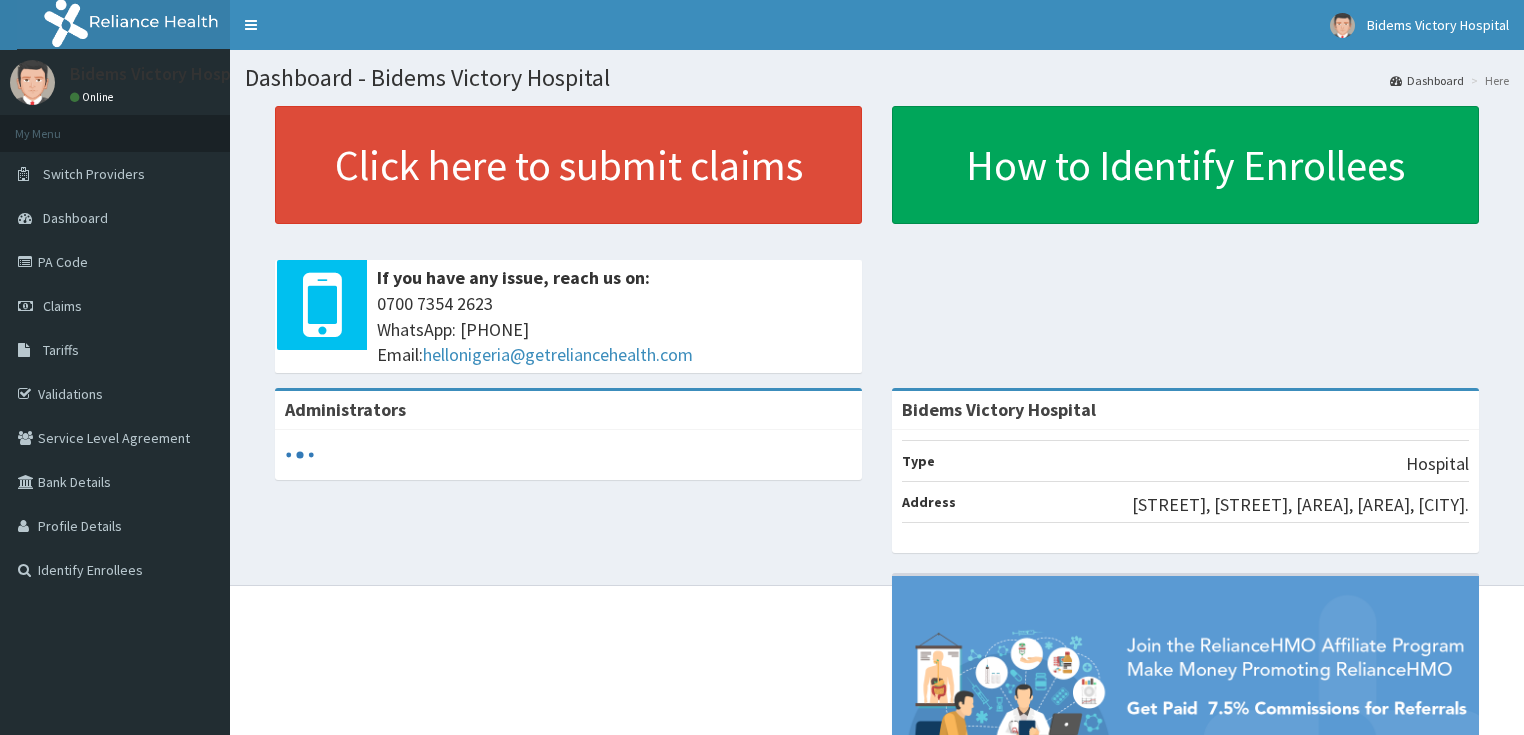 scroll, scrollTop: 0, scrollLeft: 0, axis: both 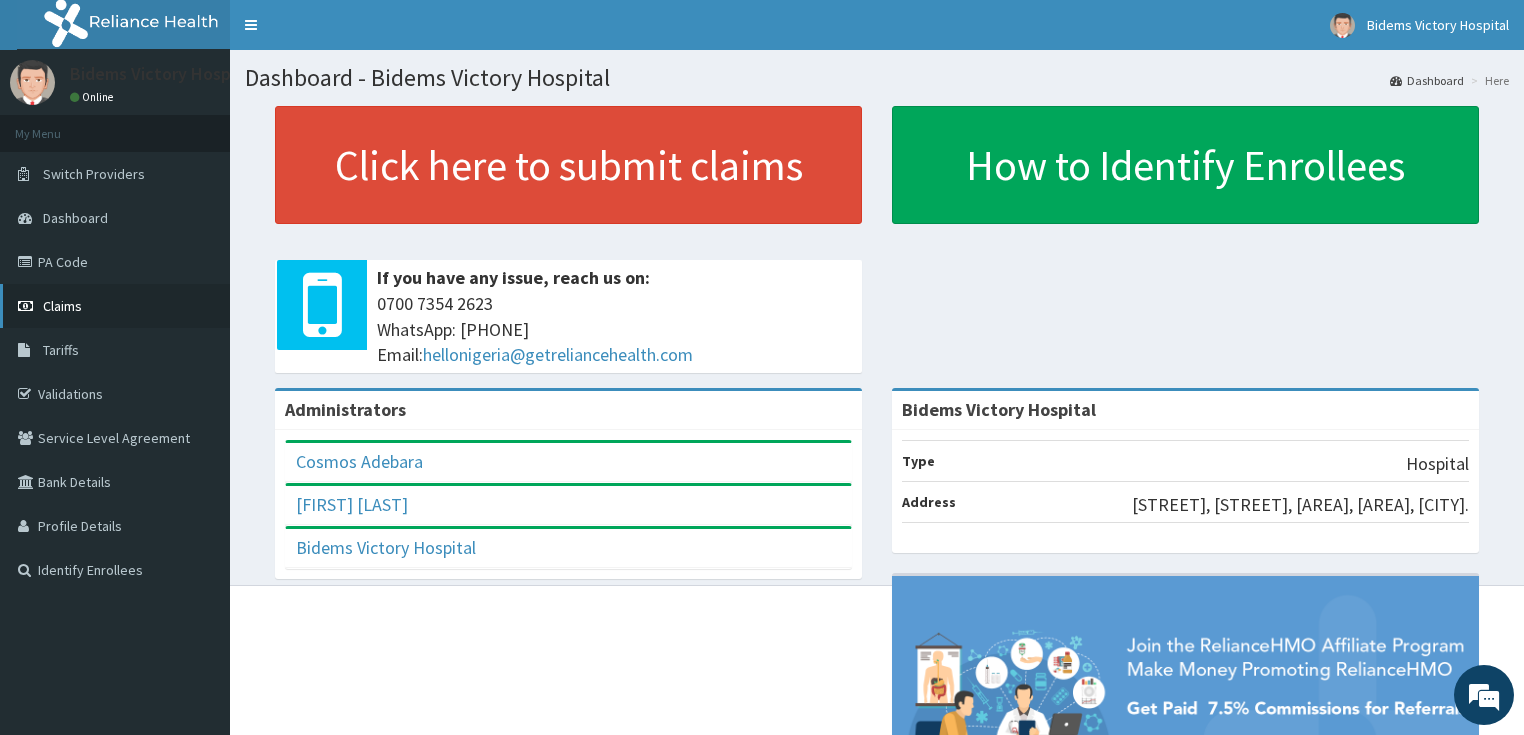 click on "Claims" at bounding box center [62, 306] 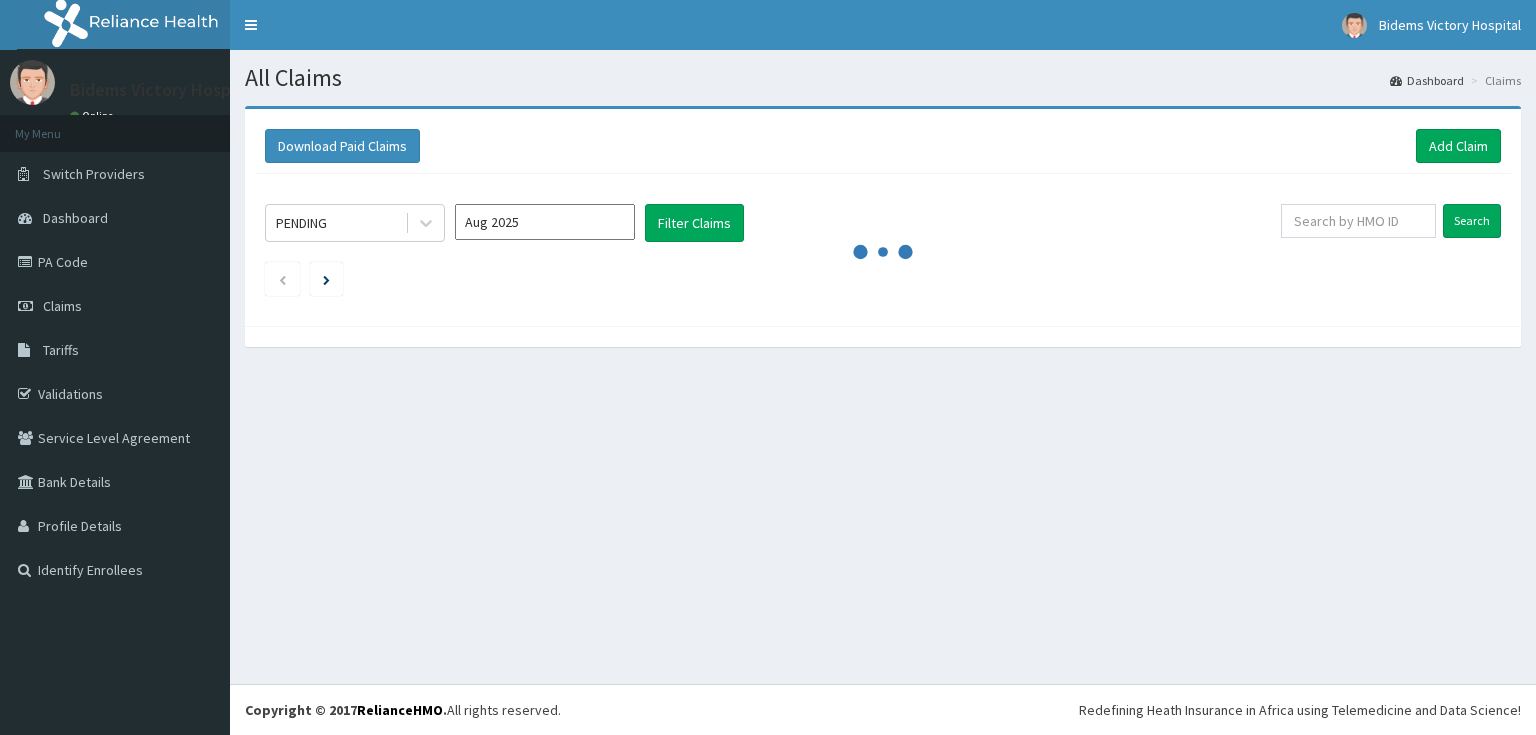 scroll, scrollTop: 0, scrollLeft: 0, axis: both 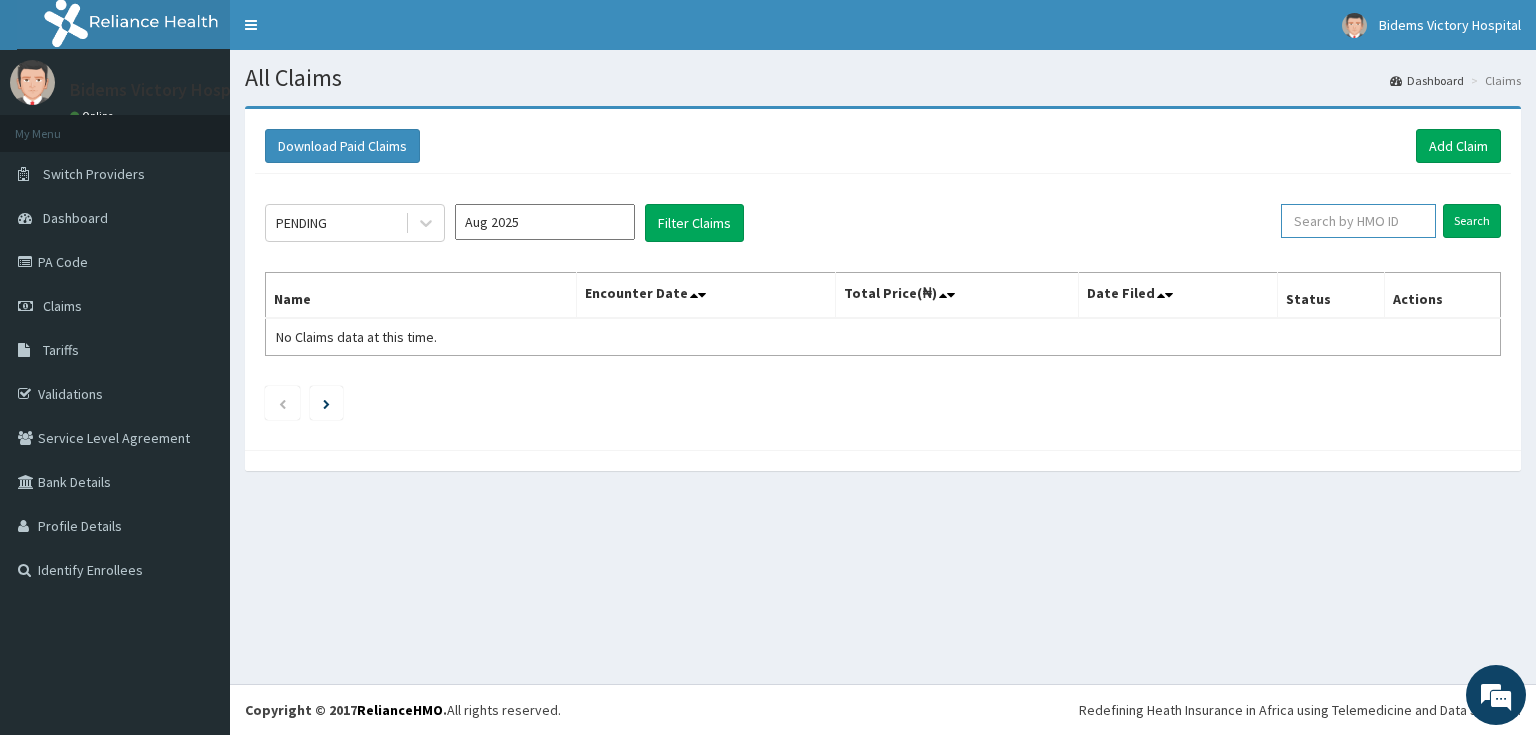 click at bounding box center [1358, 221] 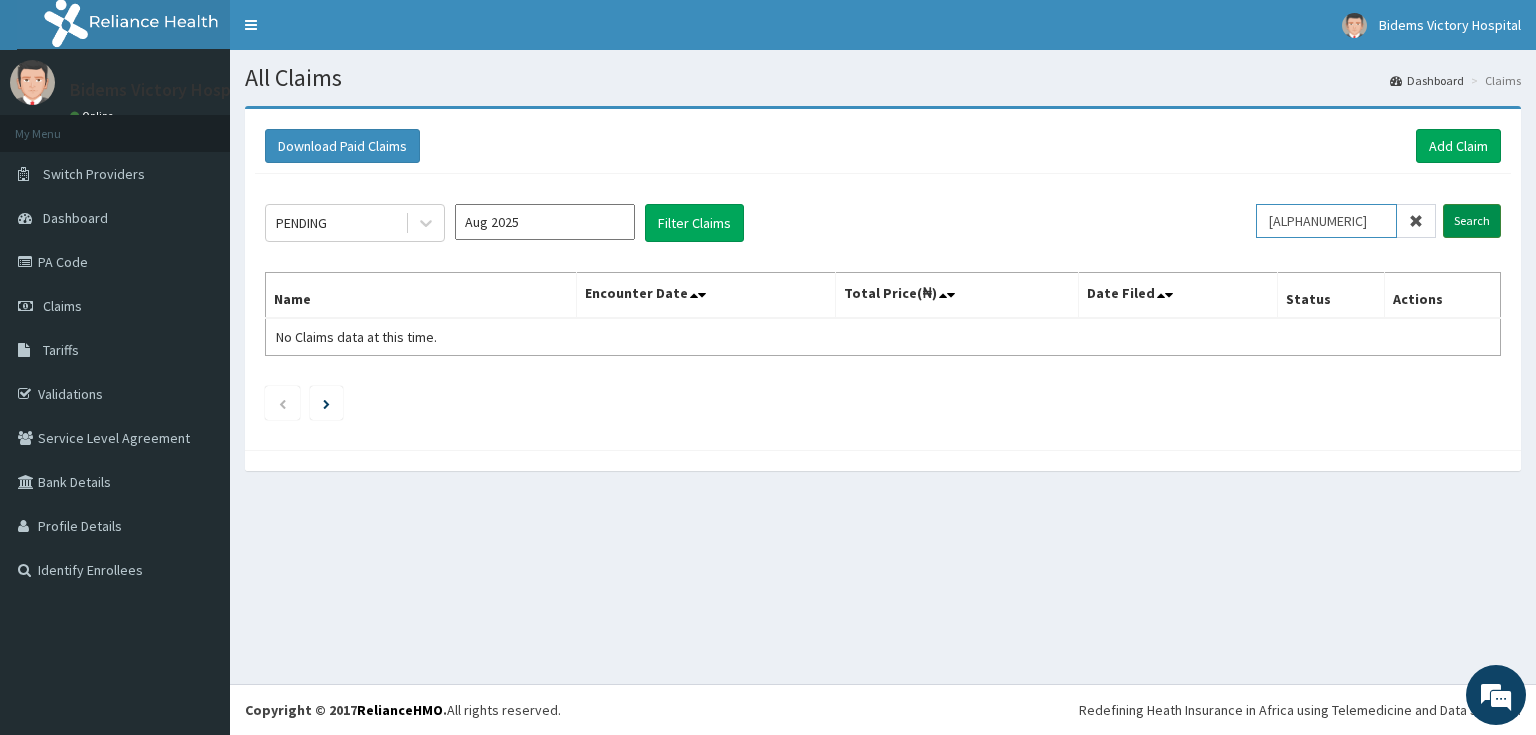 type on "SBL/10424/B" 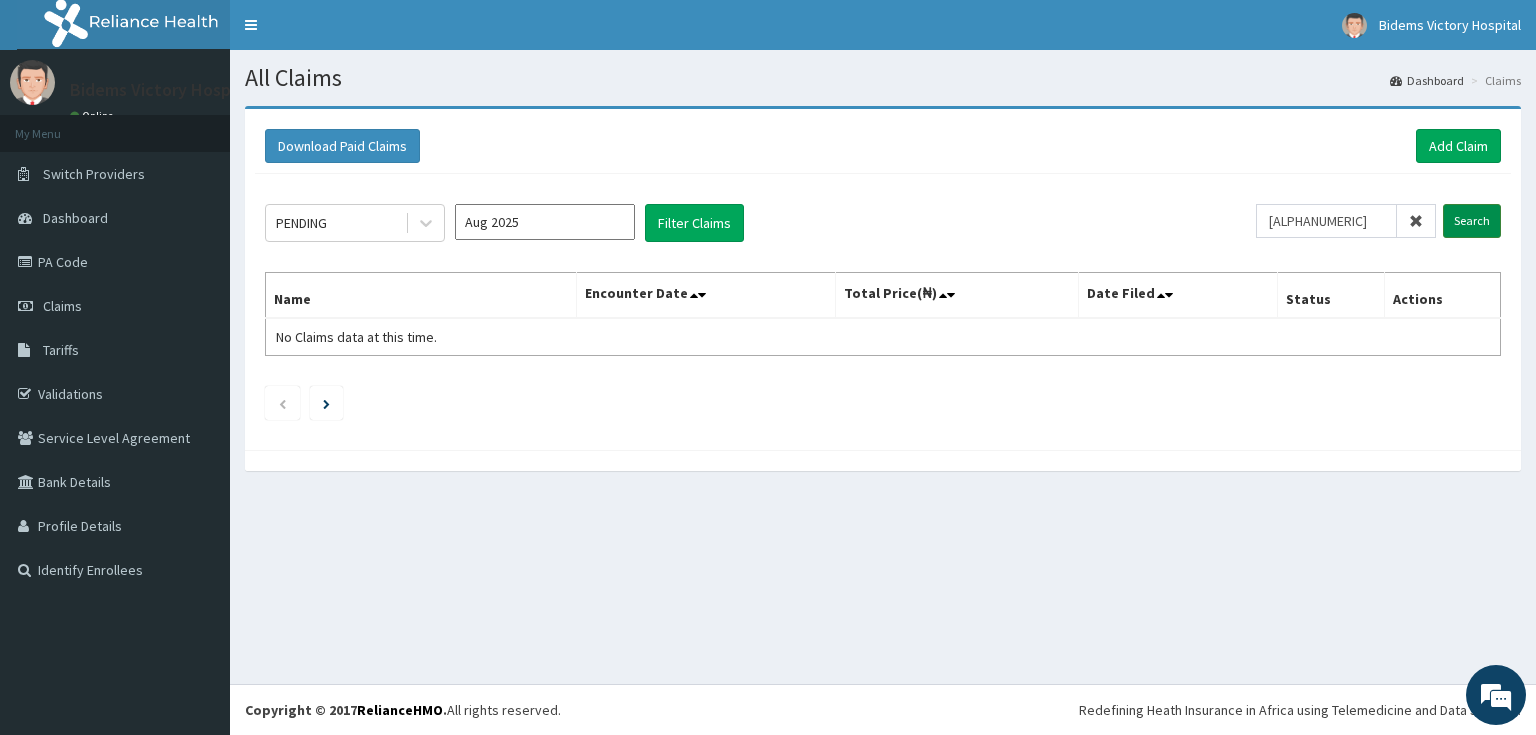 click on "Search" at bounding box center [1472, 221] 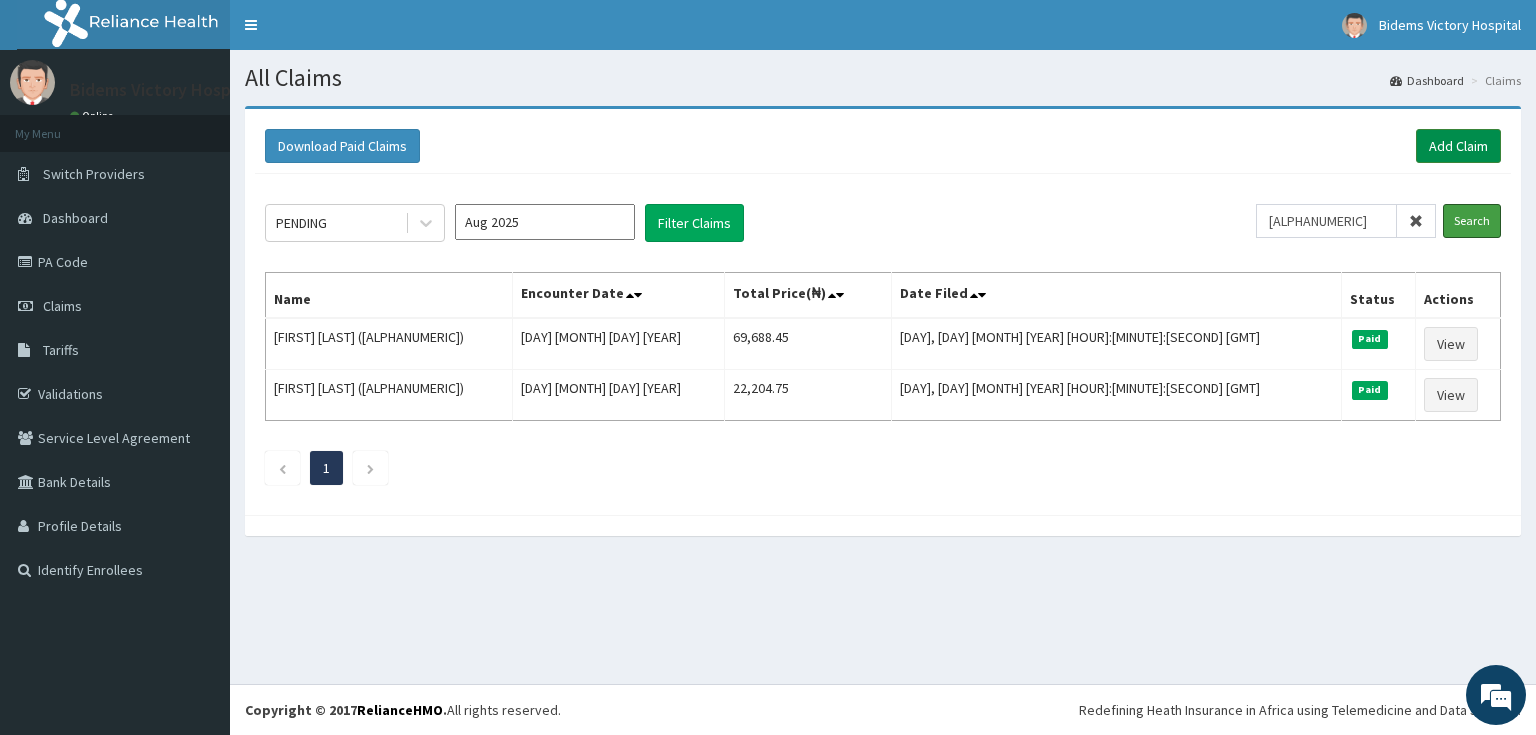 scroll, scrollTop: 0, scrollLeft: 0, axis: both 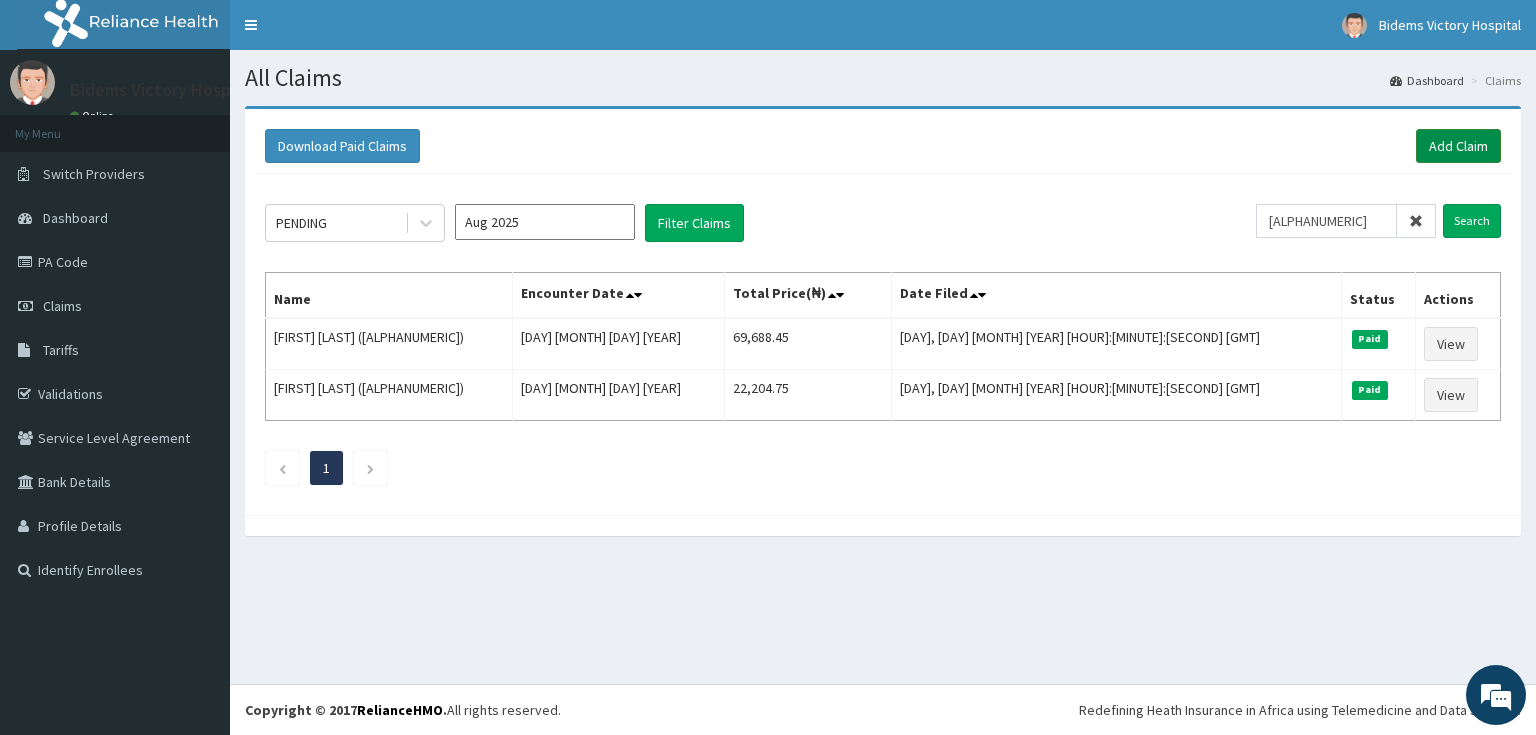 click on "Add Claim" at bounding box center (1458, 146) 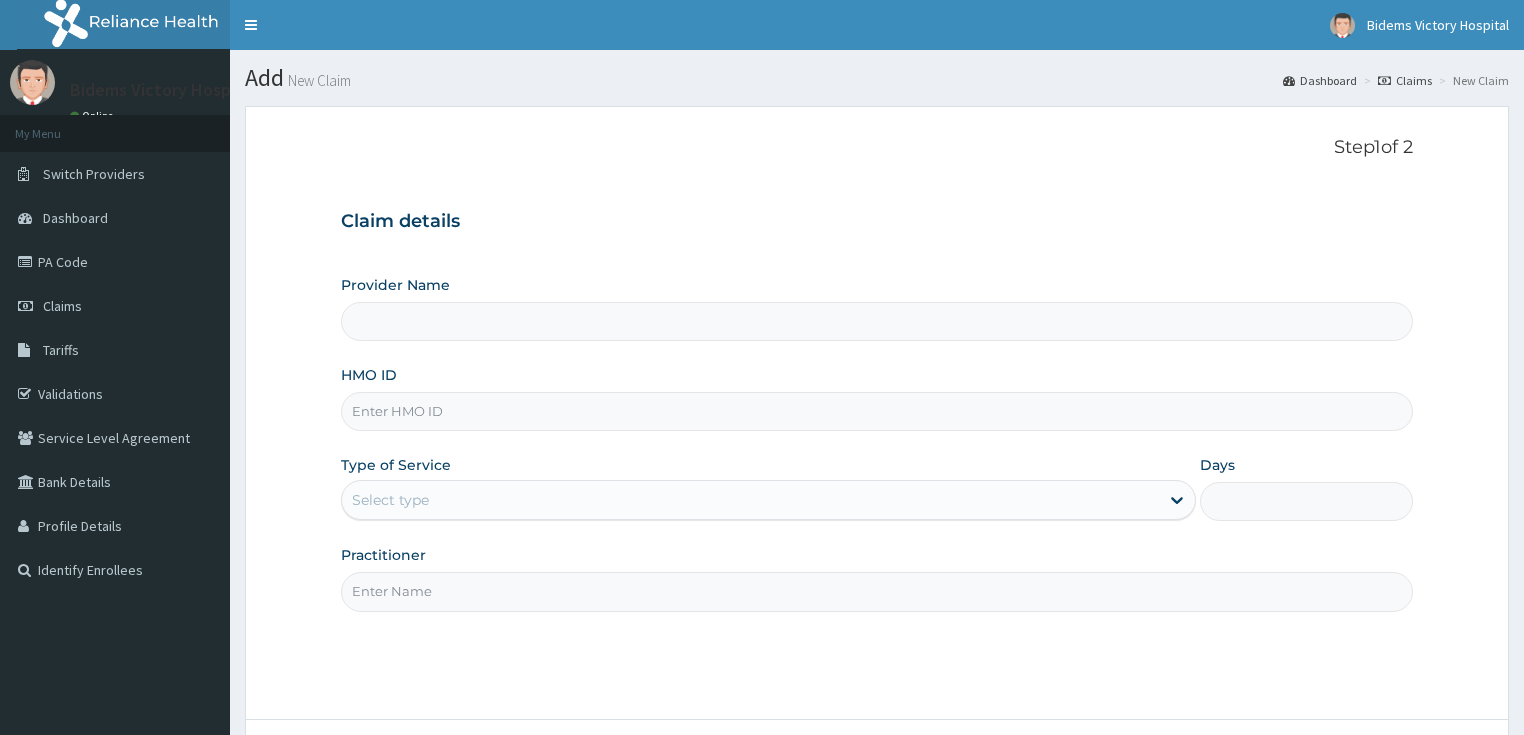 scroll, scrollTop: 0, scrollLeft: 0, axis: both 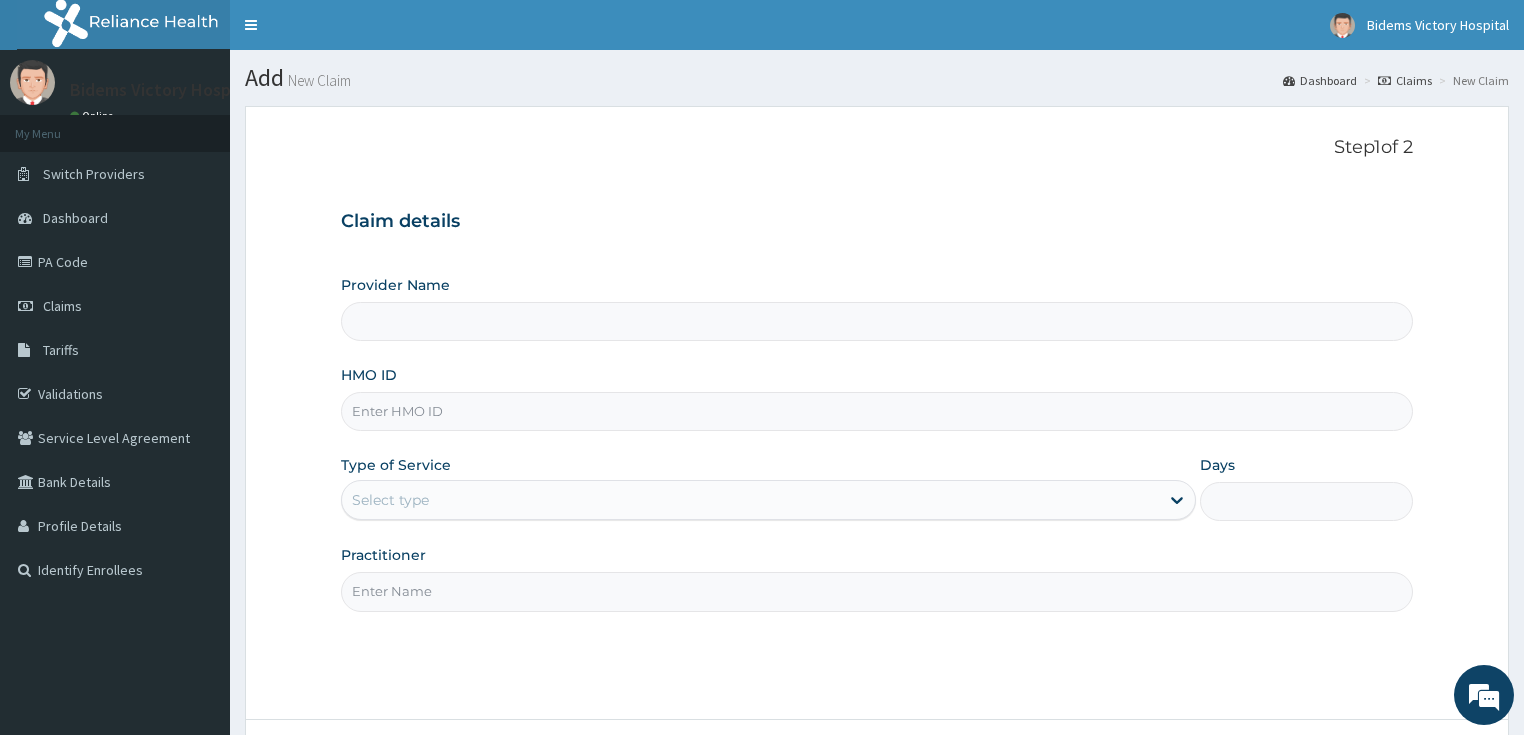 type on "Bidems Victory Hospital" 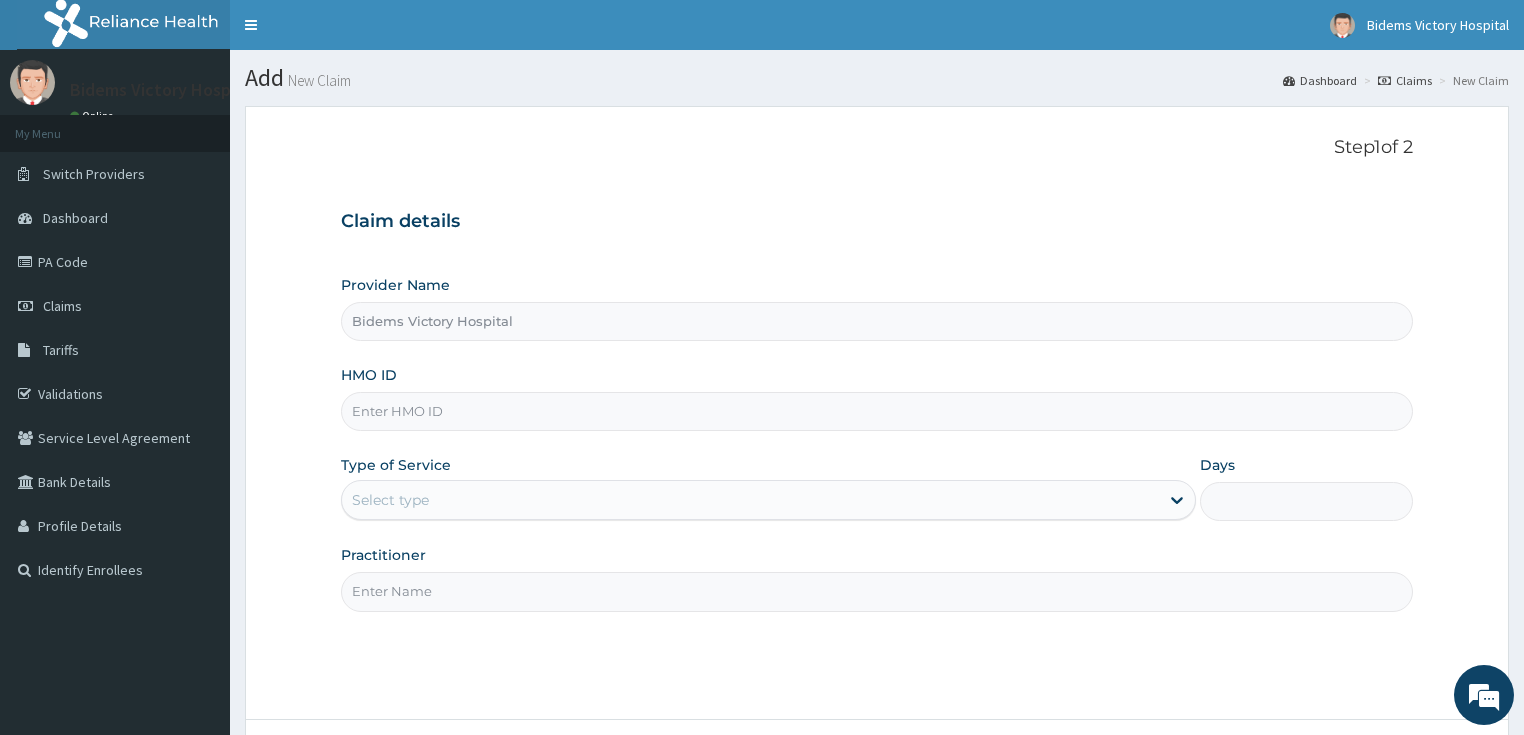 click on "HMO ID" at bounding box center (877, 411) 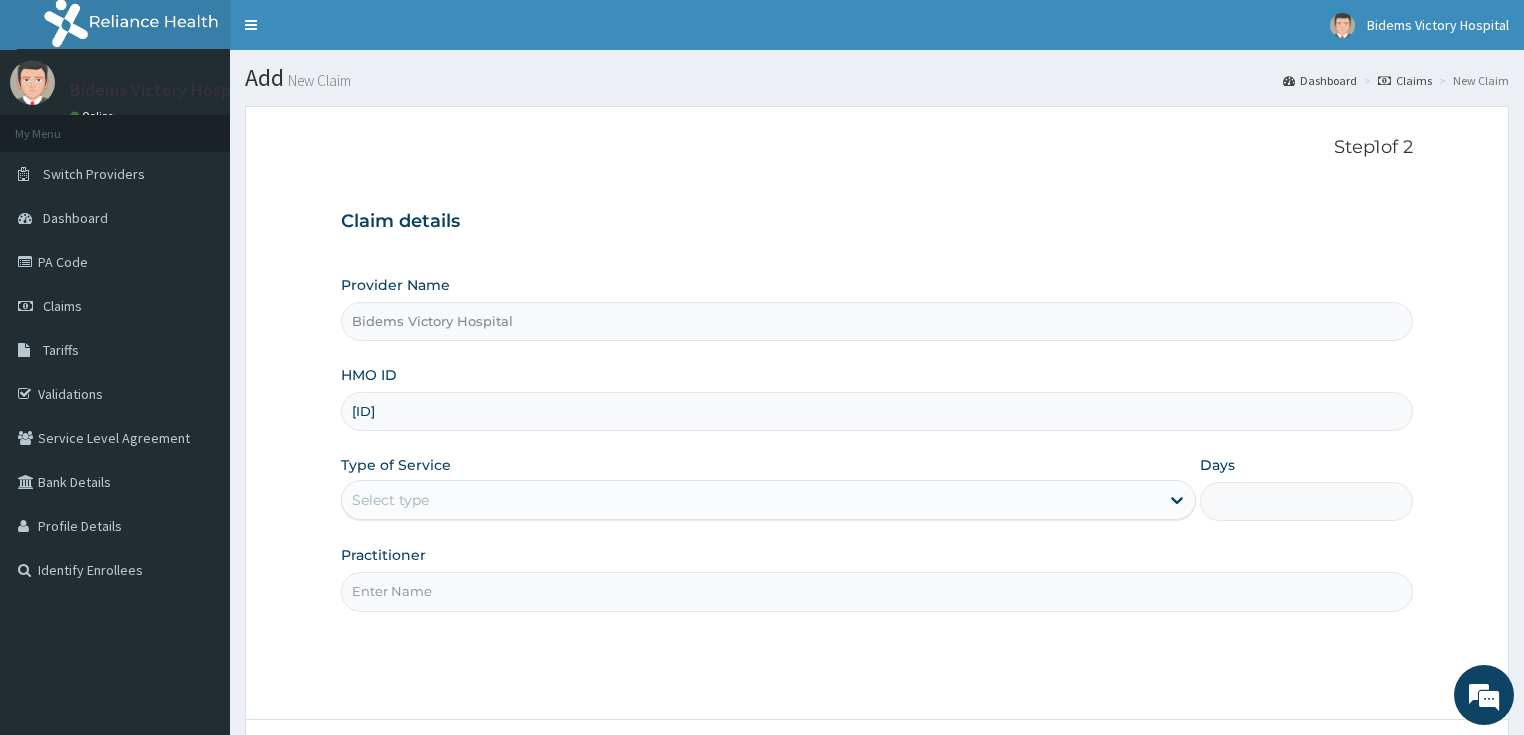 type on "SBL/10424/B" 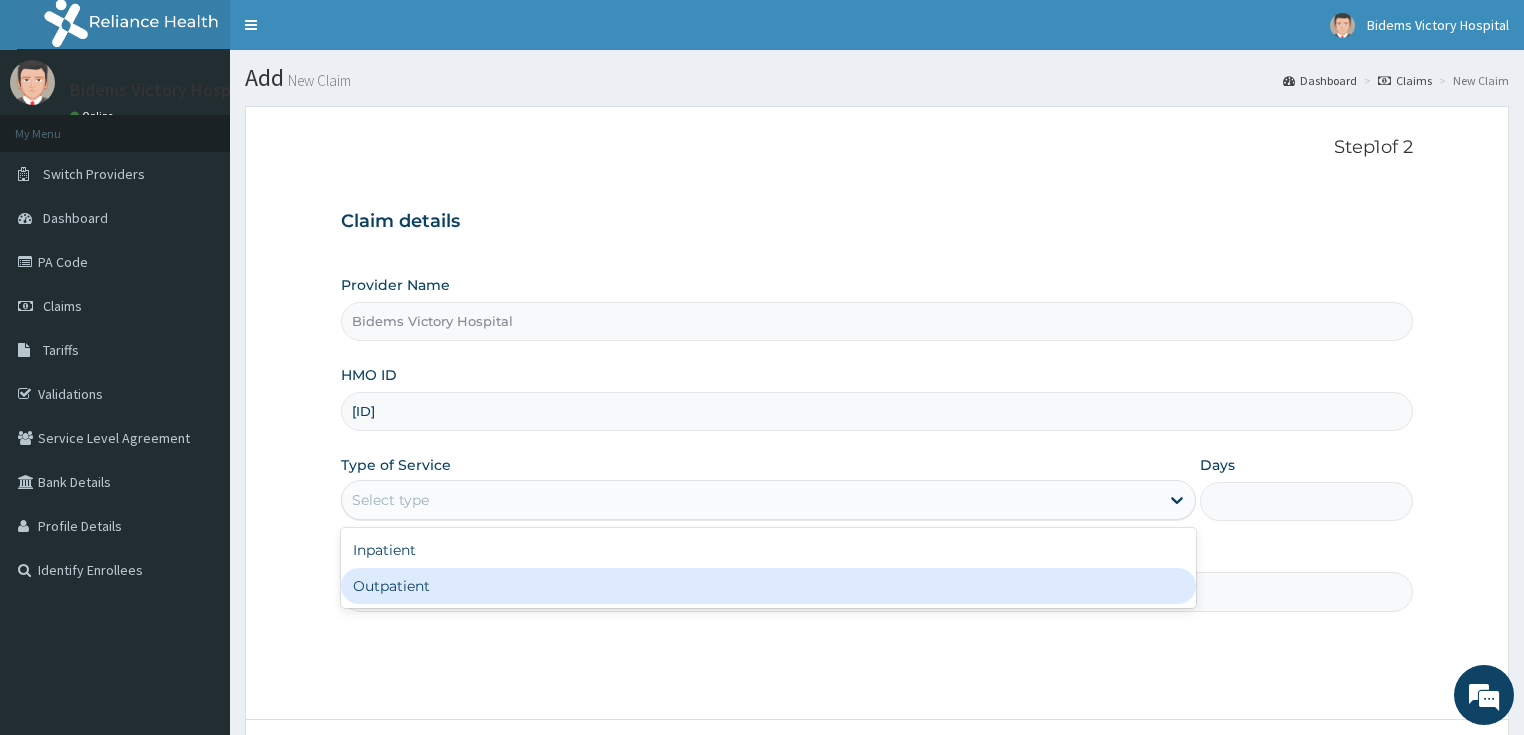click on "Outpatient" at bounding box center (768, 586) 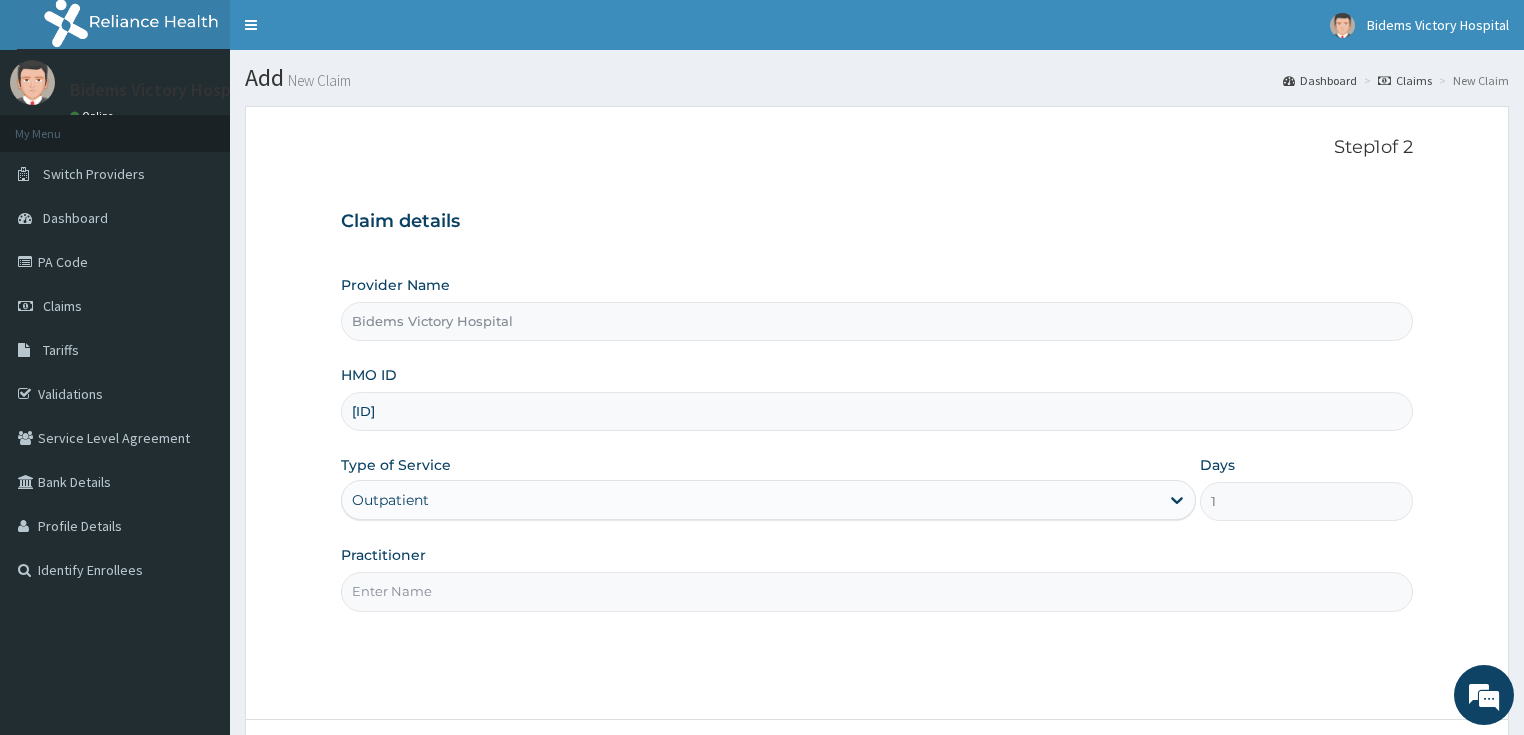 click on "Practitioner" at bounding box center [877, 591] 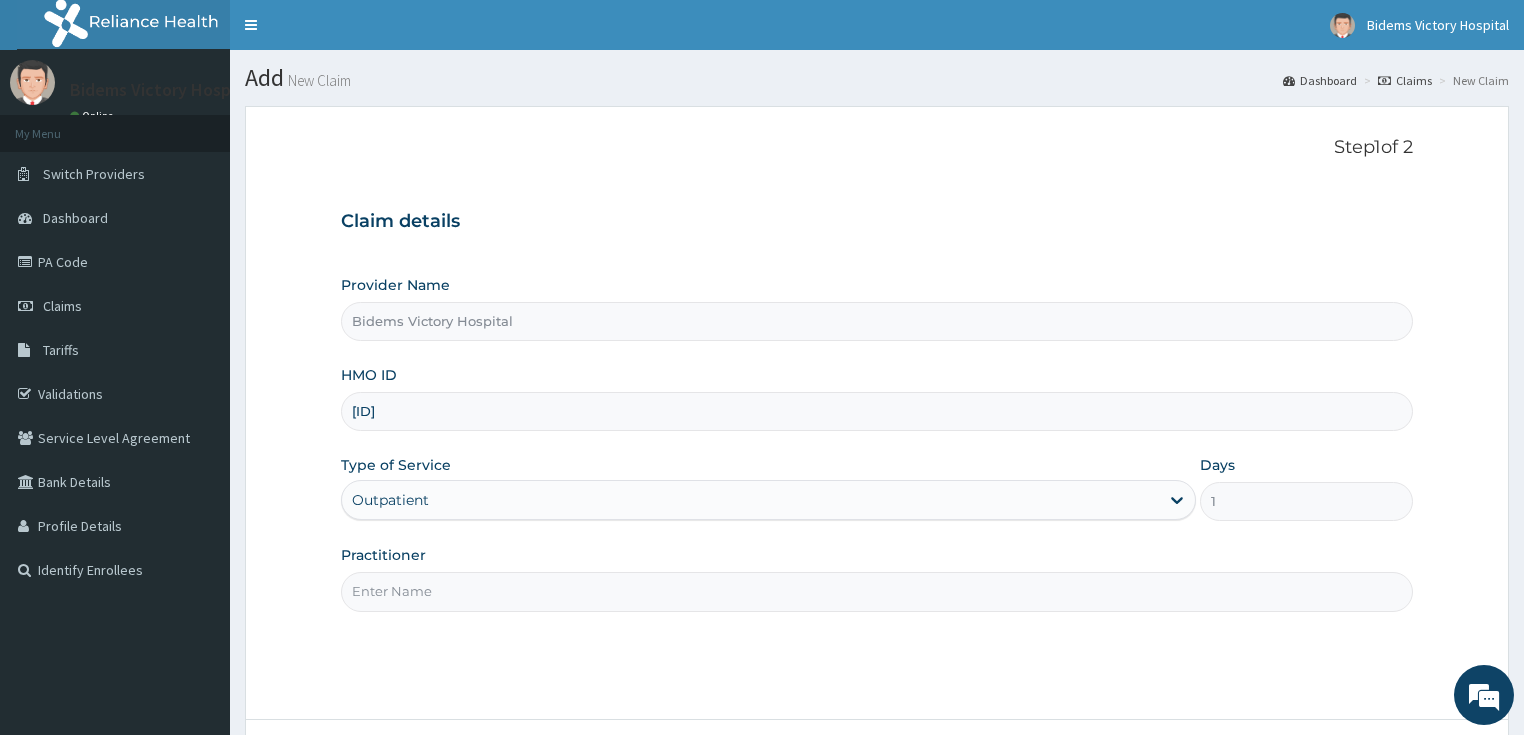 type on "DR OPEYEMI" 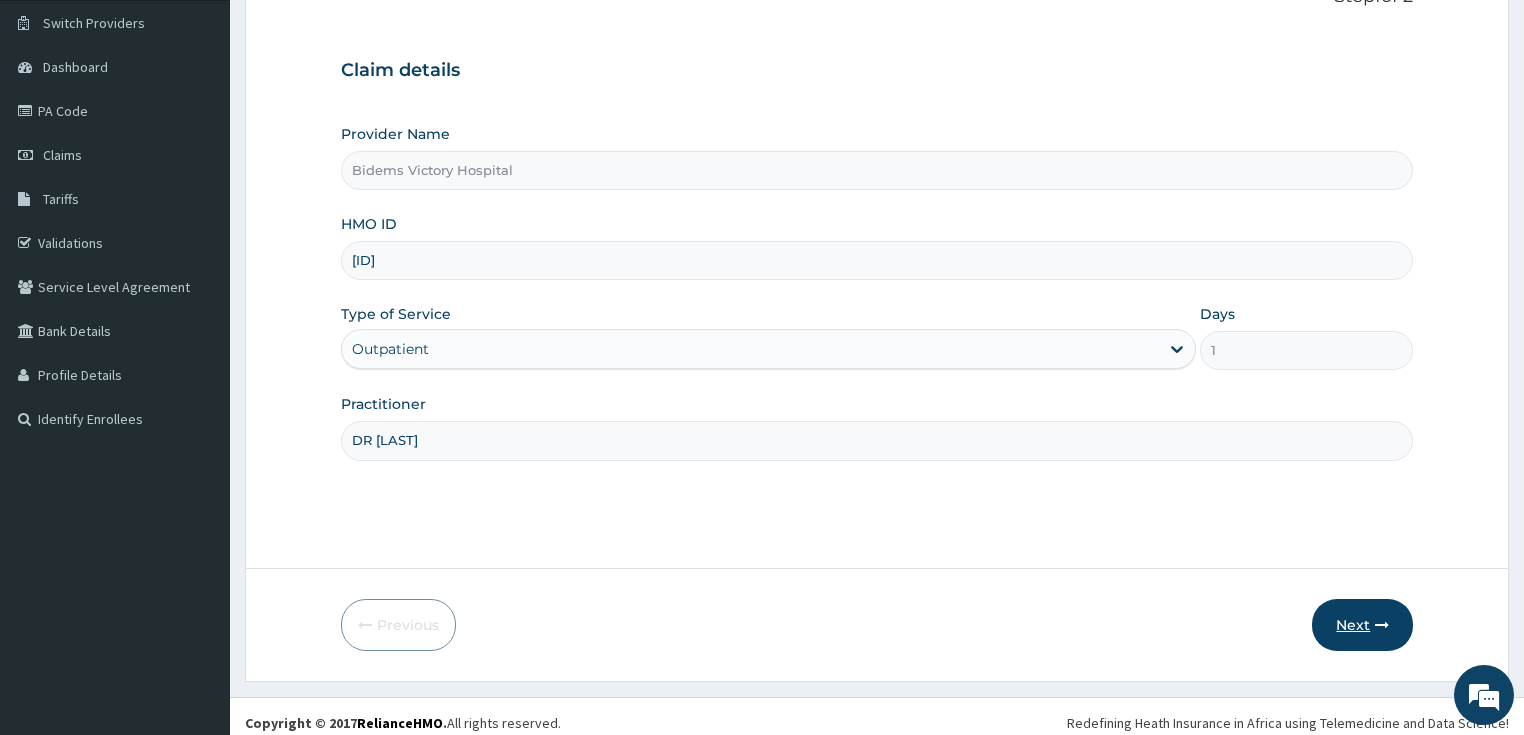 scroll, scrollTop: 163, scrollLeft: 0, axis: vertical 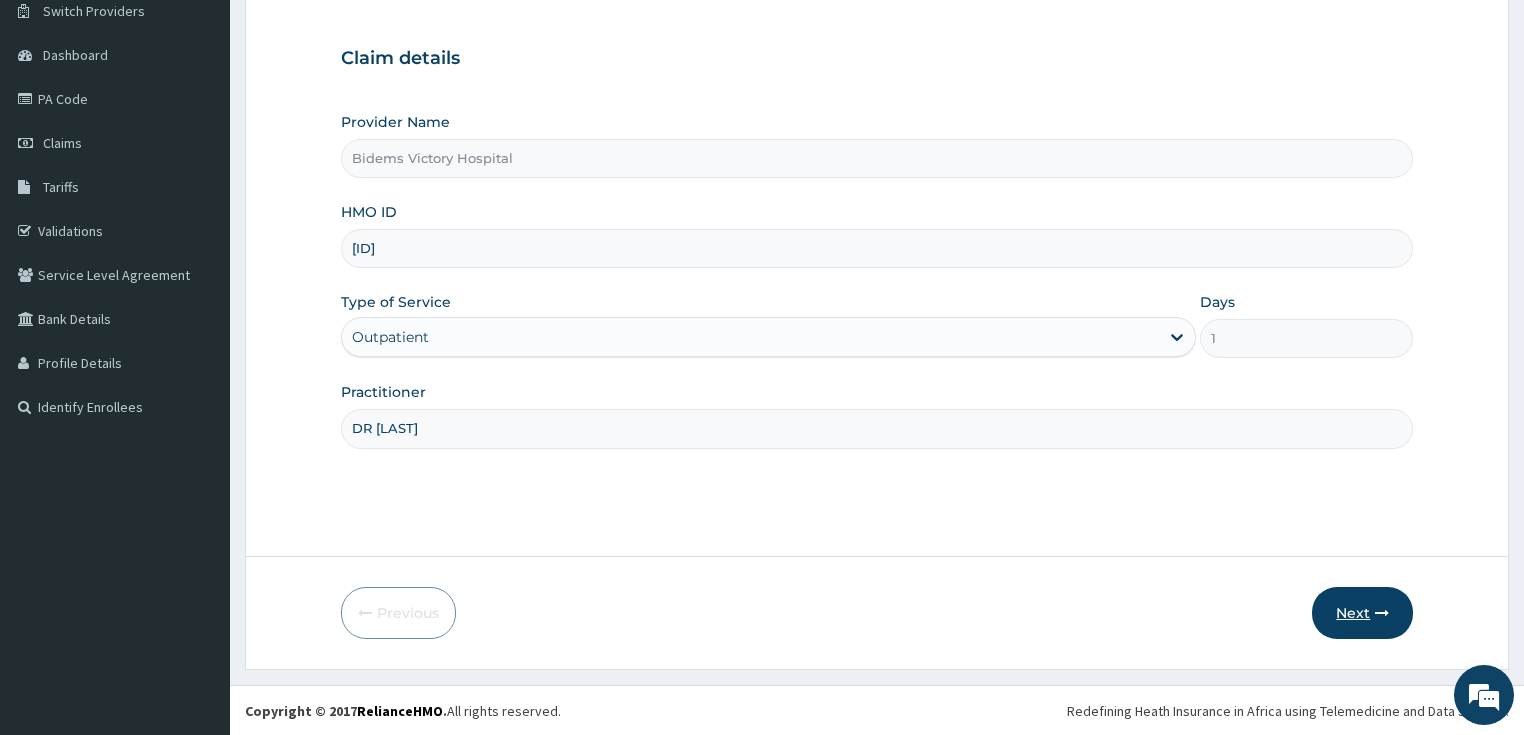 click on "Next" at bounding box center [1362, 613] 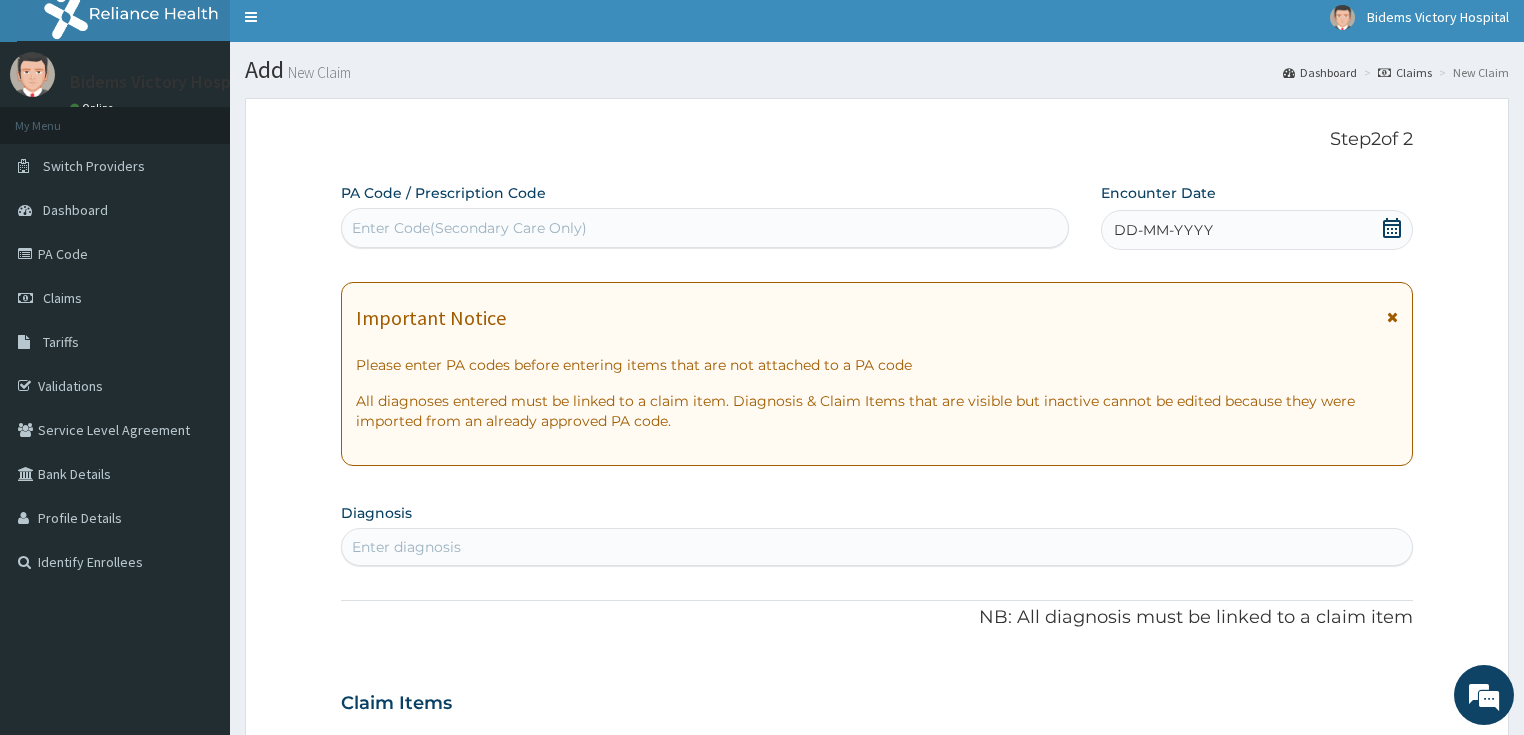 scroll, scrollTop: 0, scrollLeft: 0, axis: both 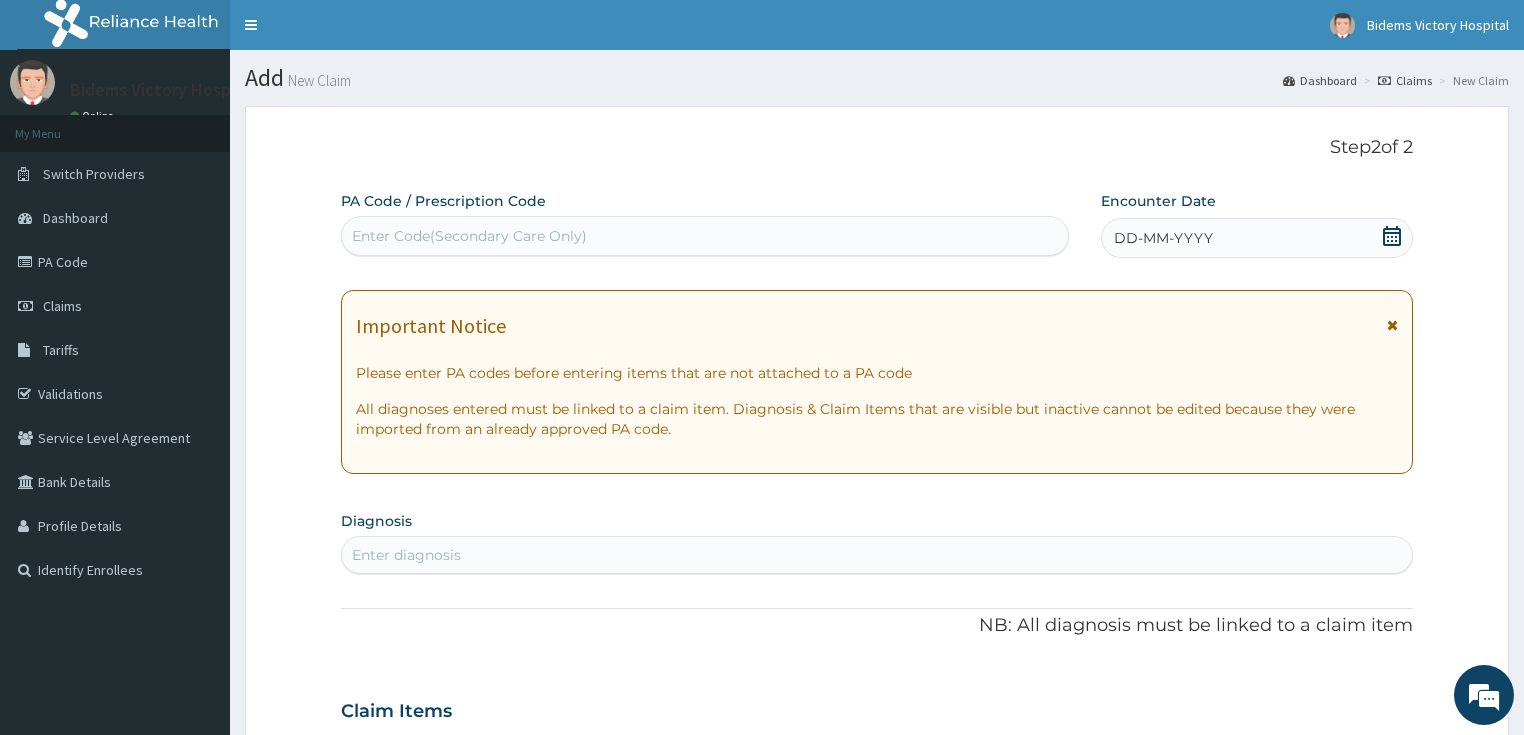 click 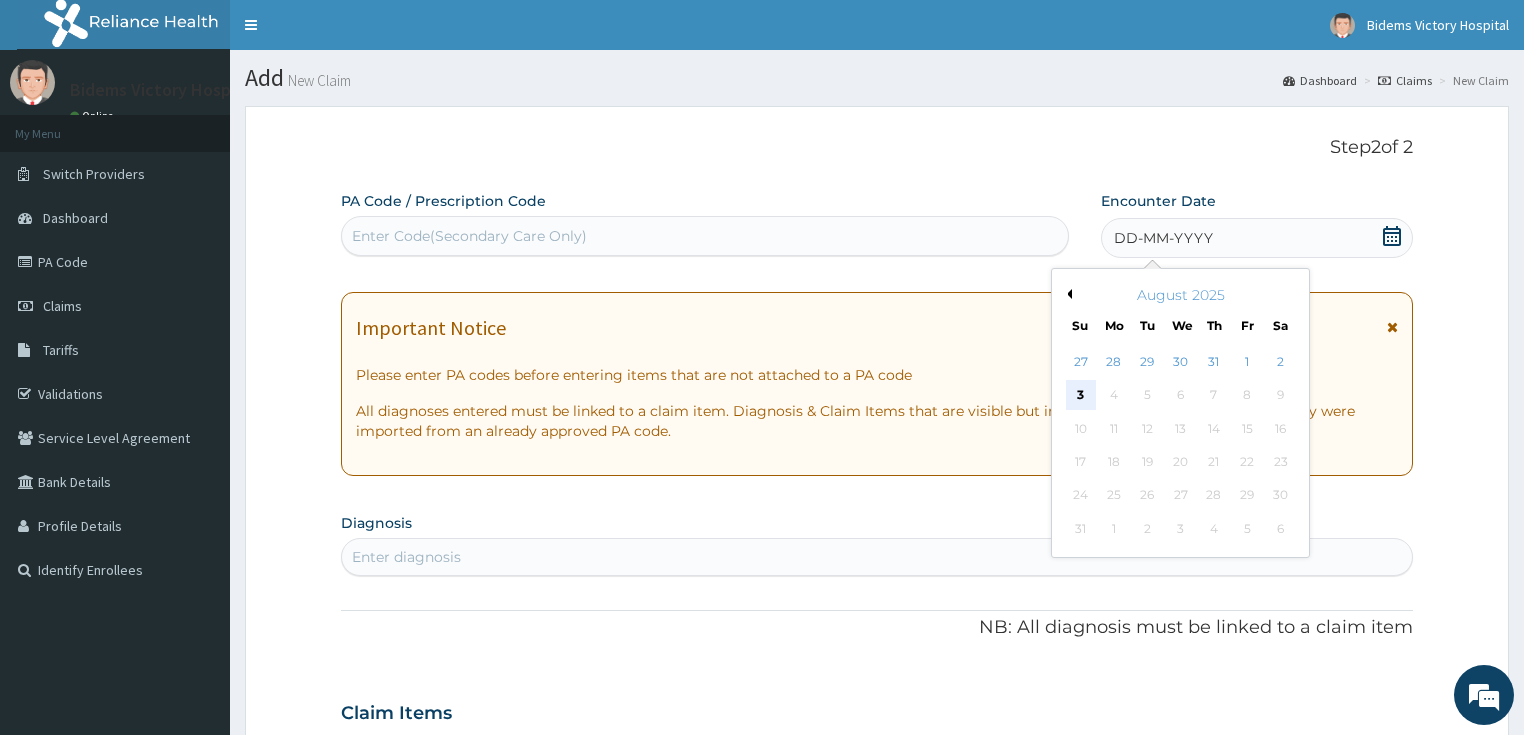 scroll, scrollTop: 0, scrollLeft: 0, axis: both 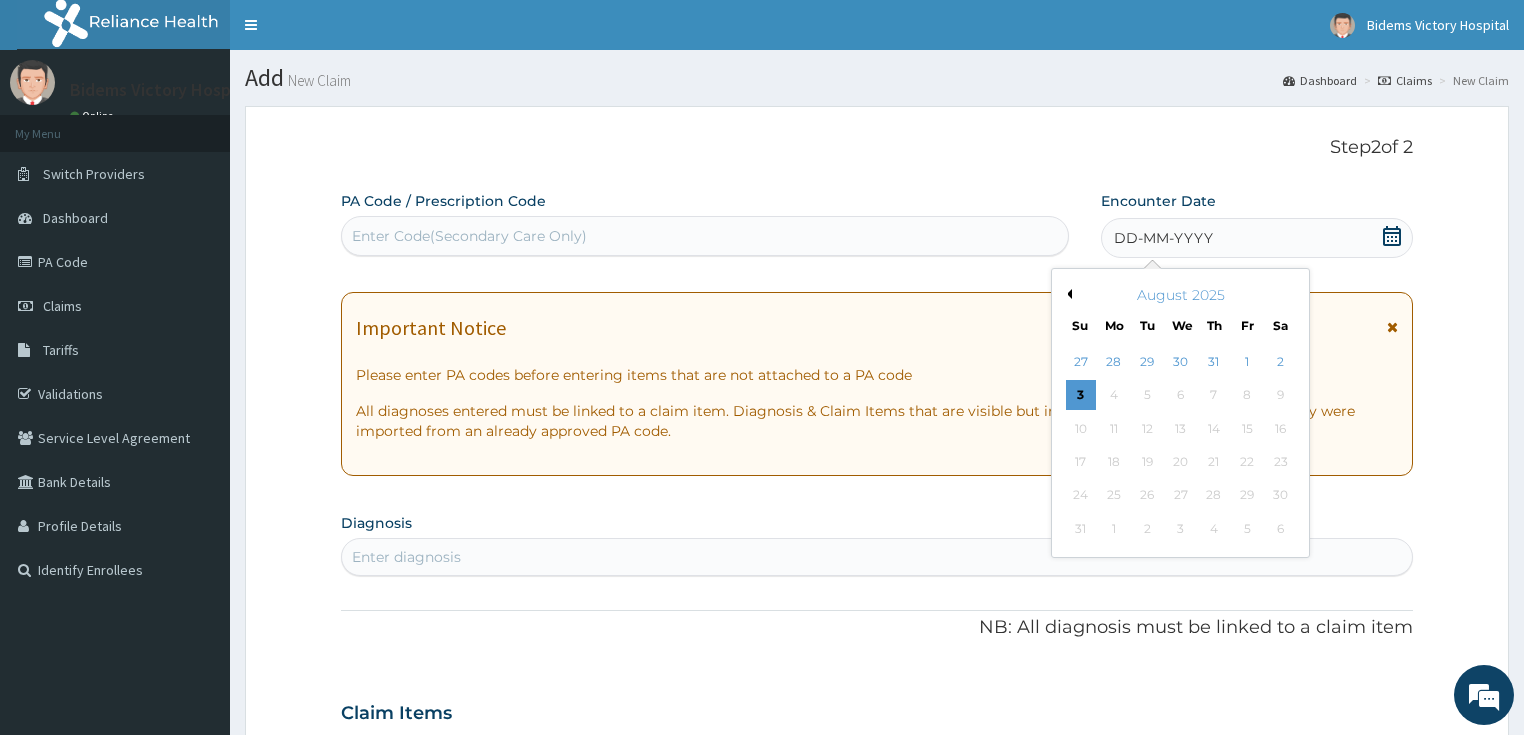 drag, startPoint x: 1081, startPoint y: 399, endPoint x: 910, endPoint y: 333, distance: 183.29485 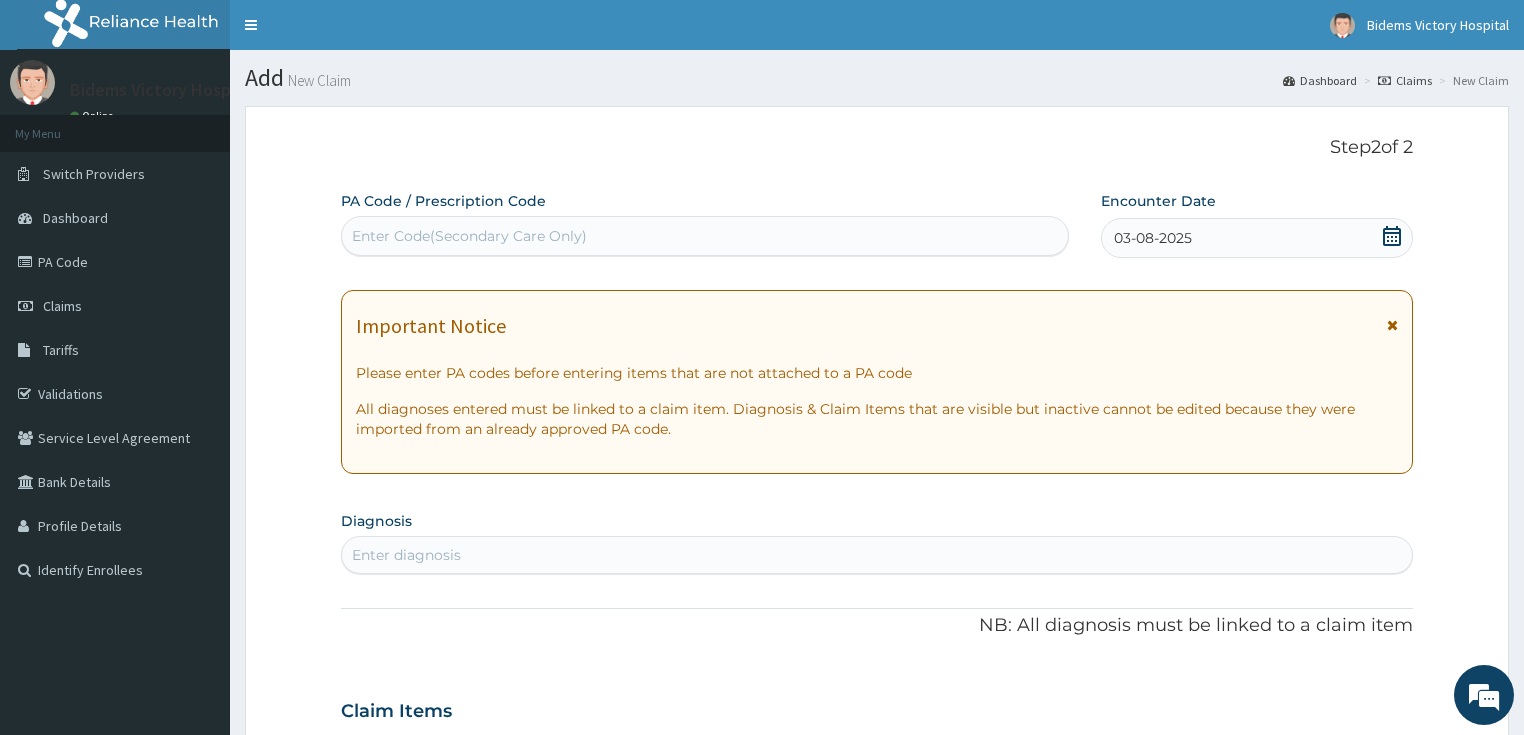 click on "Enter Code(Secondary Care Only)" at bounding box center [469, 236] 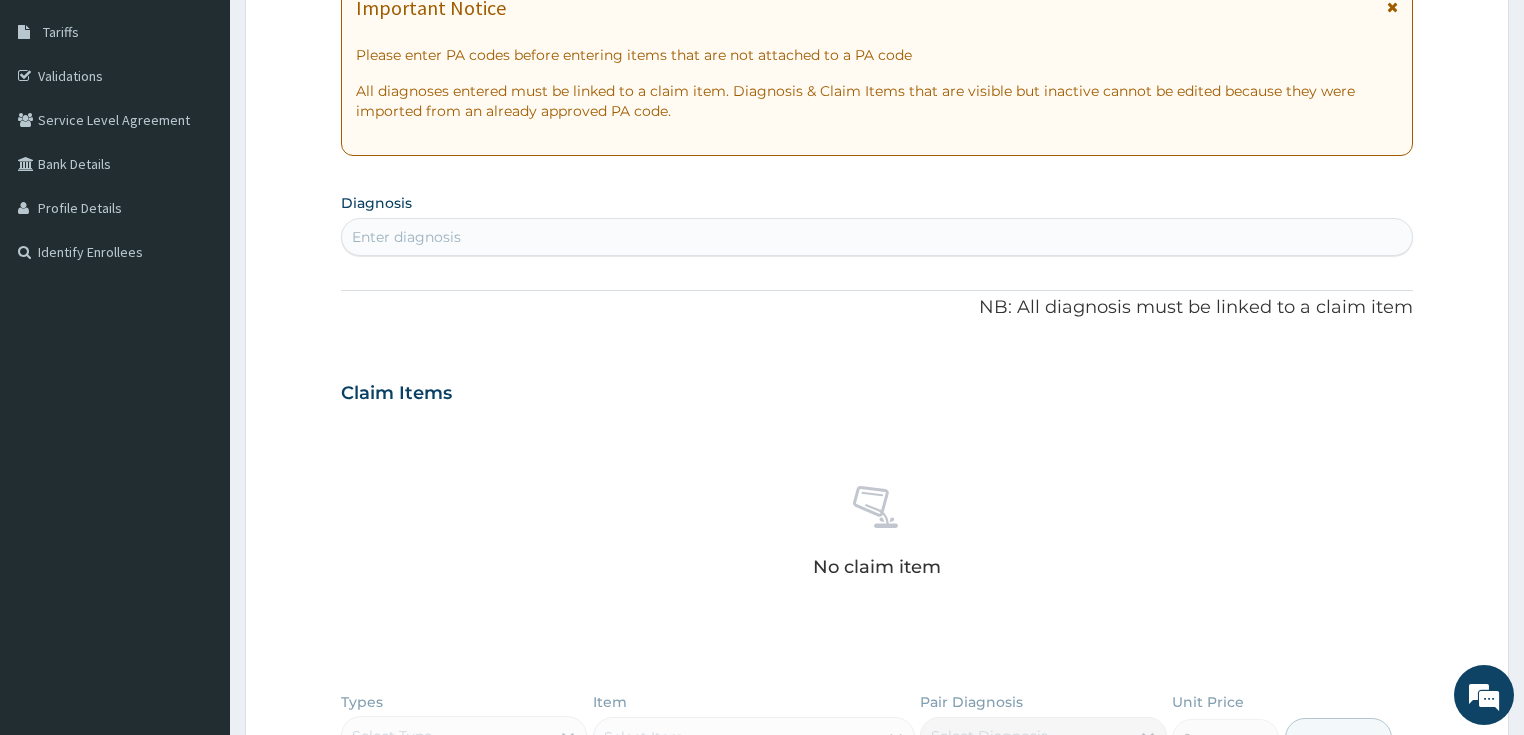scroll, scrollTop: 320, scrollLeft: 0, axis: vertical 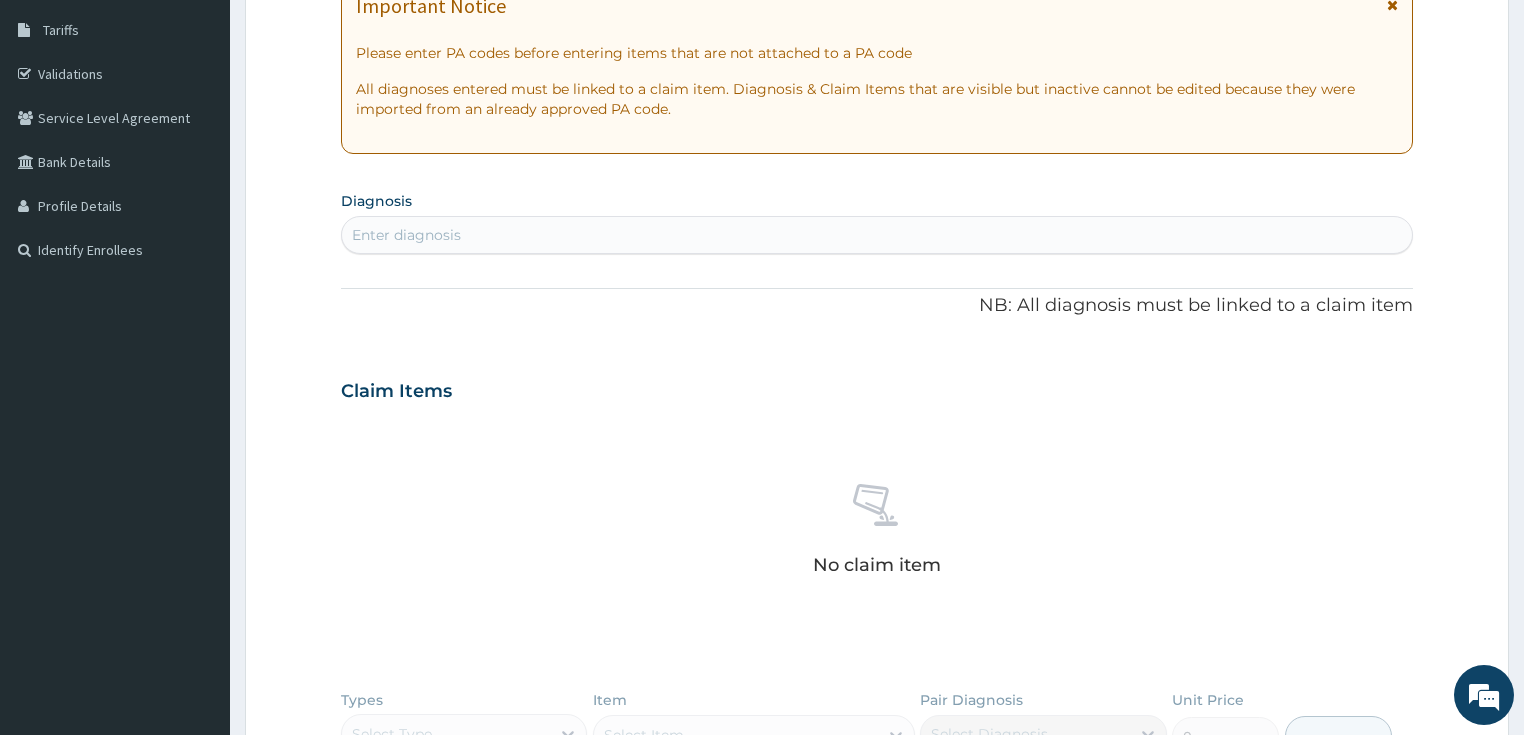 click on "Enter diagnosis" at bounding box center (877, 235) 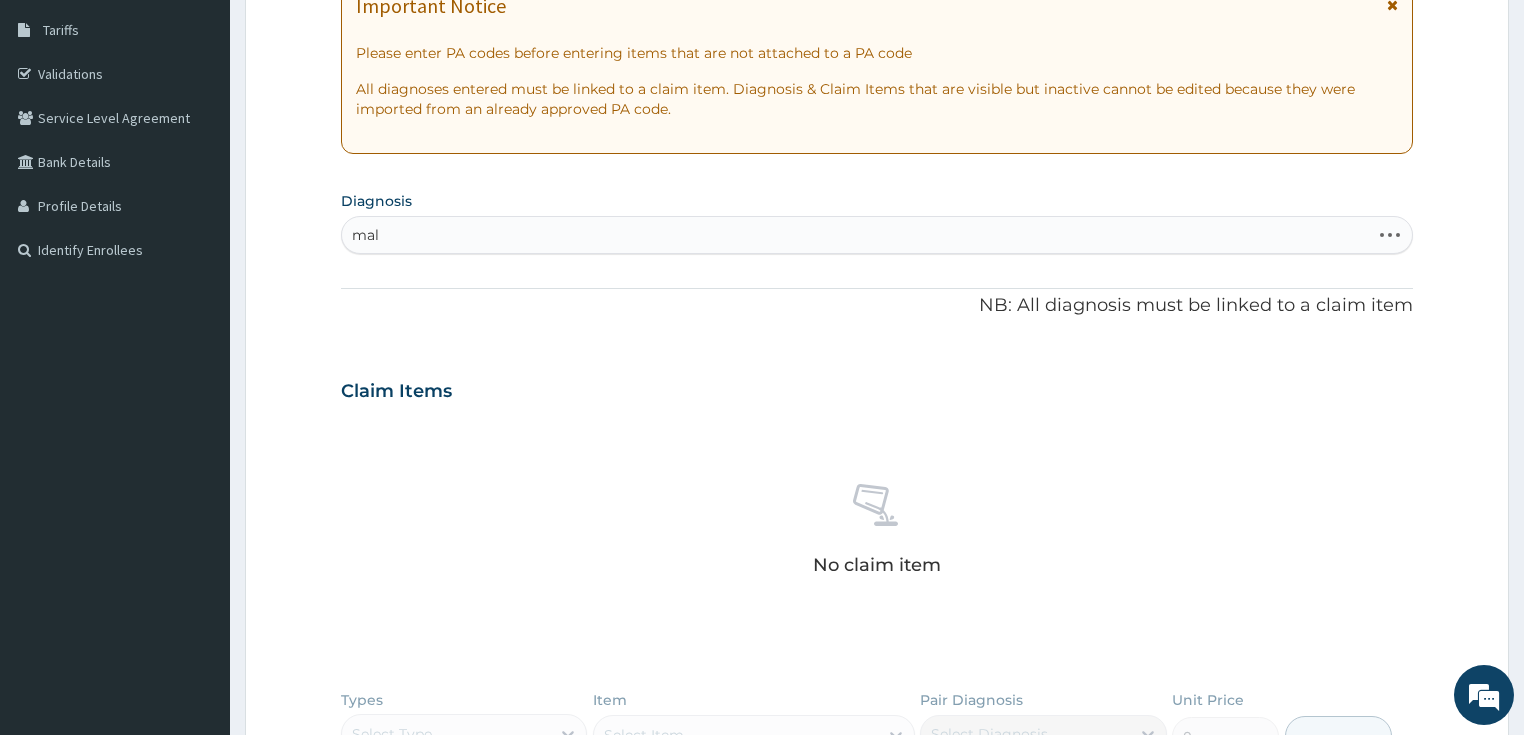 type on "mala" 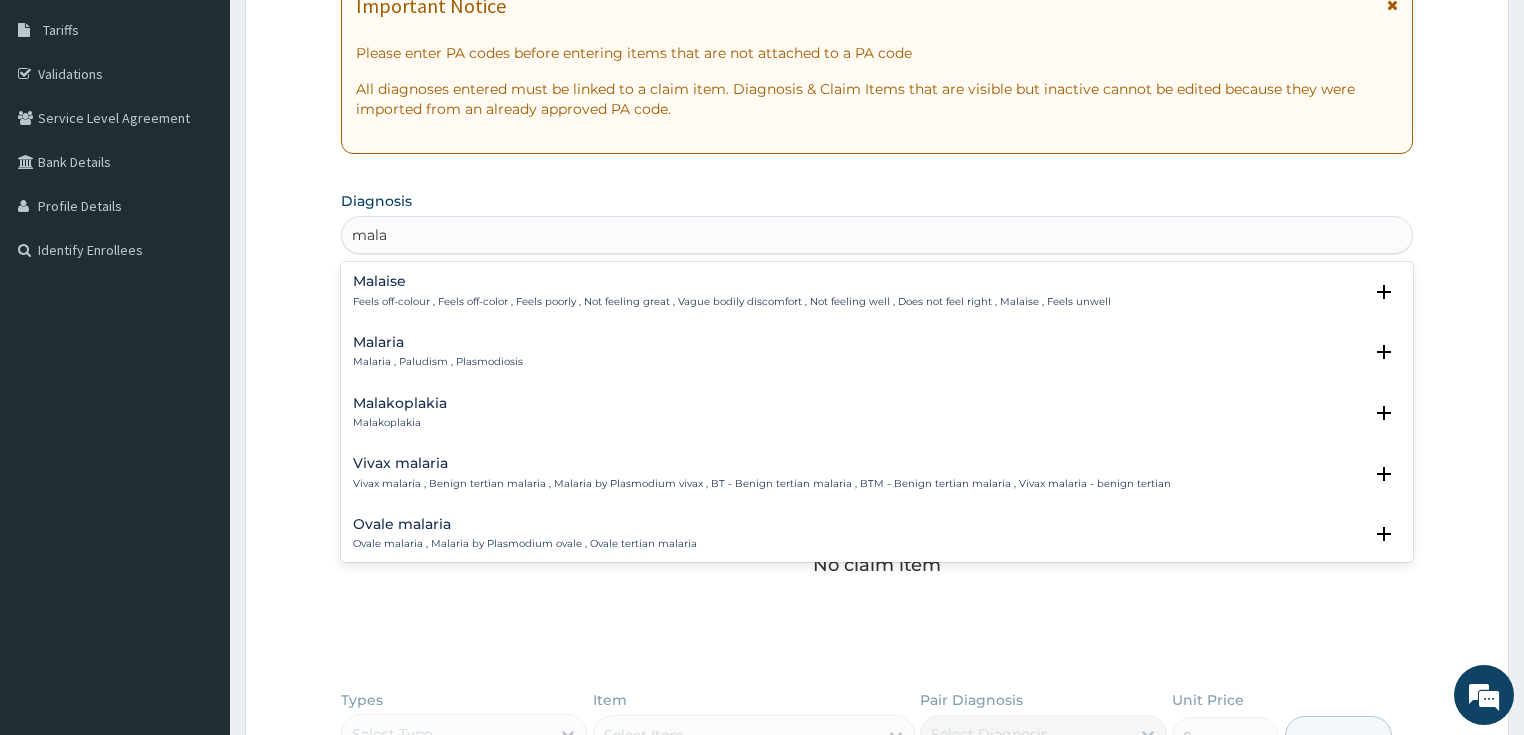 click on "Malaria" at bounding box center [438, 342] 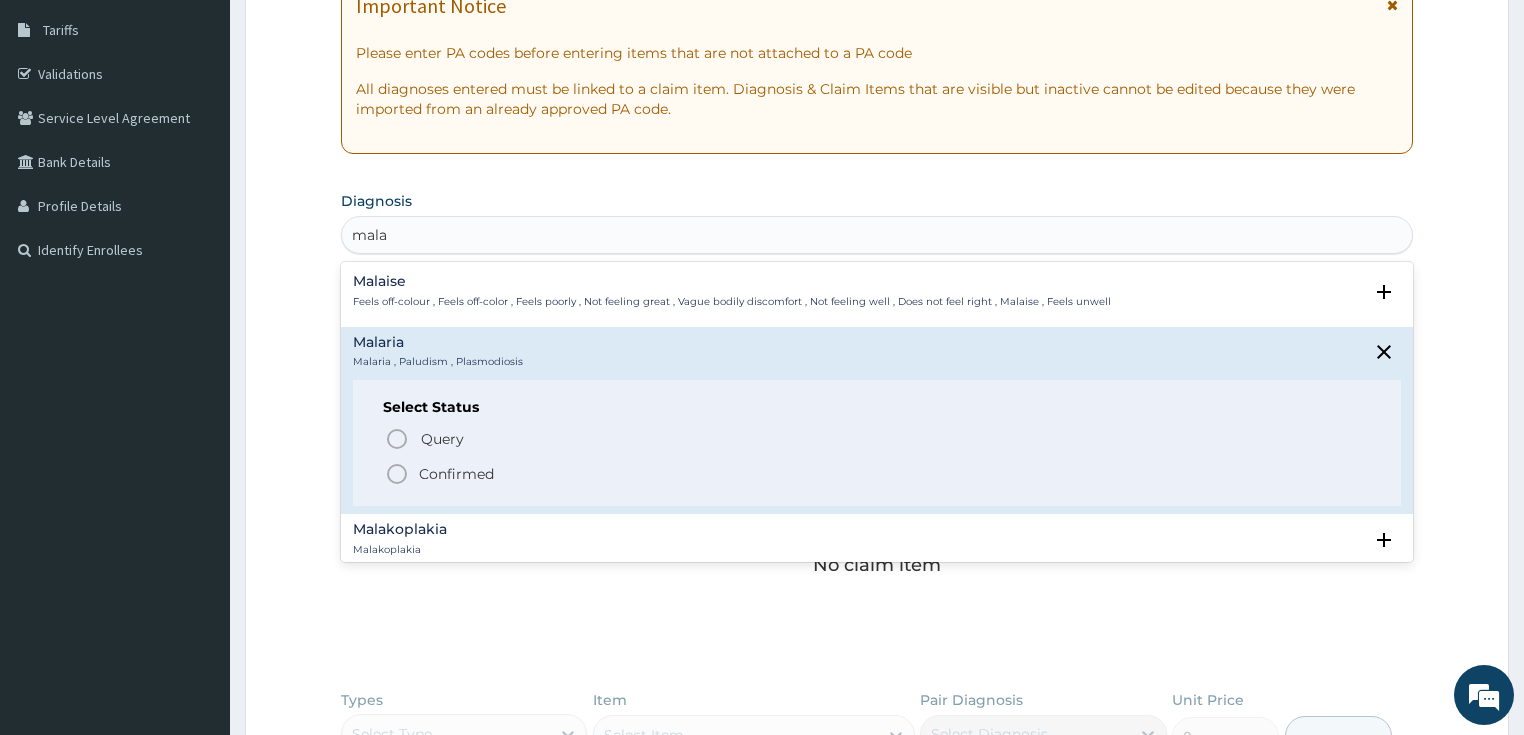 click 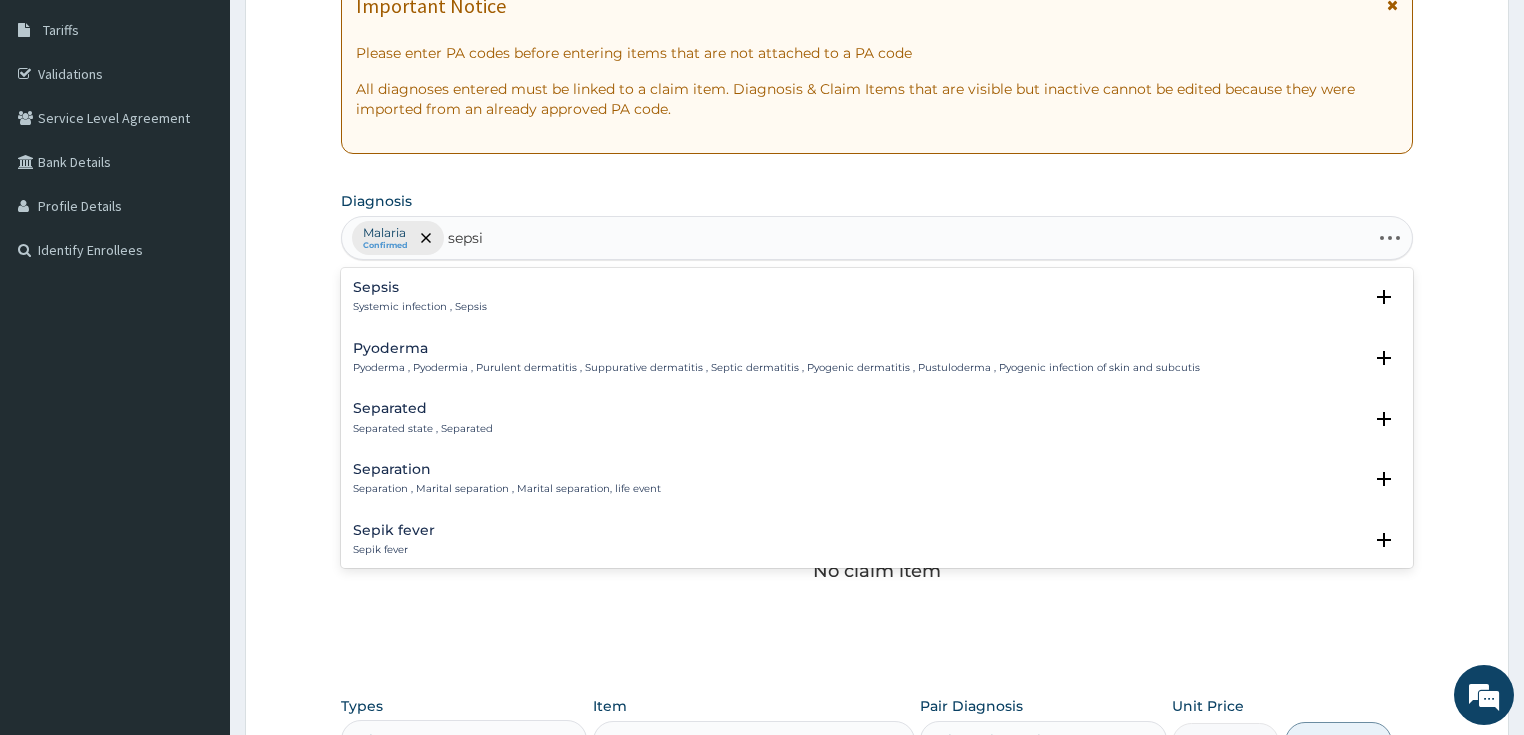 type on "sepsis" 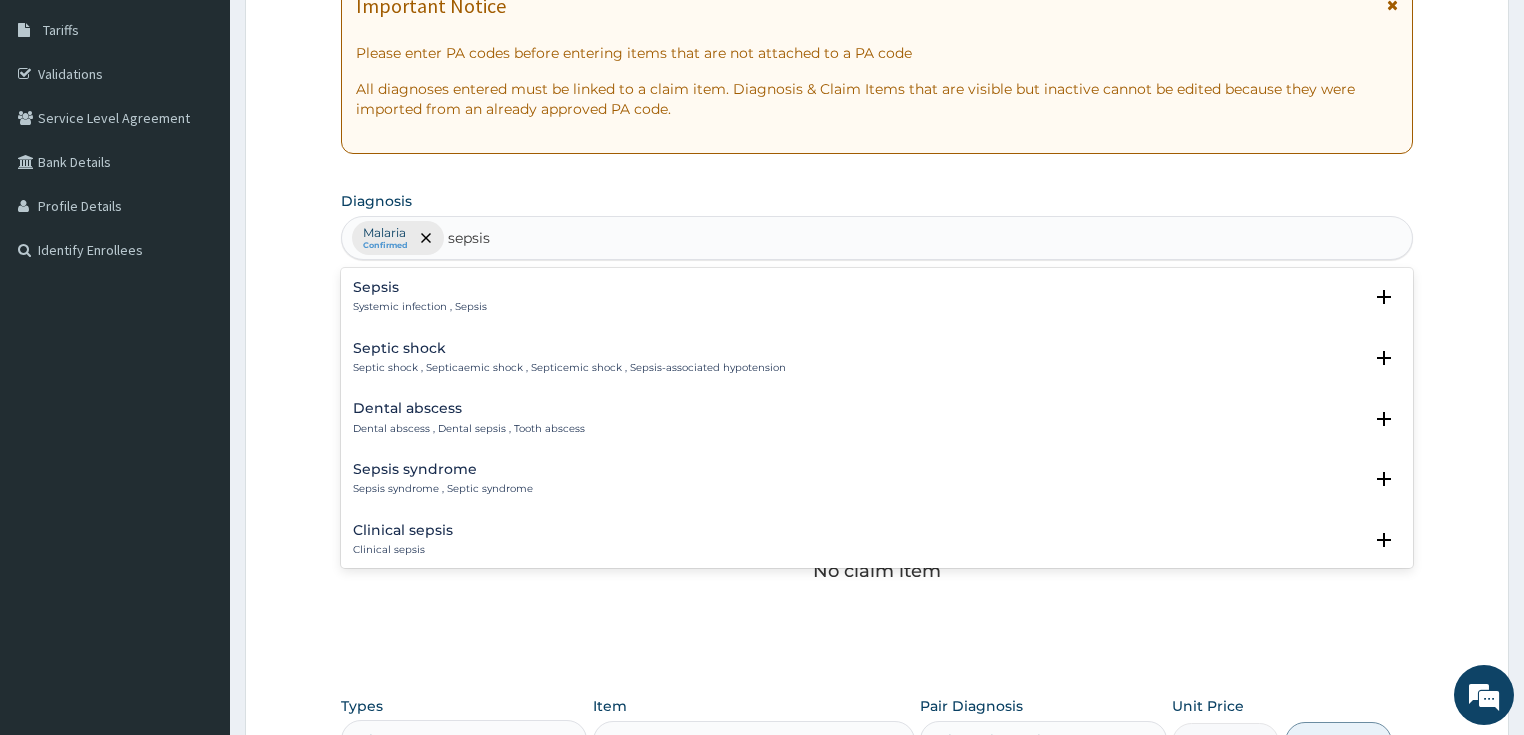 click on "Sepsis Systemic infection , Sepsis" at bounding box center (420, 297) 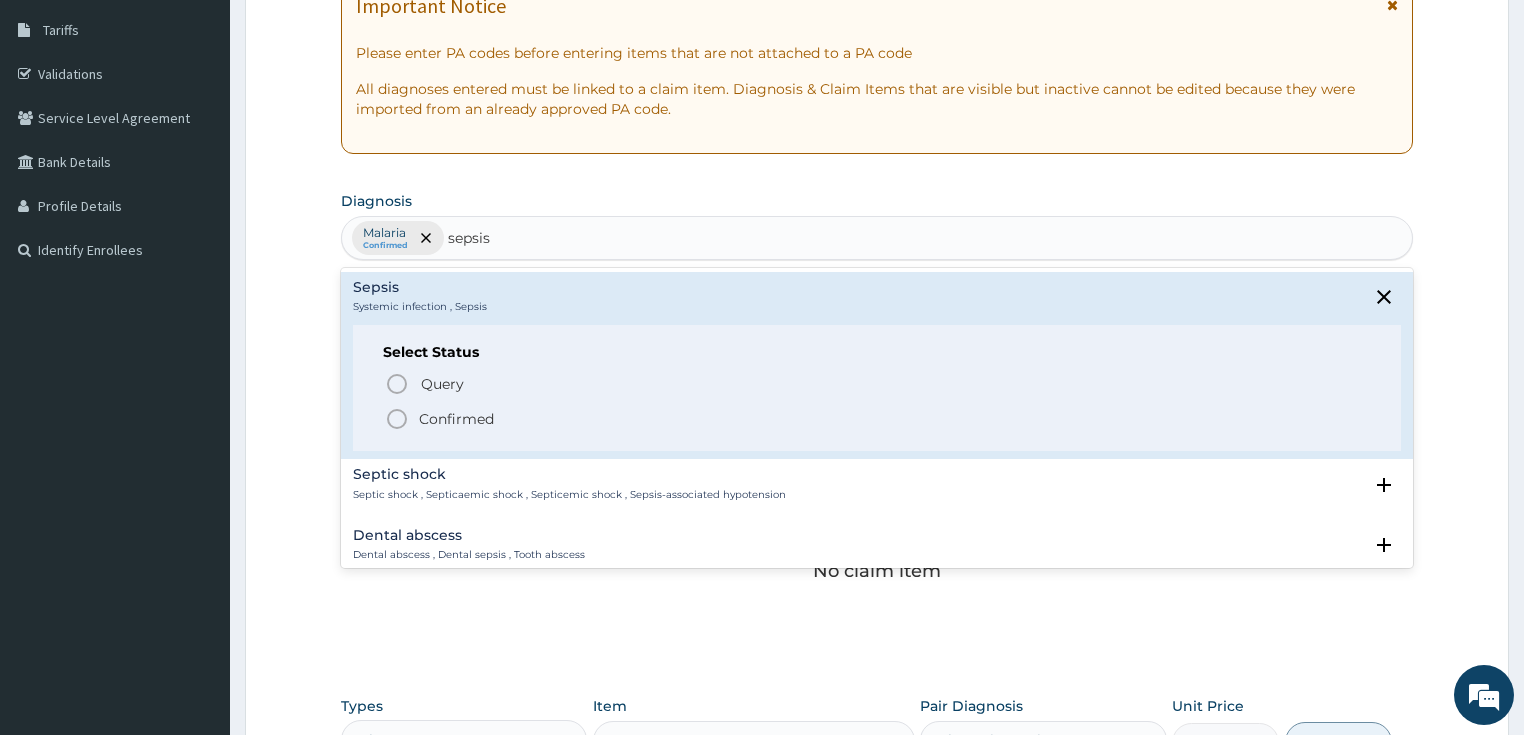 click 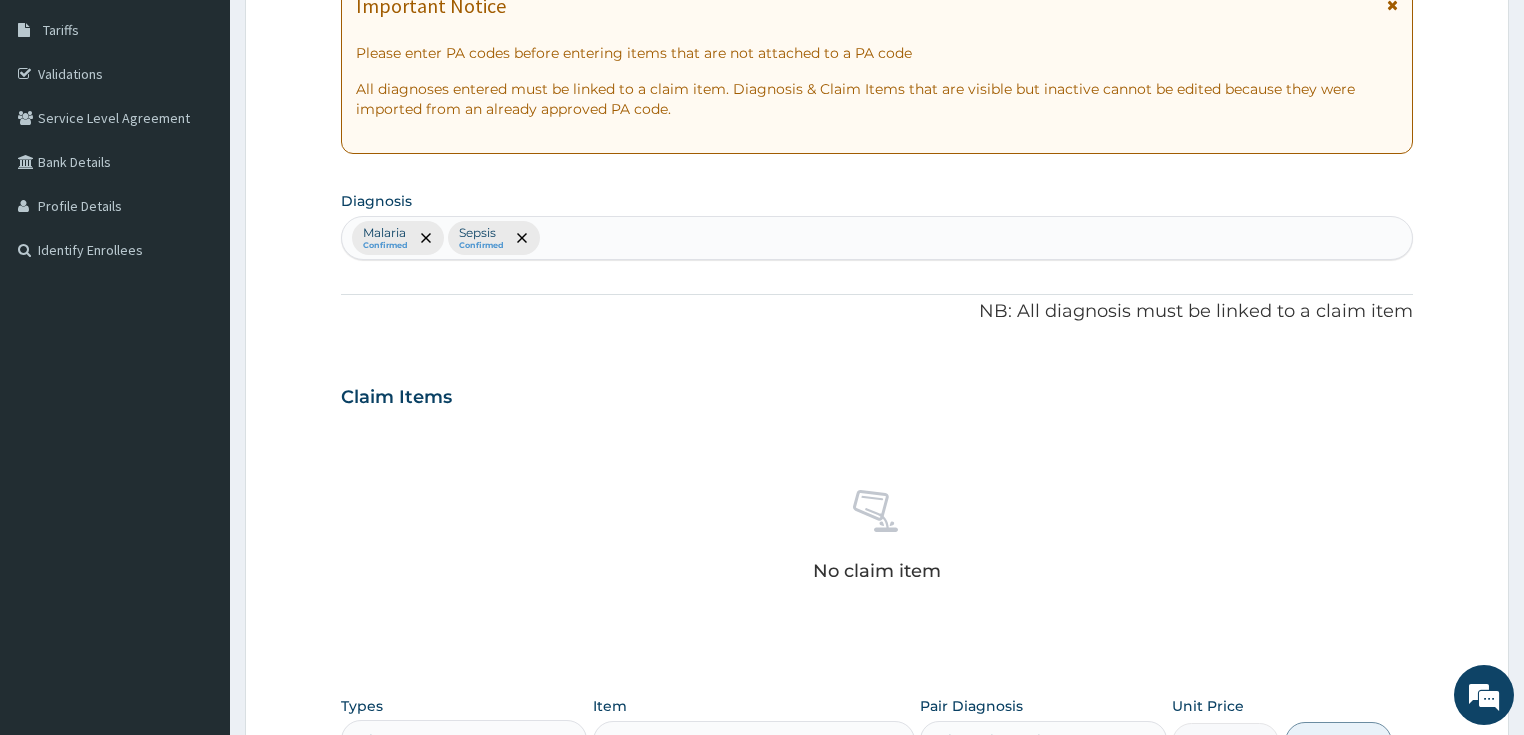 scroll, scrollTop: 400, scrollLeft: 0, axis: vertical 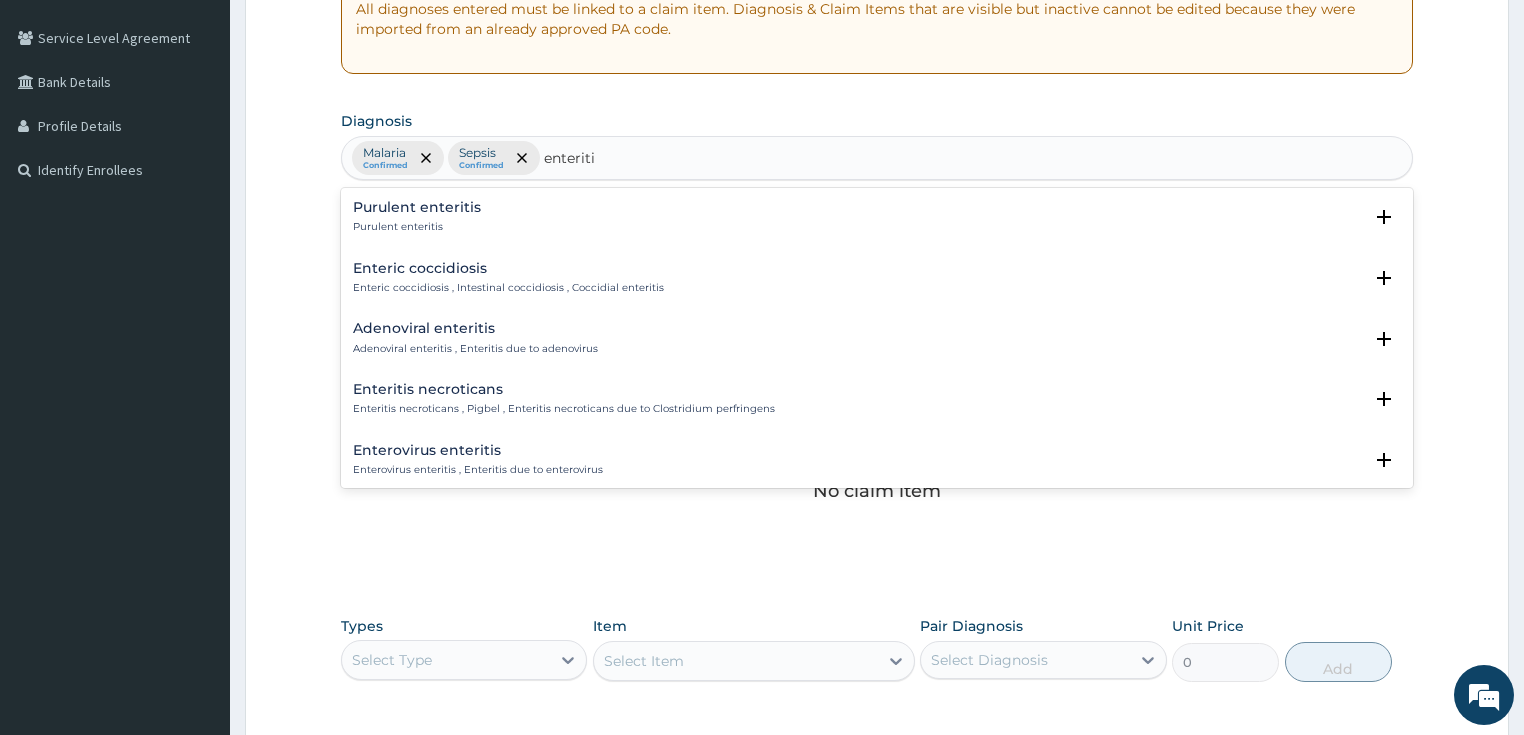 type on "enteritis" 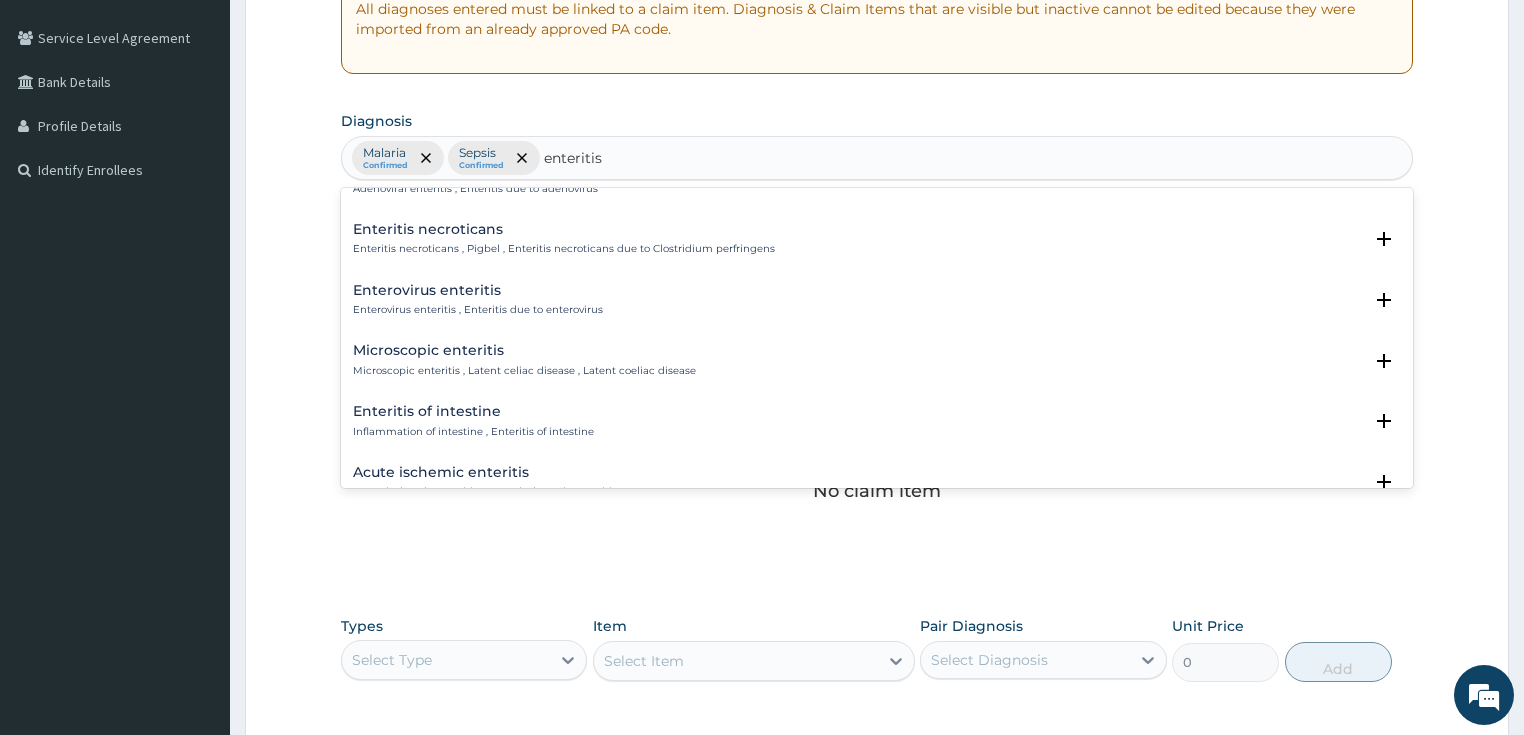 scroll, scrollTop: 240, scrollLeft: 0, axis: vertical 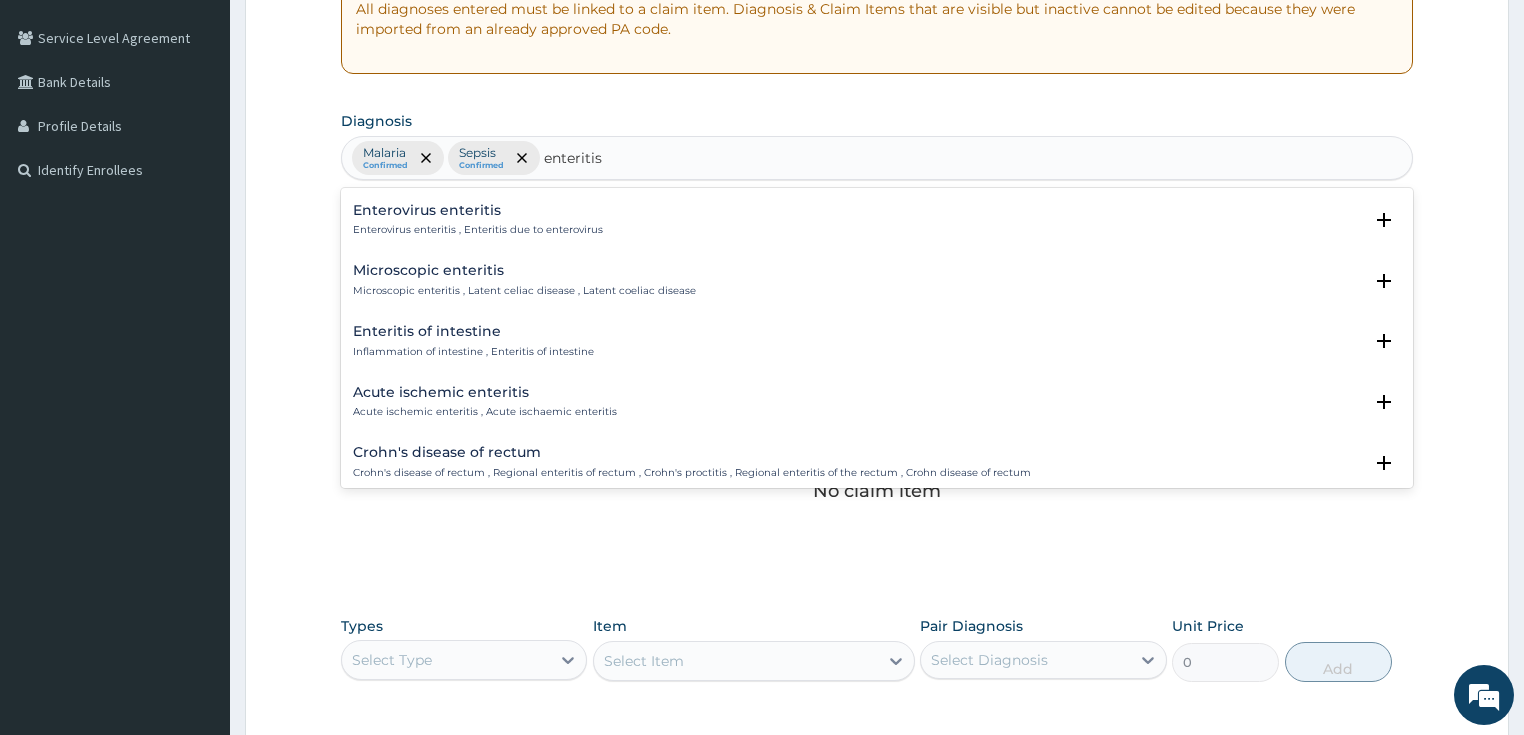 click on "Enteritis of intestine Inflammation of intestine , Enteritis of intestine" at bounding box center (473, 341) 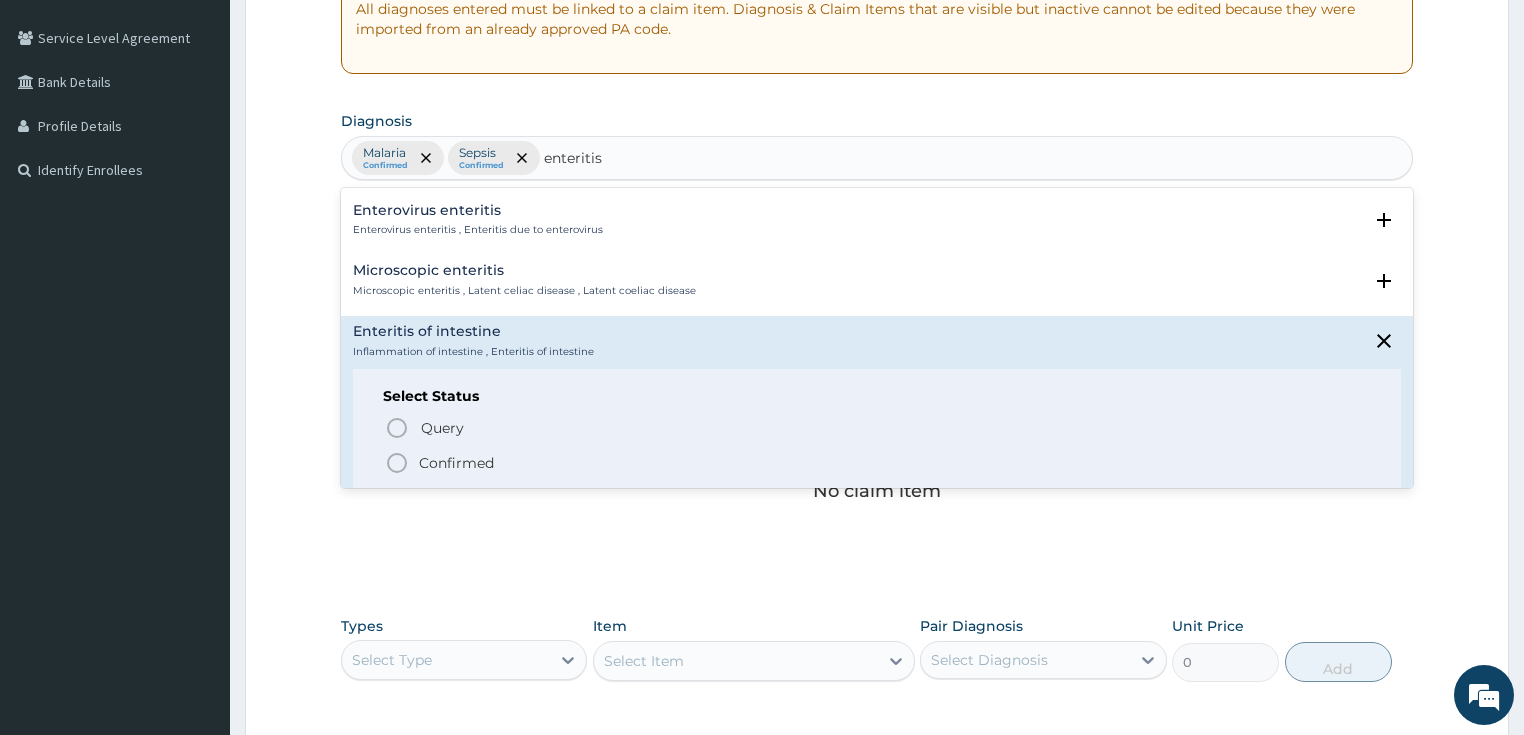 click 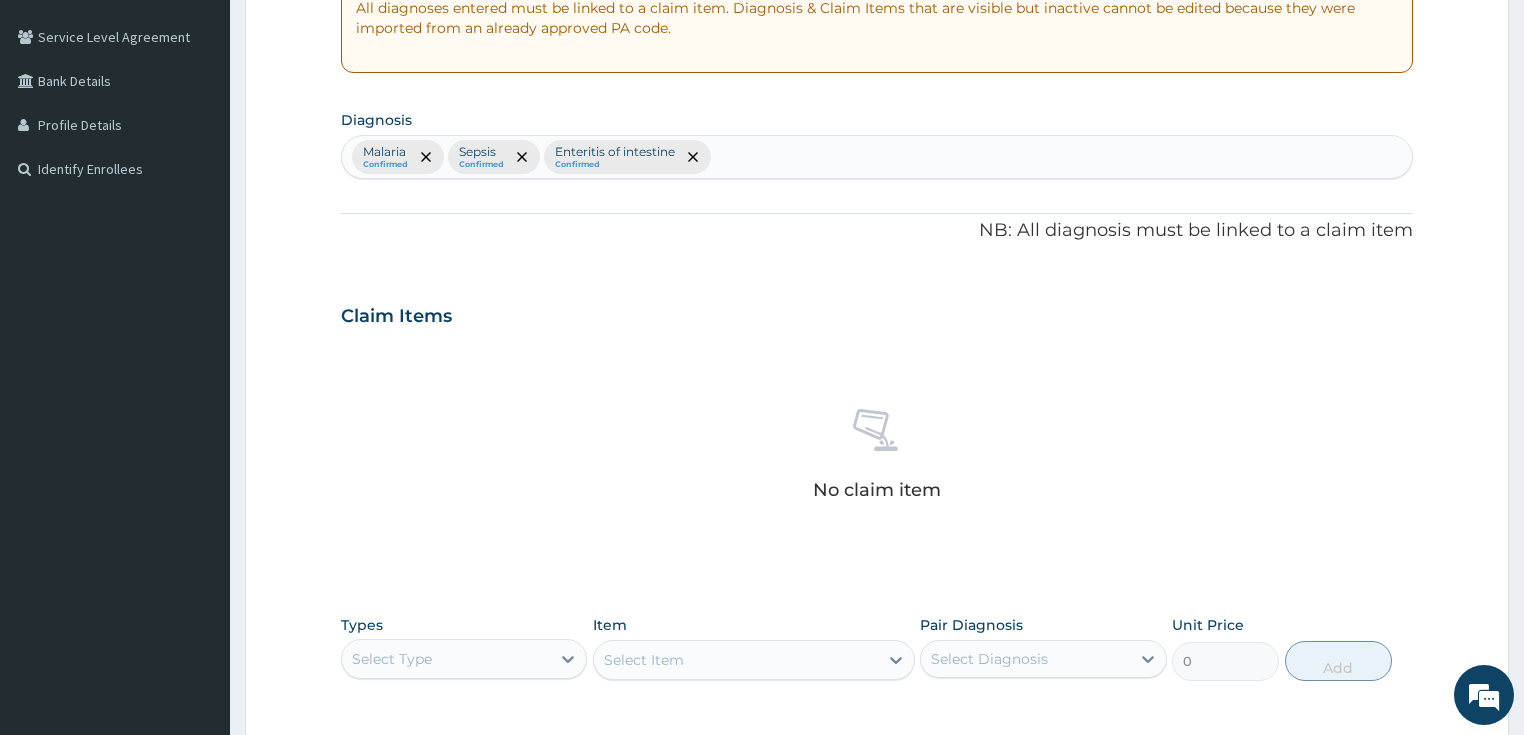 scroll, scrollTop: 400, scrollLeft: 0, axis: vertical 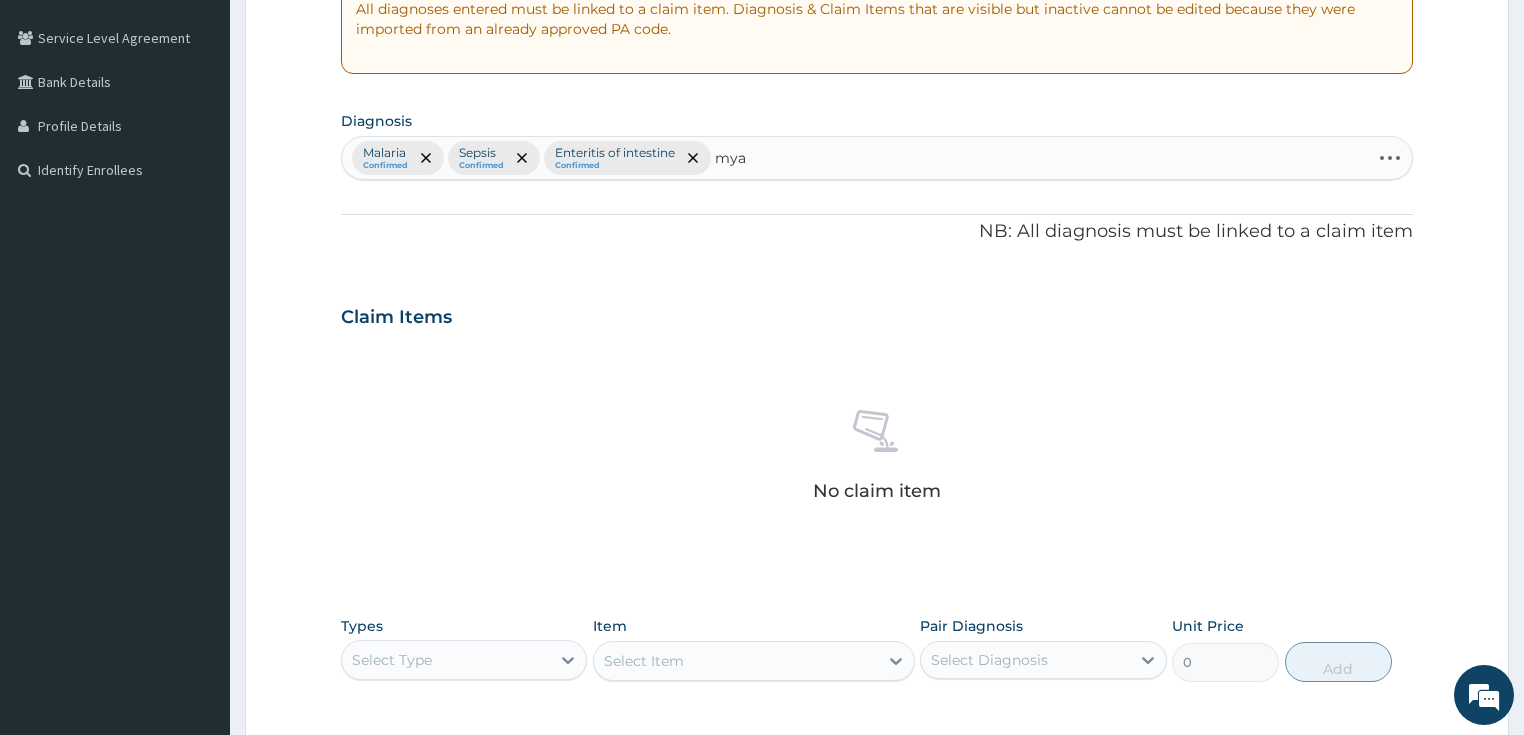 type on "myal" 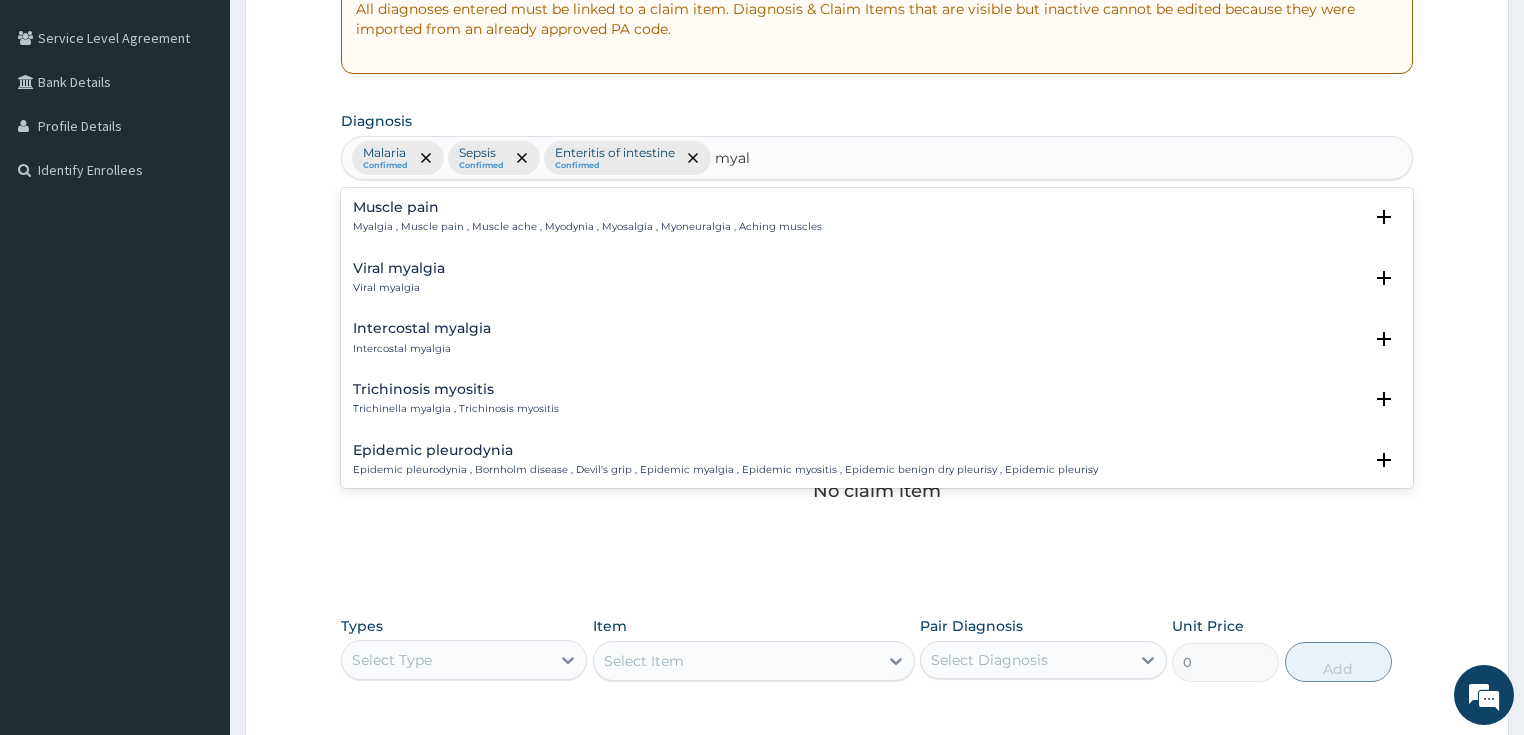 click on "Muscle pain Myalgia , Muscle pain , Muscle ache , Myodynia , Myosalgia , Myoneuralgia , Aching muscles" at bounding box center (587, 217) 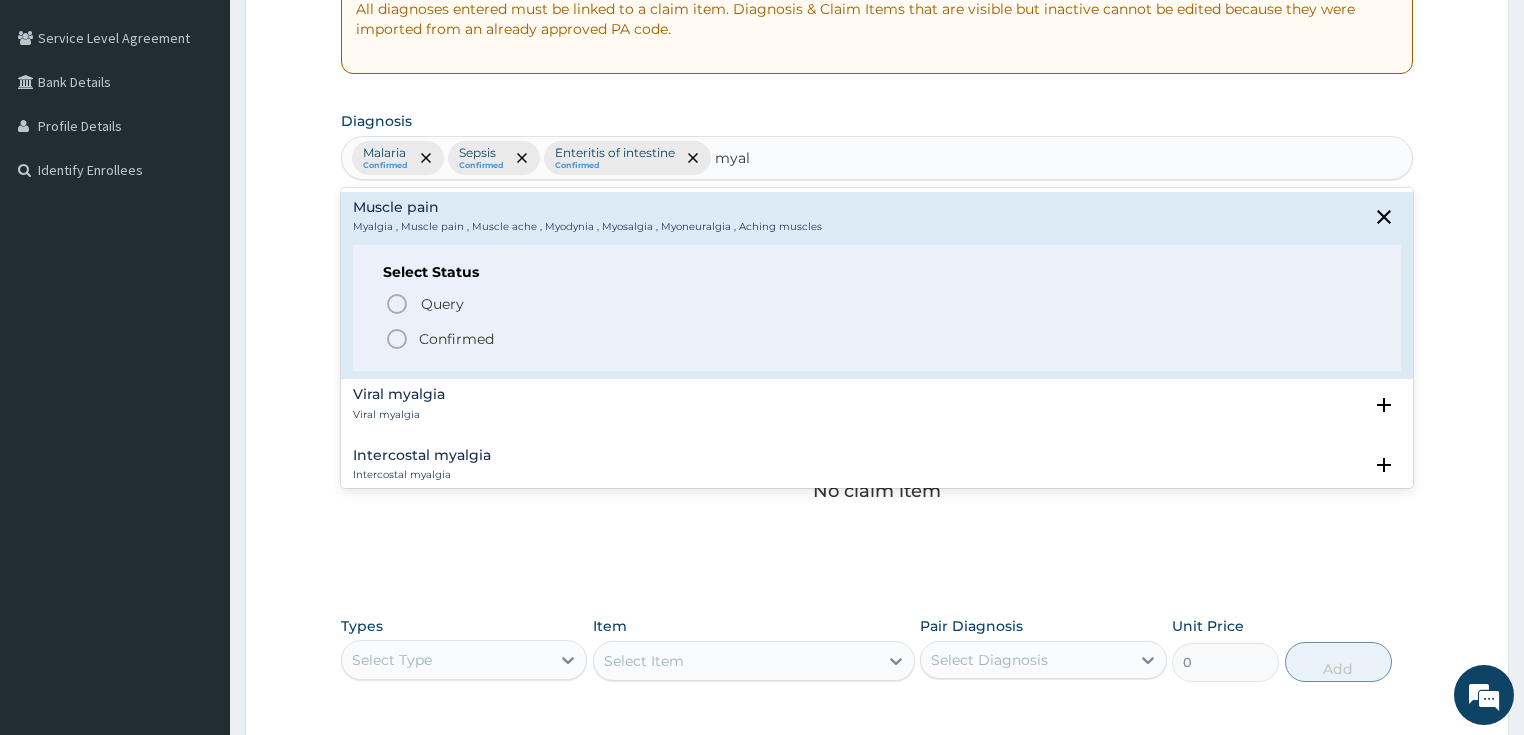 click 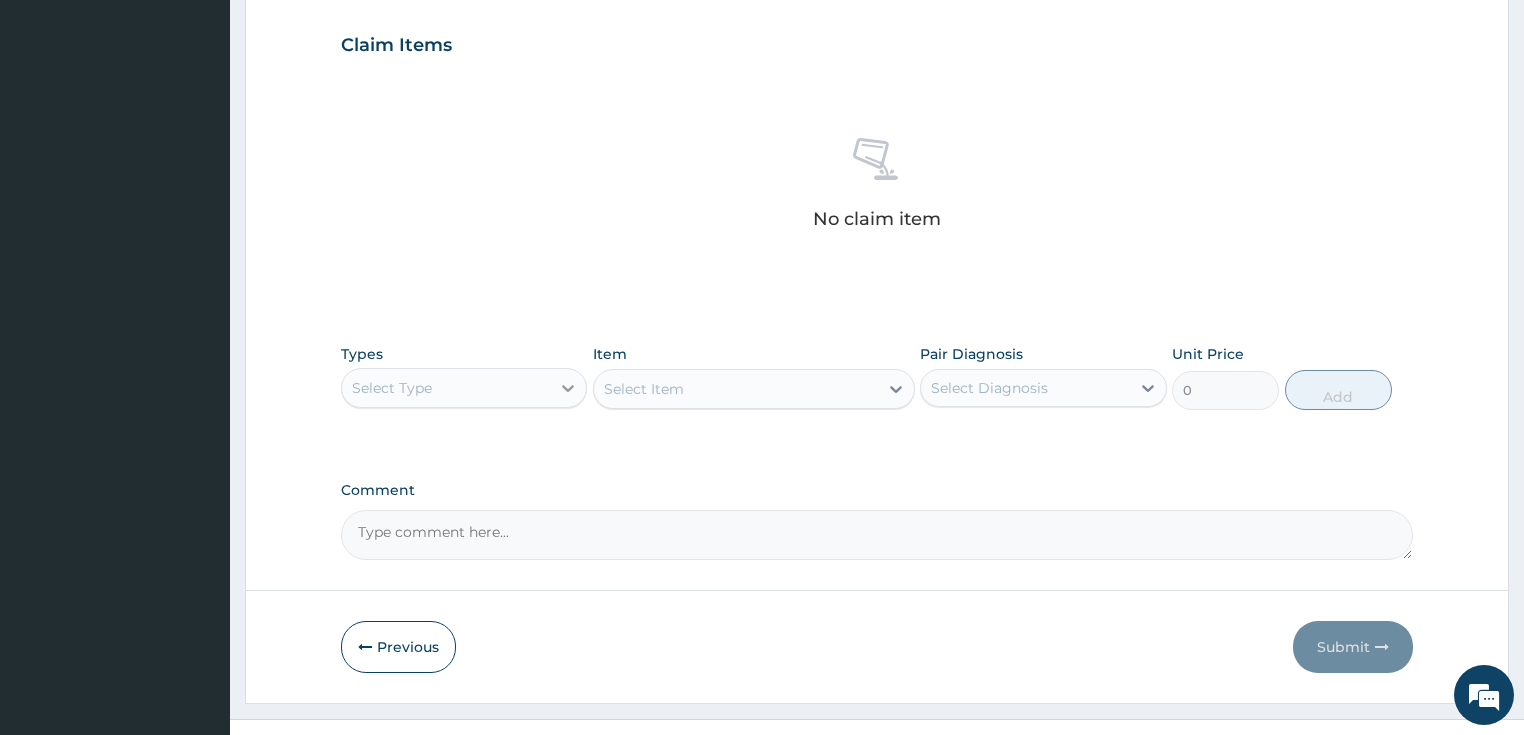 scroll, scrollTop: 704, scrollLeft: 0, axis: vertical 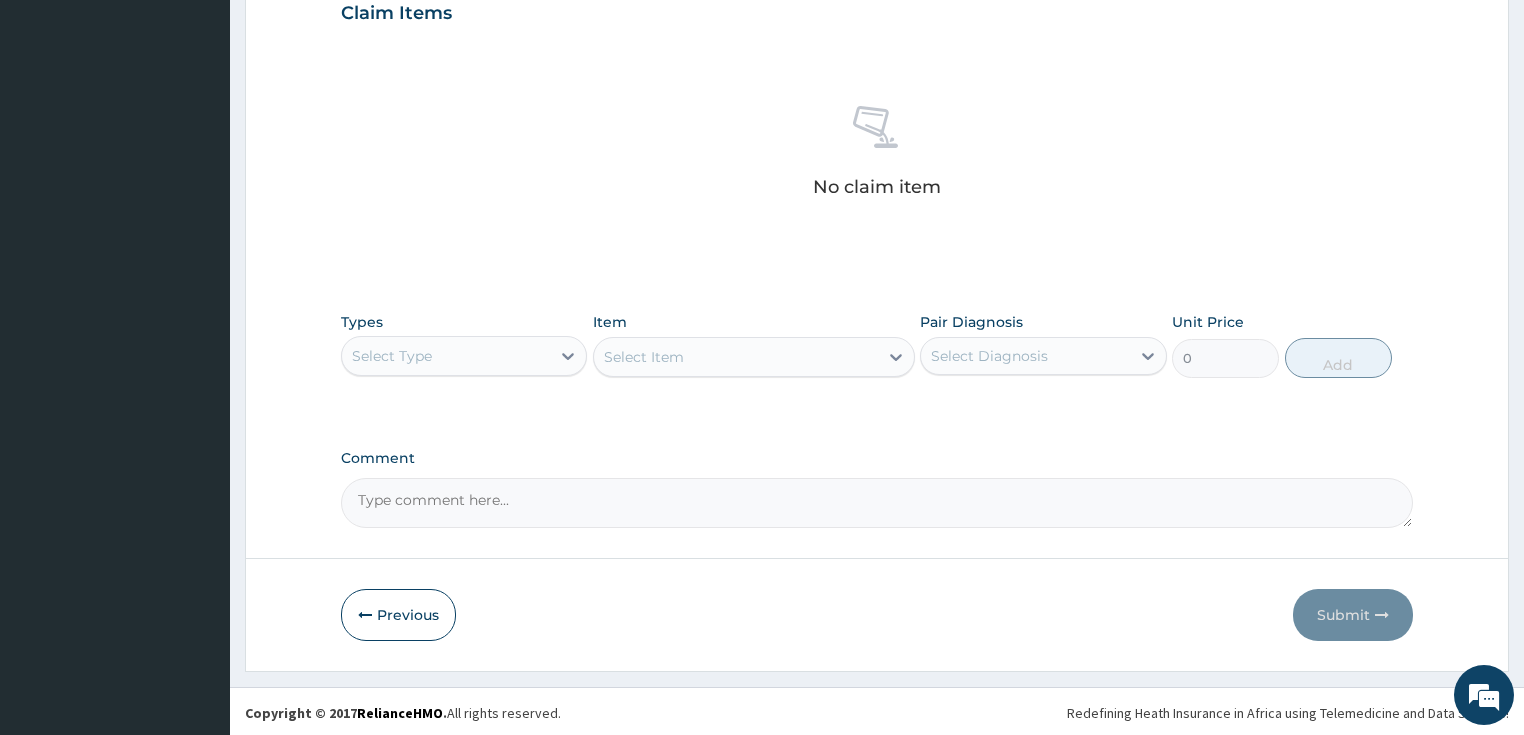 click on "Select Type" at bounding box center [446, 356] 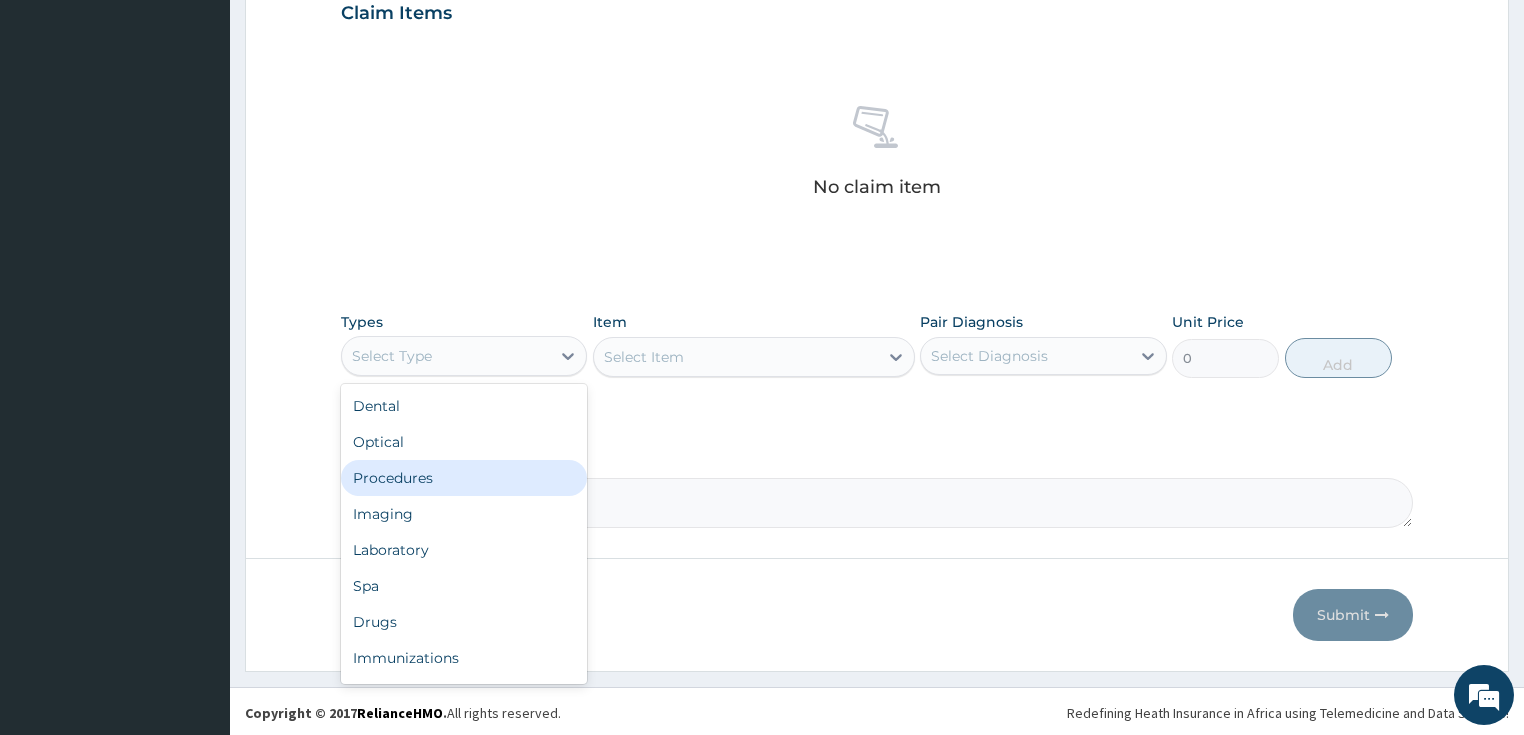 click on "Procedures" at bounding box center [464, 478] 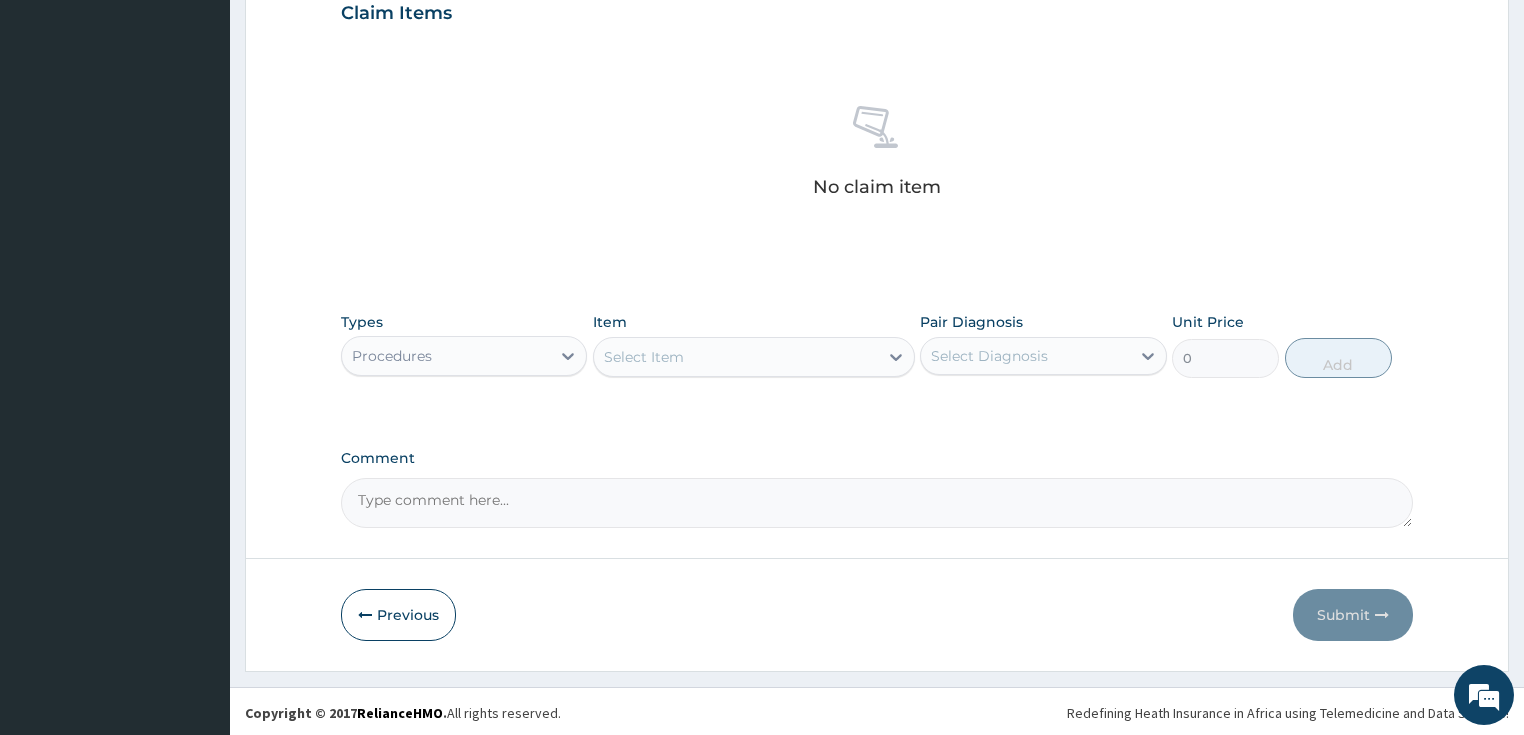 click on "Select Item" at bounding box center [736, 357] 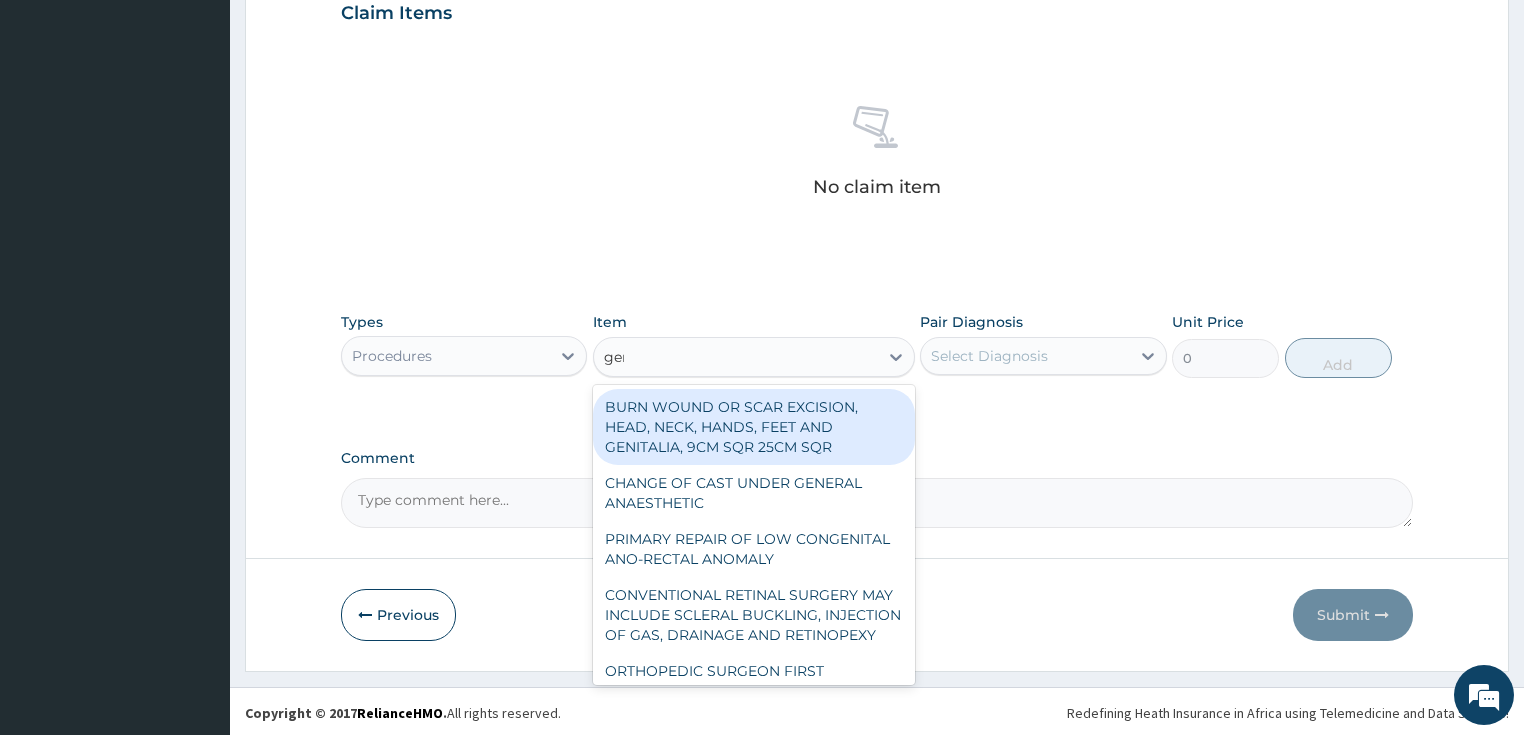 type on "gene" 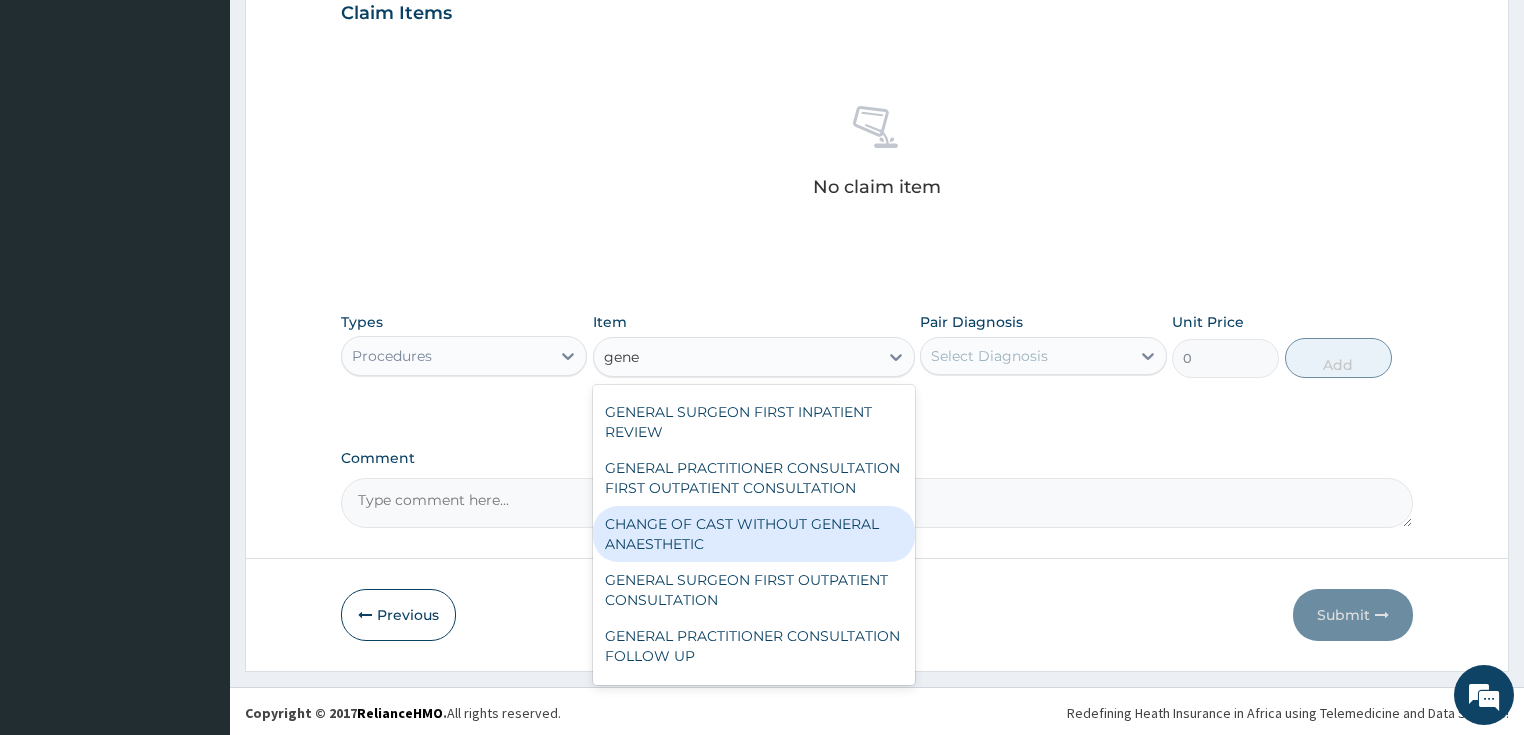 scroll, scrollTop: 80, scrollLeft: 0, axis: vertical 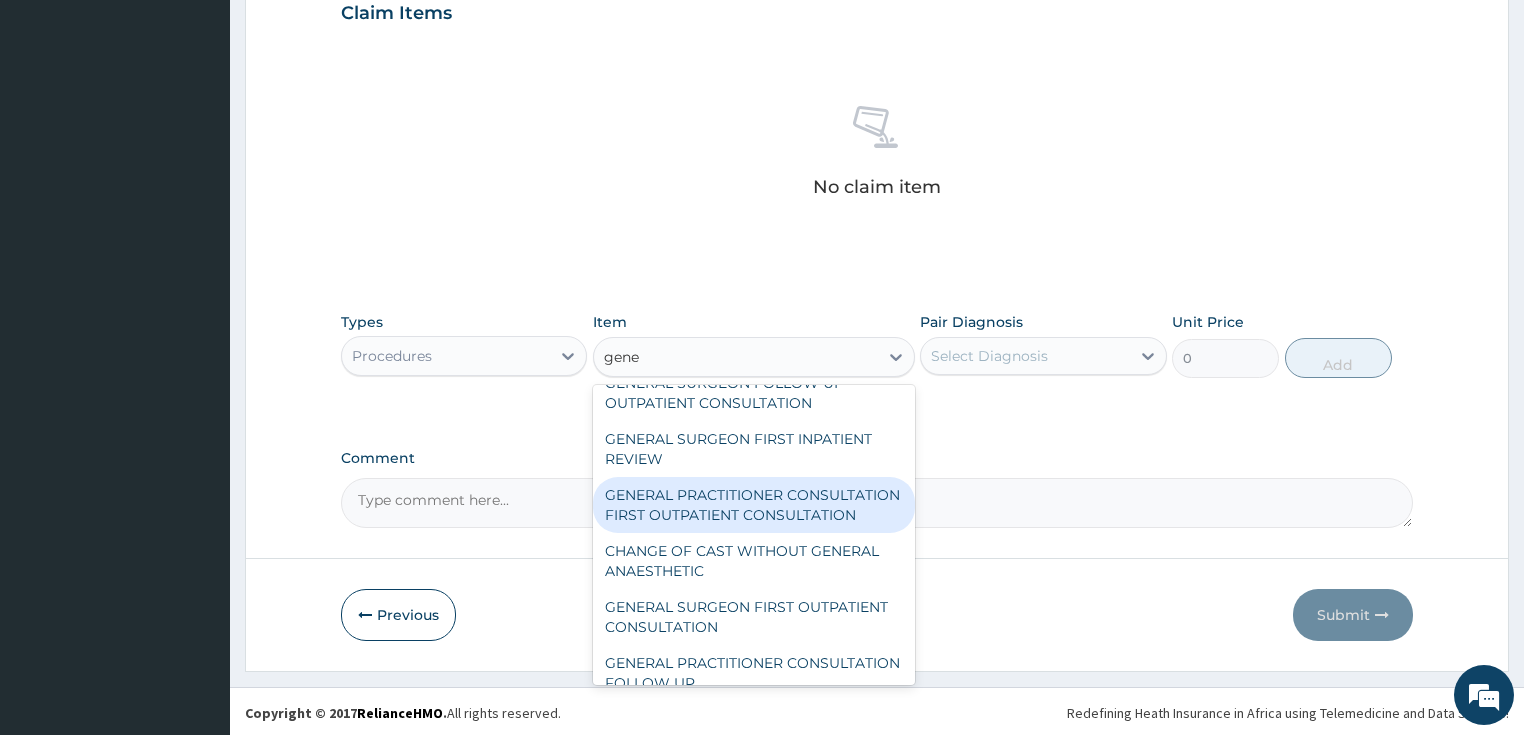 click on "GENERAL PRACTITIONER CONSULTATION FIRST OUTPATIENT CONSULTATION" at bounding box center [754, 505] 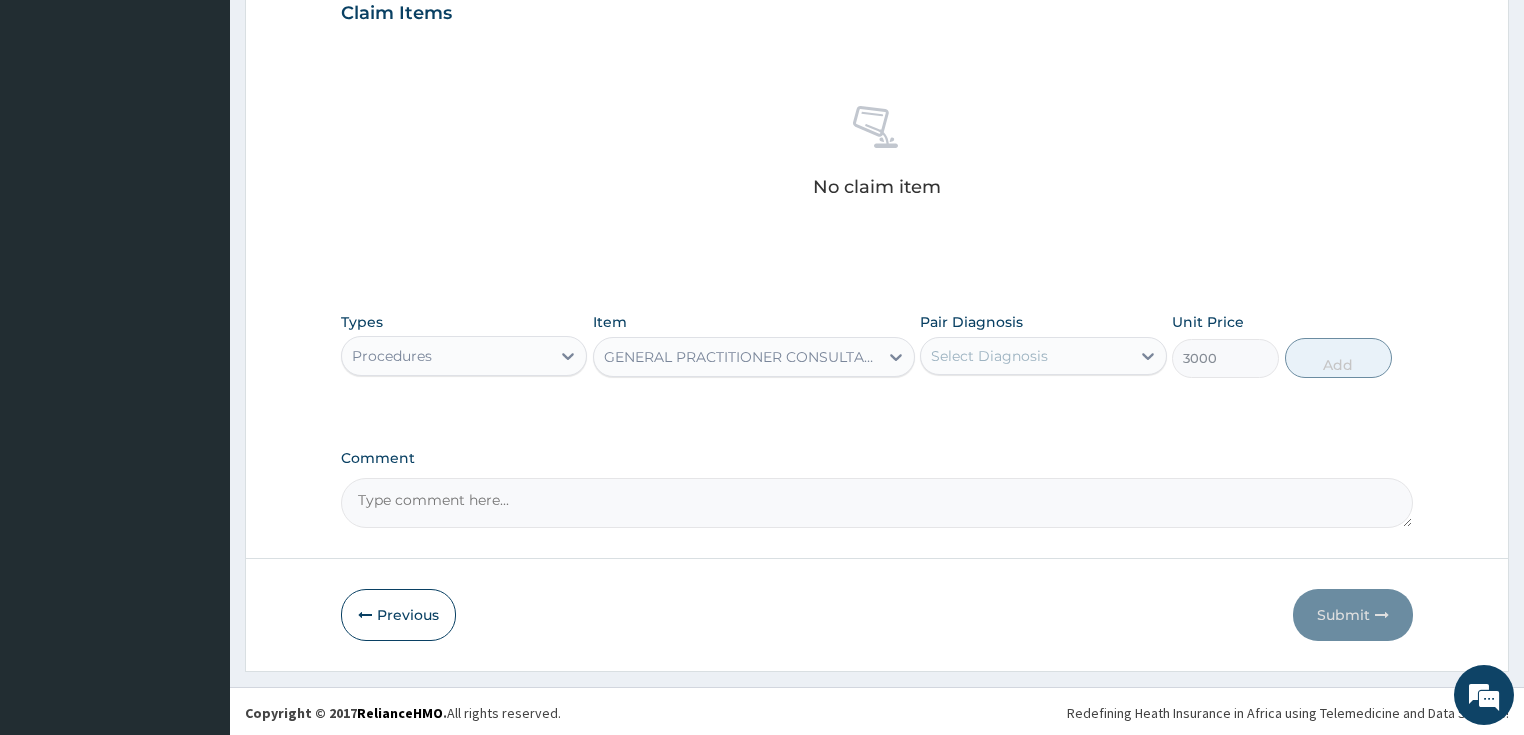 click on "Select Diagnosis" at bounding box center [989, 356] 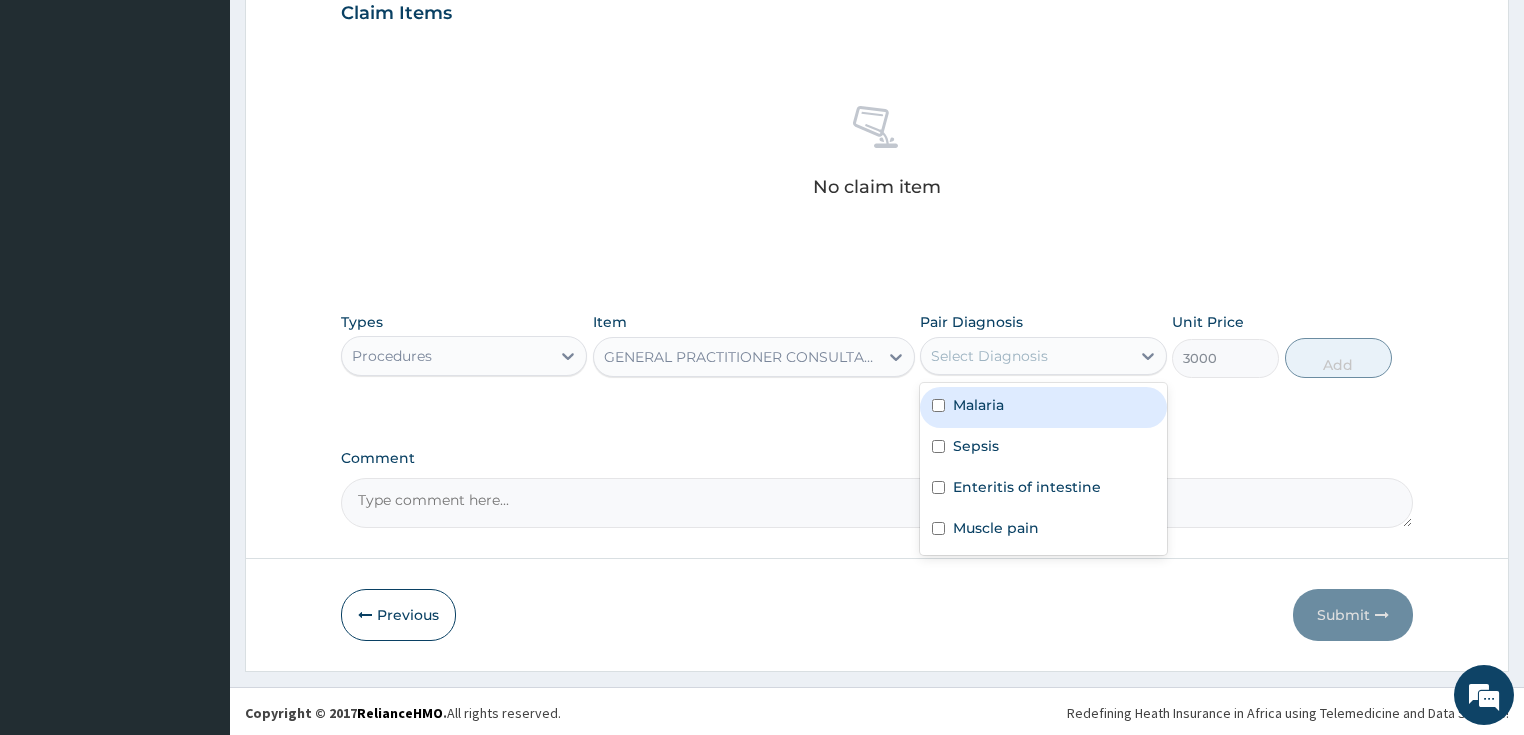 click on "Malaria" at bounding box center [978, 405] 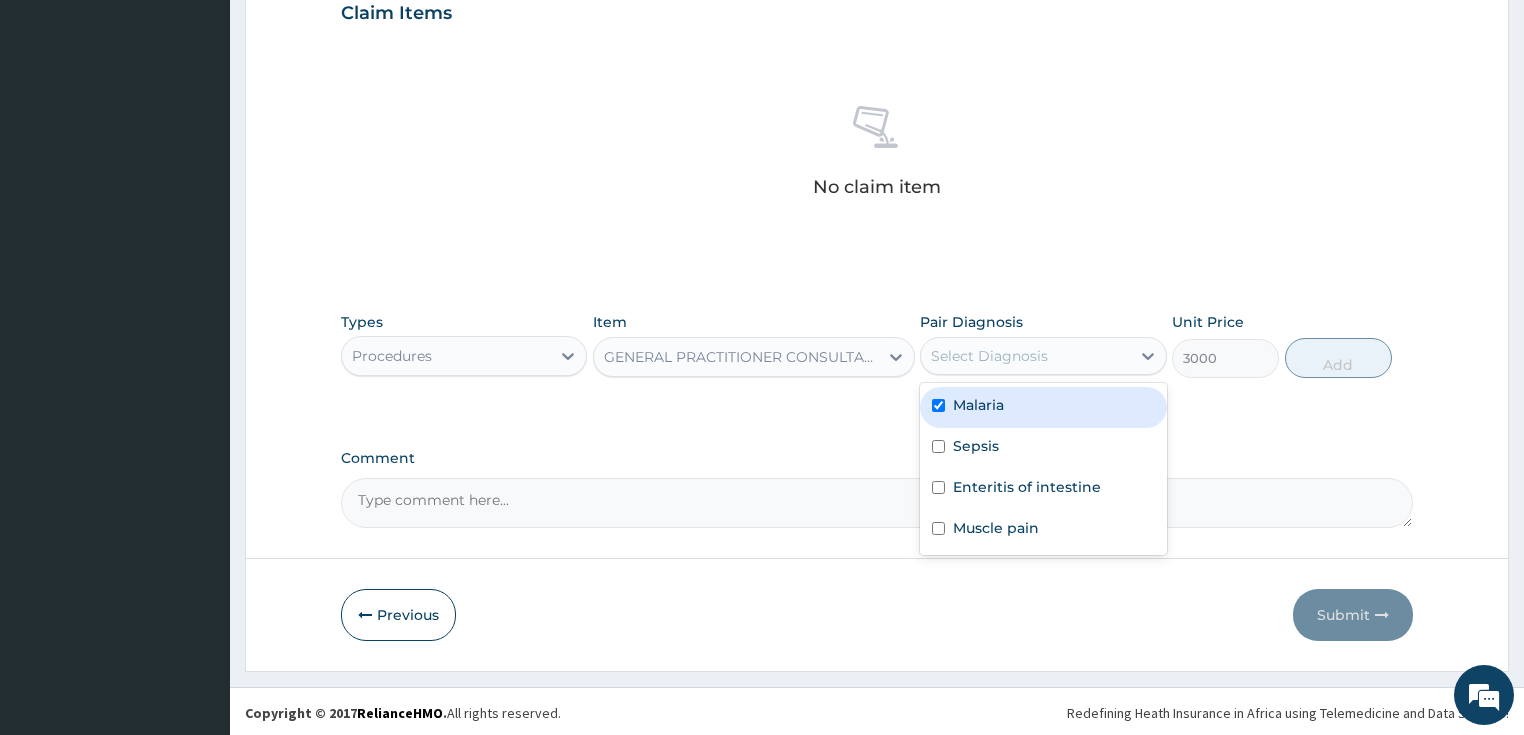 checkbox on "true" 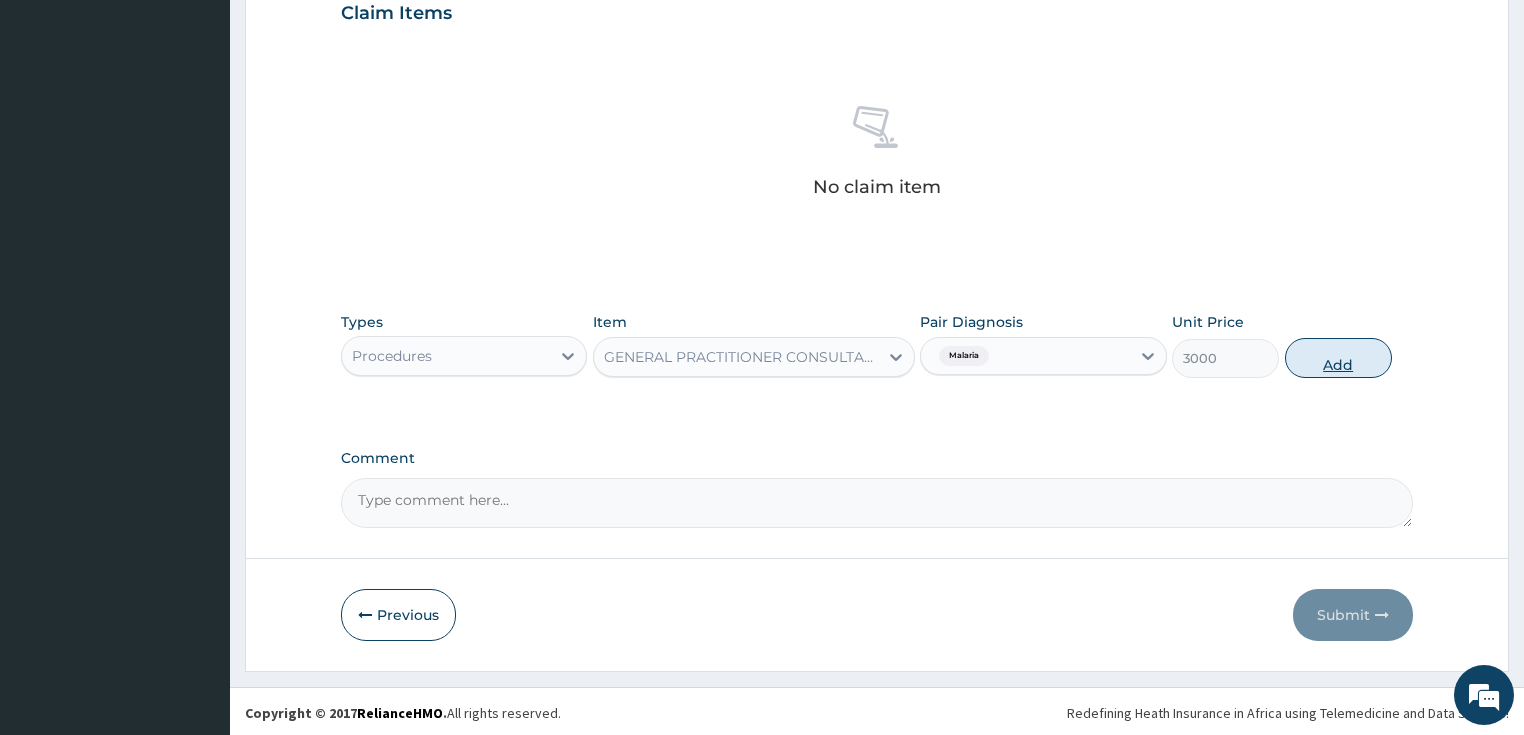 click on "Add" at bounding box center [1338, 358] 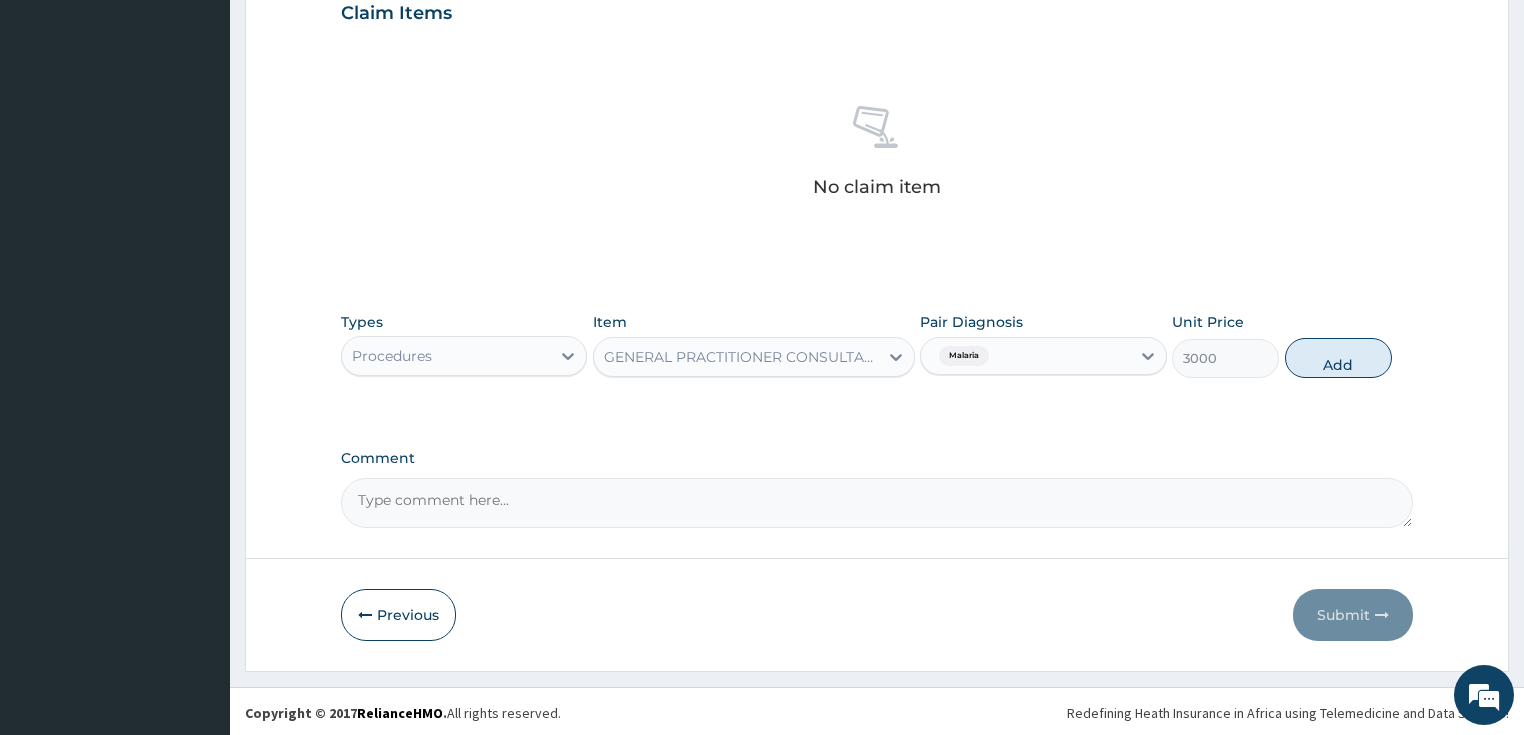 type on "0" 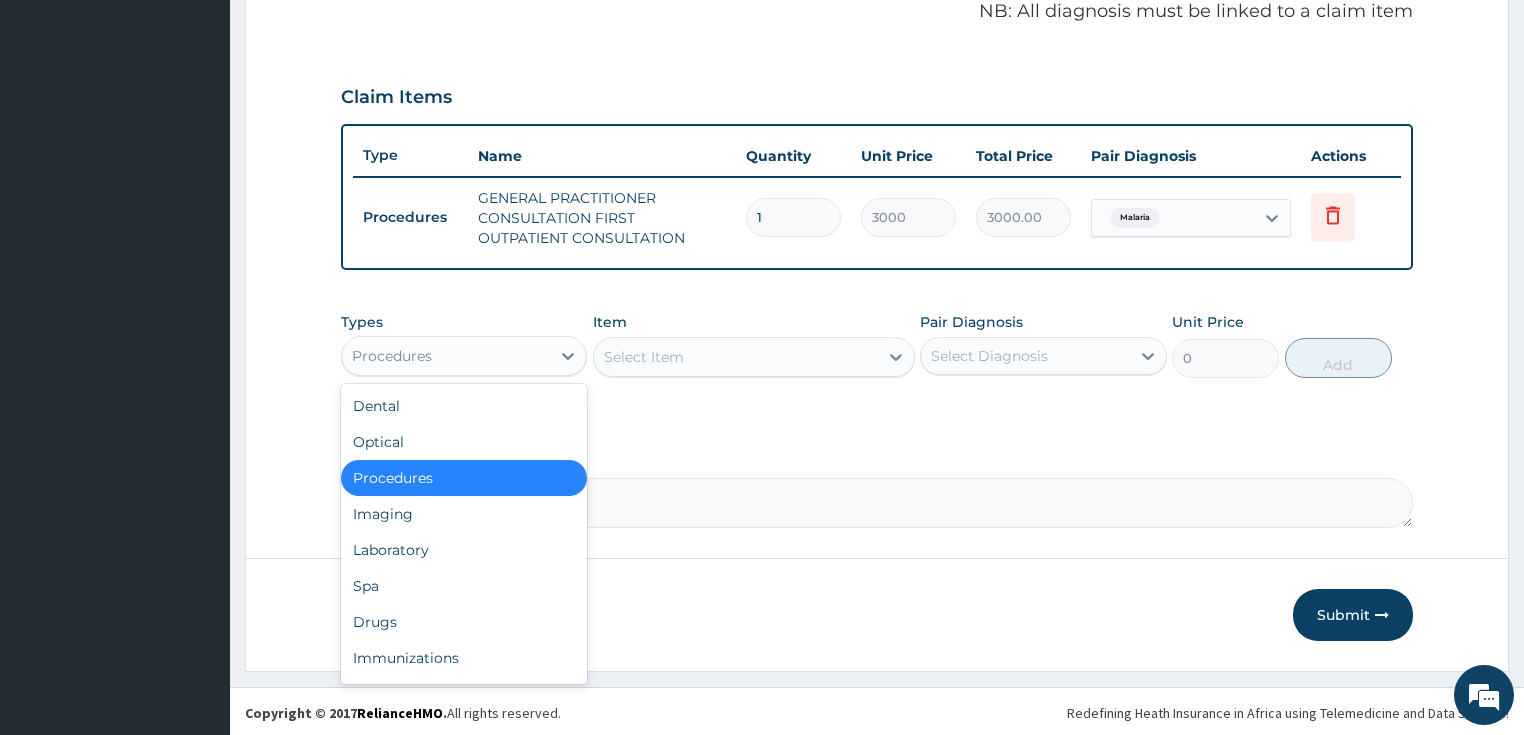 click on "Procedures" at bounding box center [446, 356] 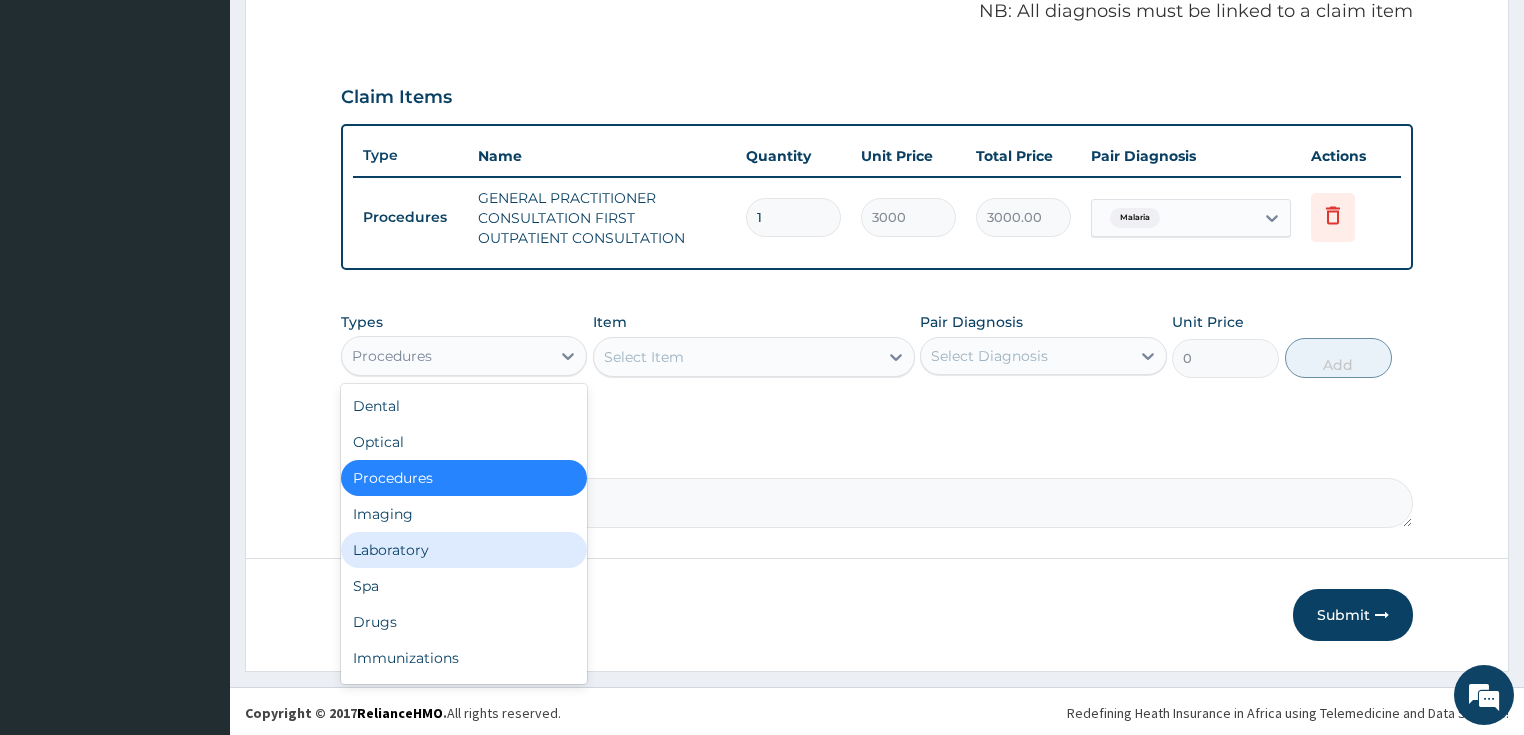 click on "Laboratory" at bounding box center (464, 550) 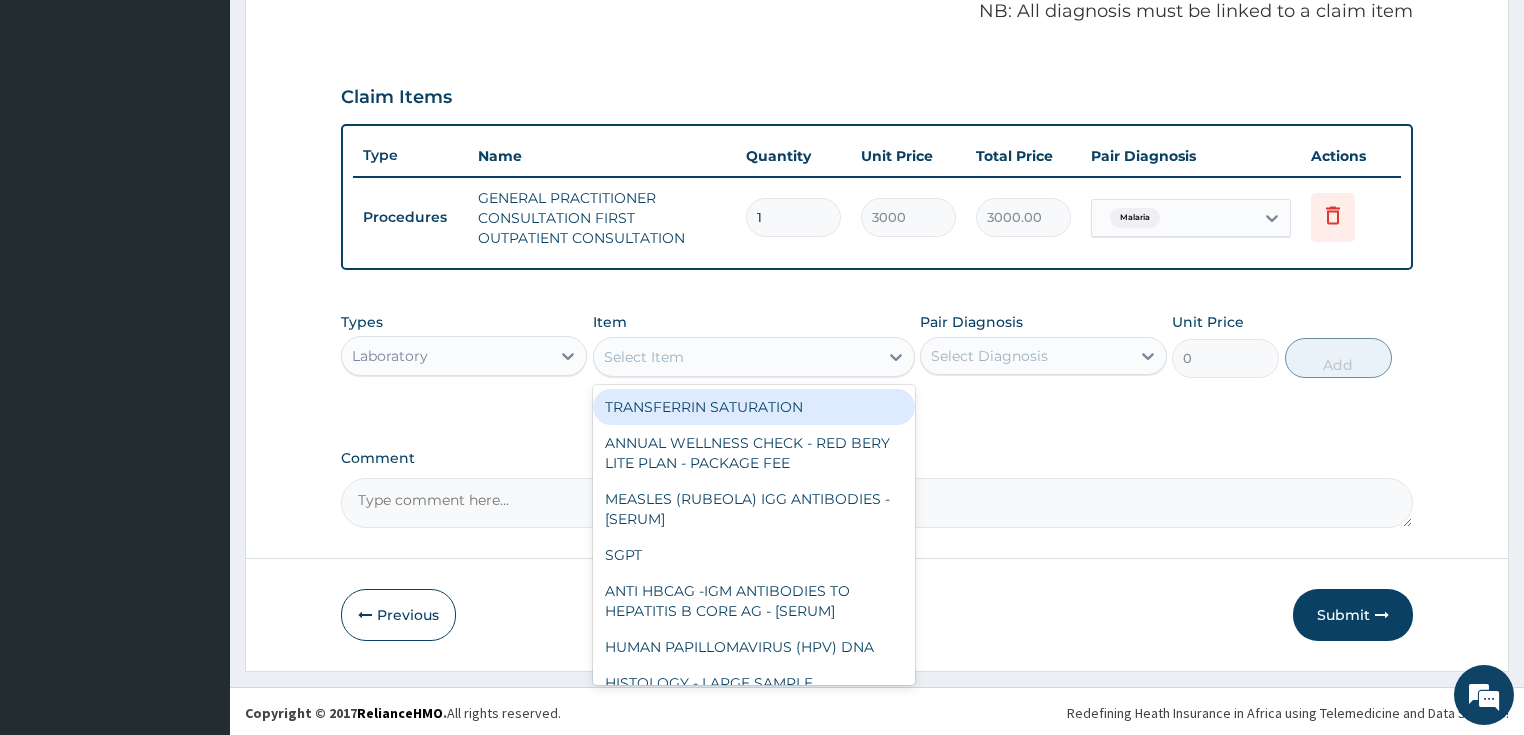 click on "Select Item" at bounding box center [736, 357] 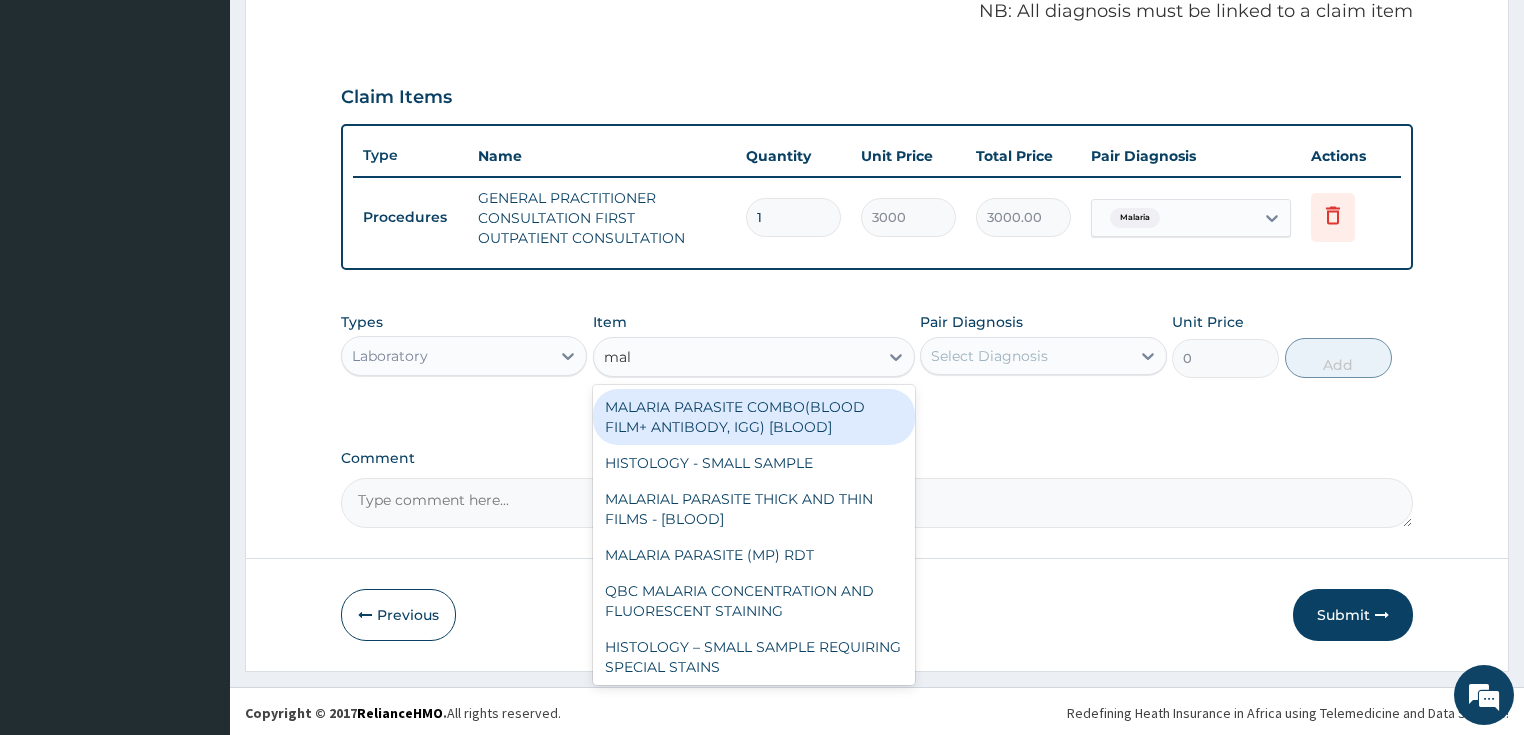 type on "mala" 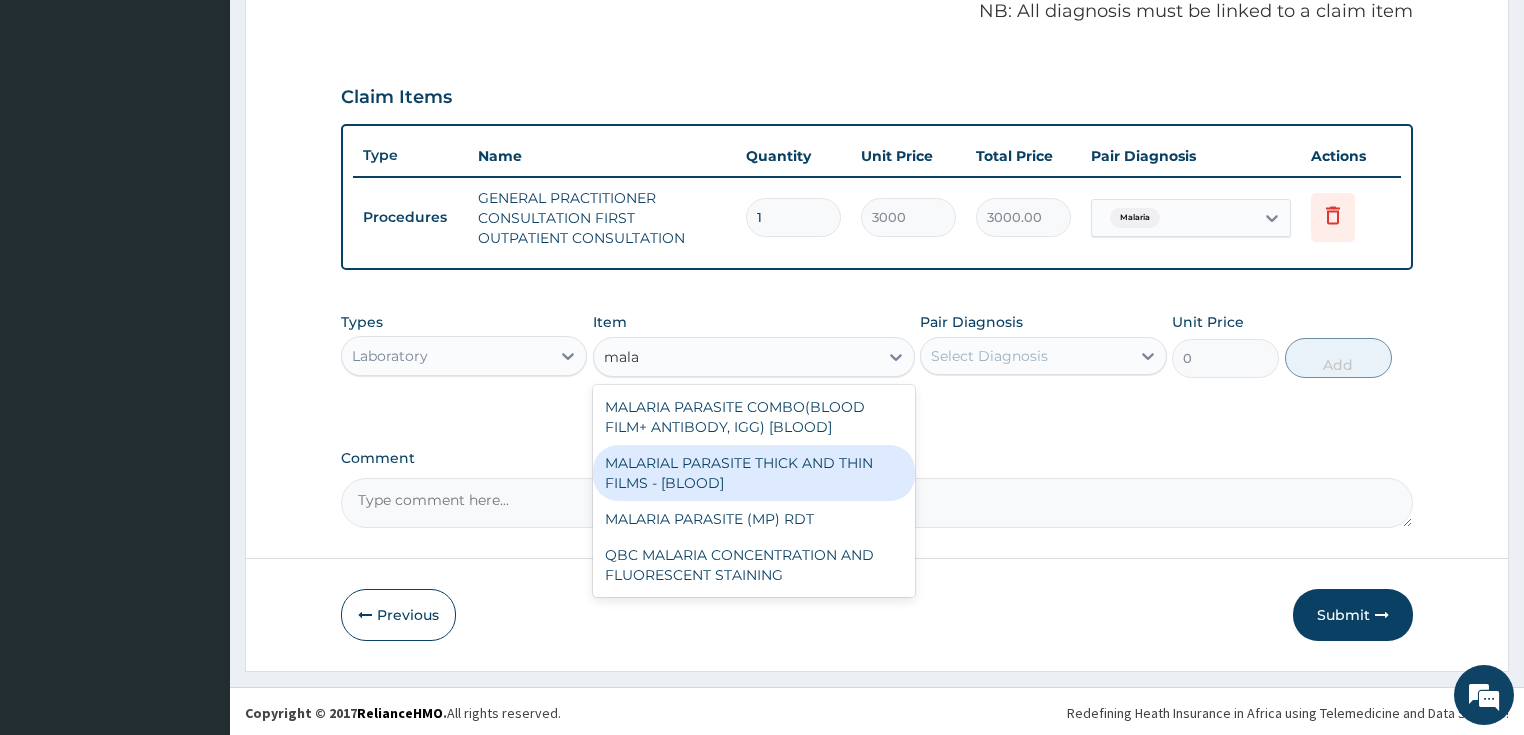 click on "MALARIAL PARASITE THICK AND THIN FILMS - [BLOOD]" at bounding box center (754, 473) 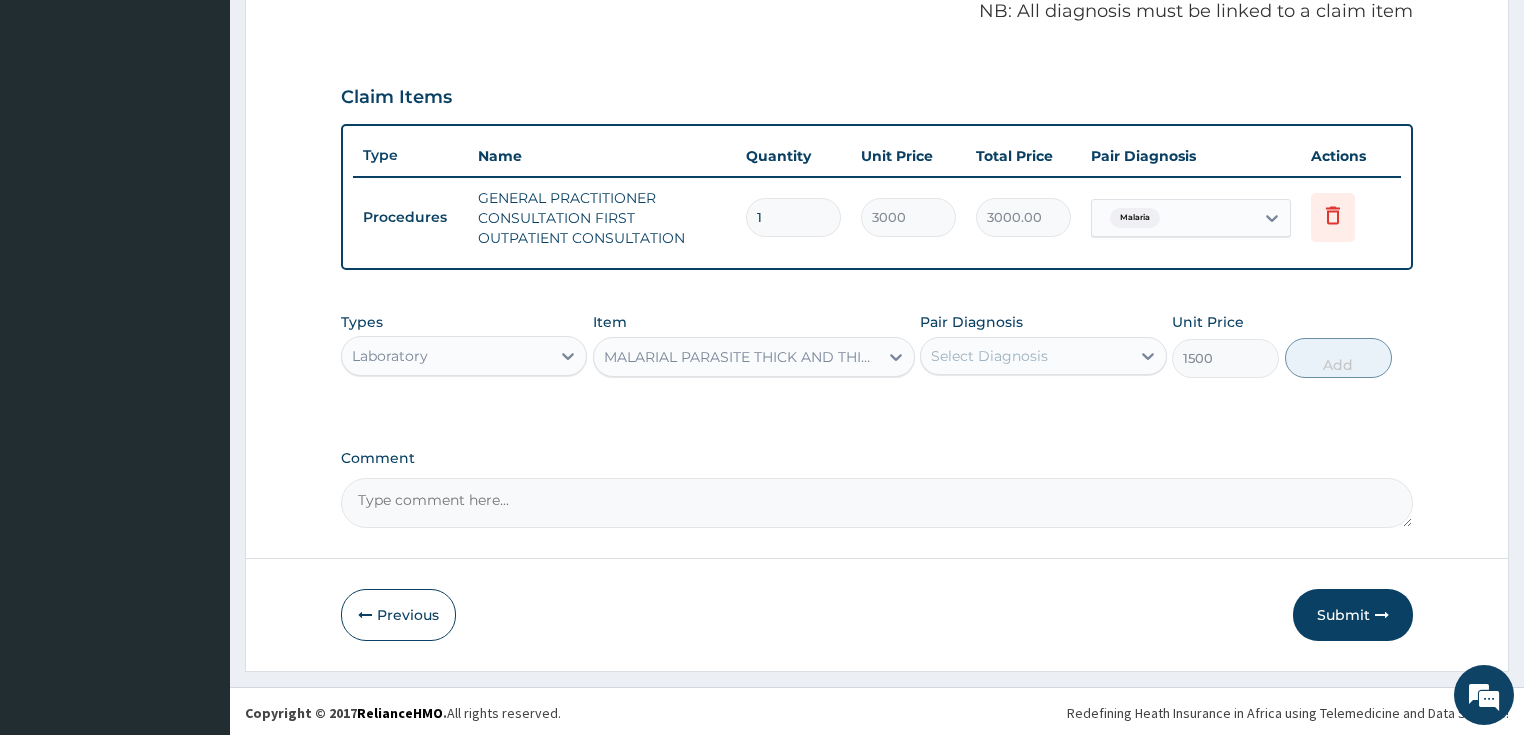 click on "MALARIAL PARASITE THICK AND THIN FILMS - [BLOOD]" at bounding box center (742, 357) 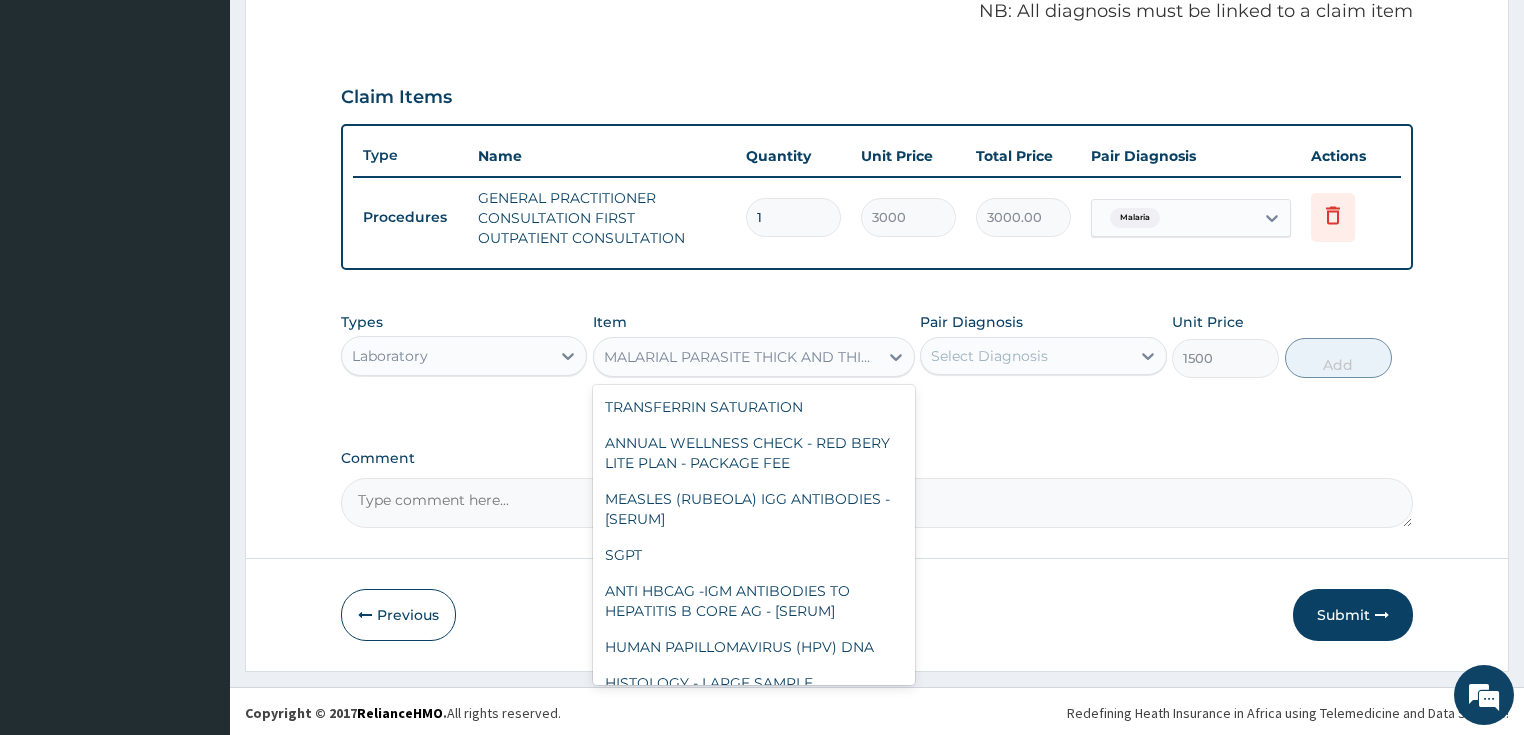 scroll, scrollTop: 6310, scrollLeft: 0, axis: vertical 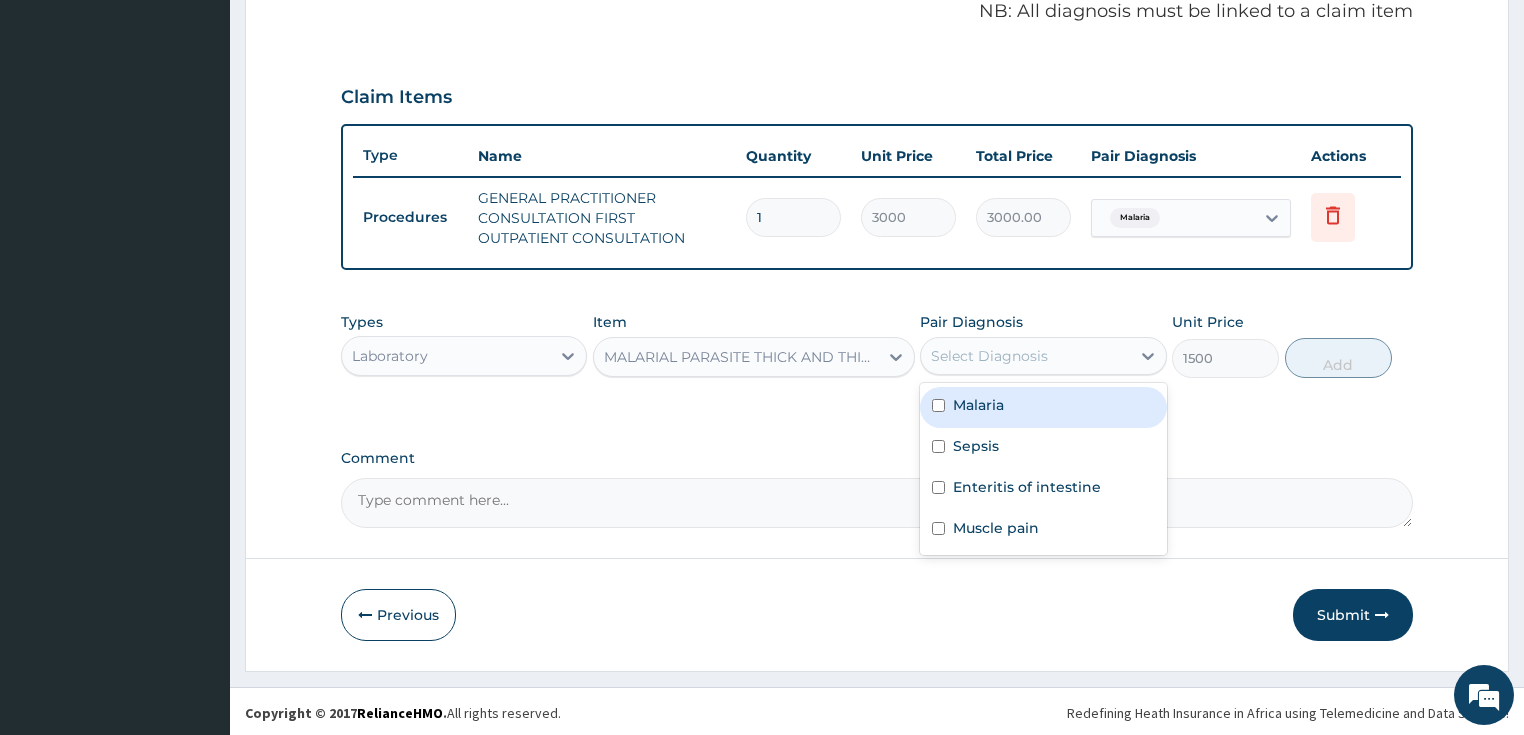 click on "Select Diagnosis" at bounding box center [1025, 356] 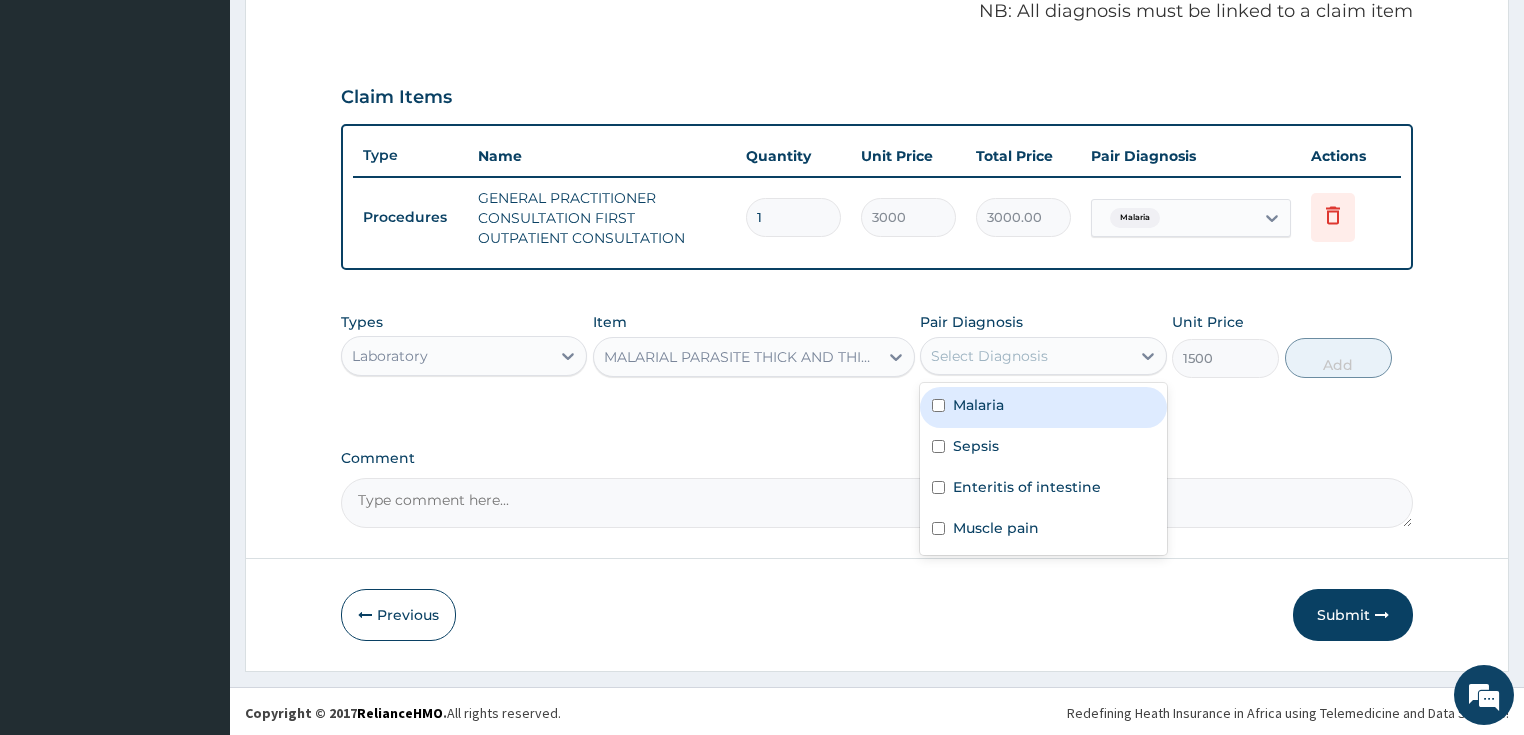 click on "Malaria" at bounding box center (1043, 407) 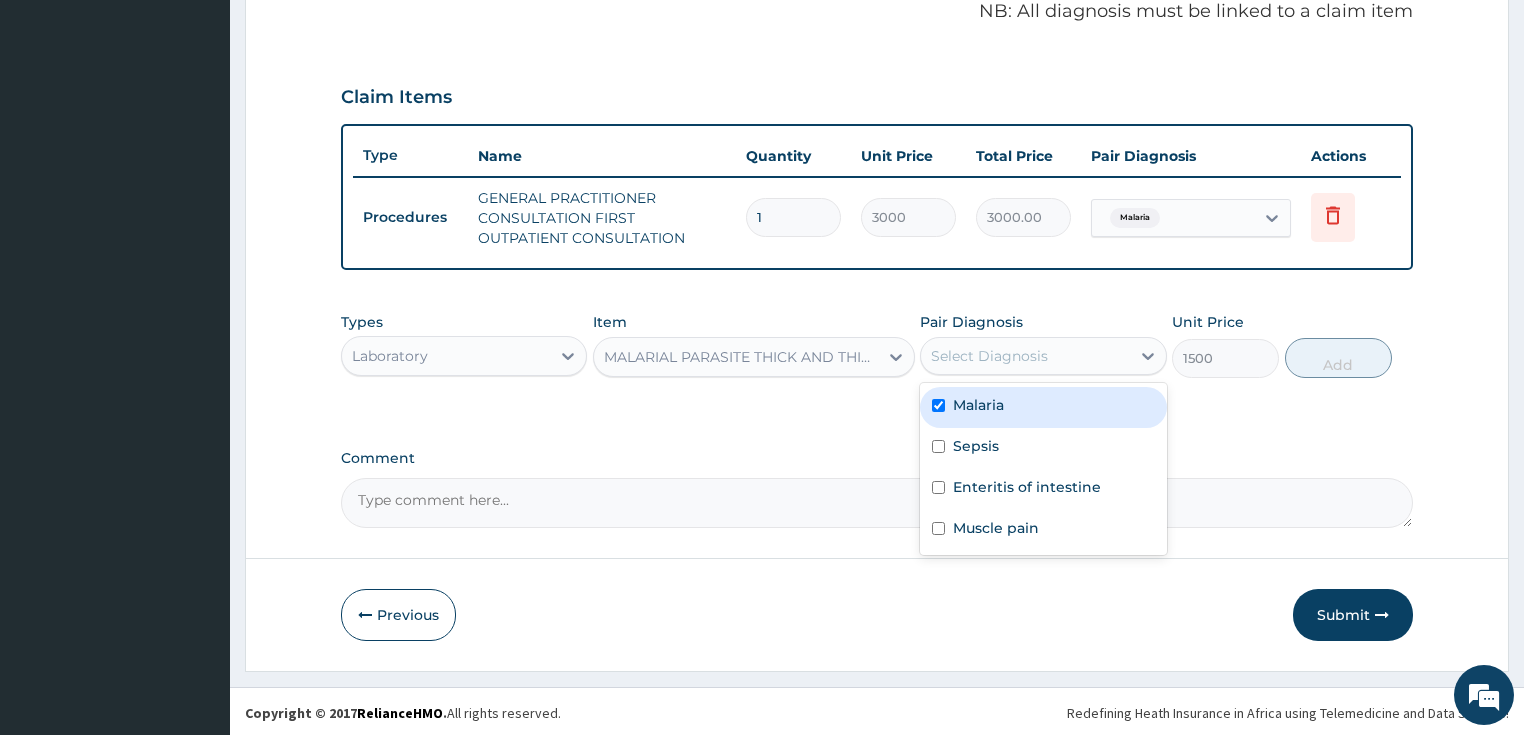 checkbox on "true" 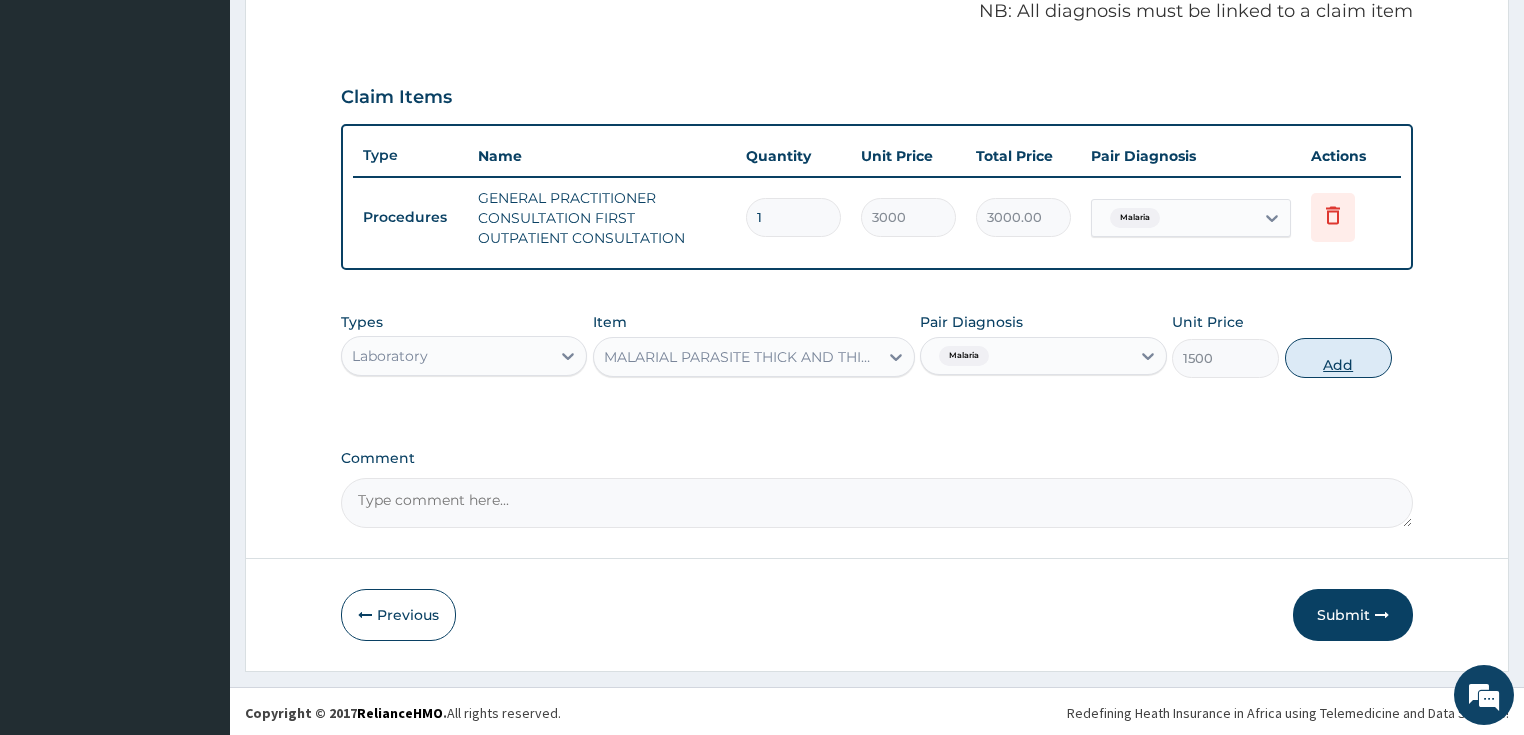 click on "Add" at bounding box center [1338, 358] 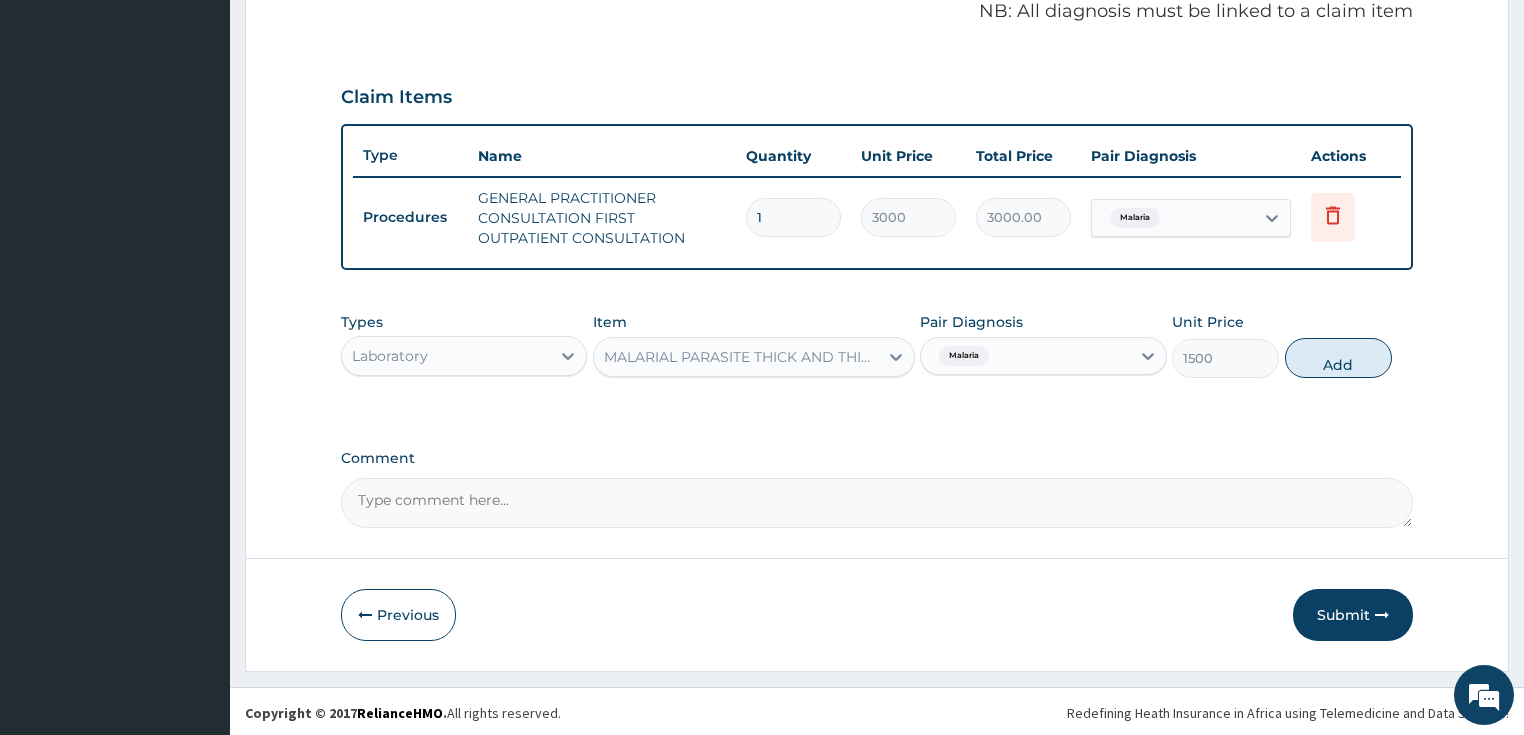 type on "0" 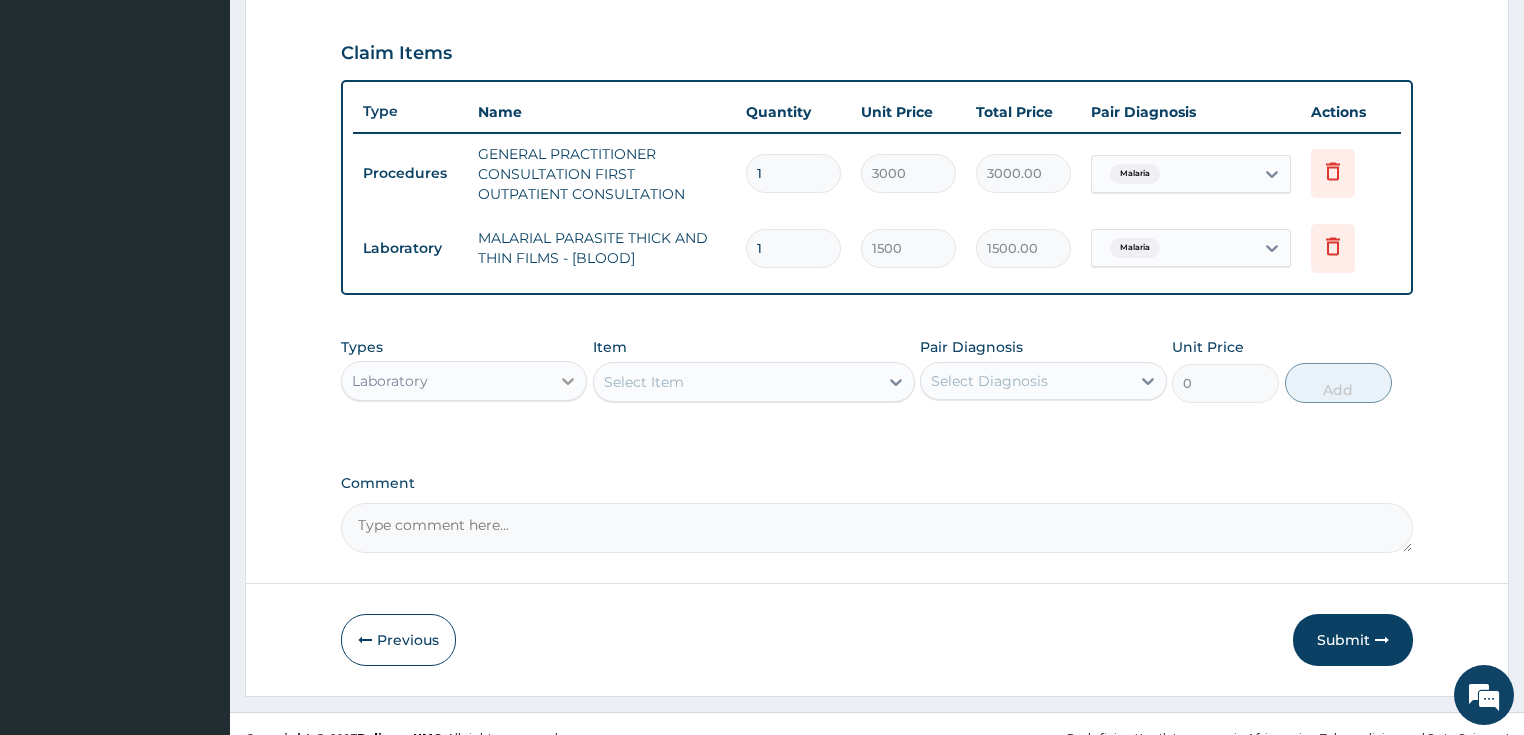 scroll, scrollTop: 688, scrollLeft: 0, axis: vertical 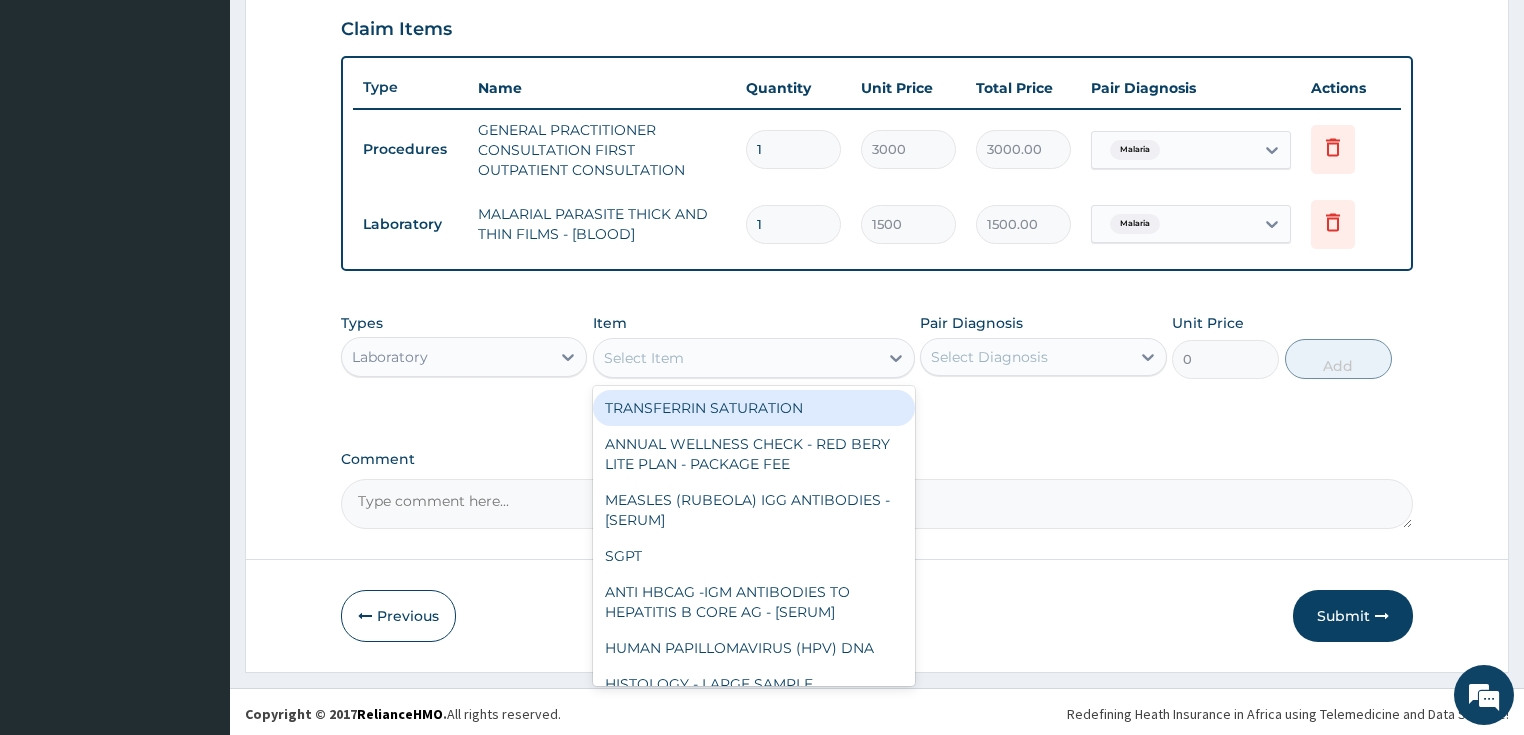 click on "Select Item" at bounding box center [644, 358] 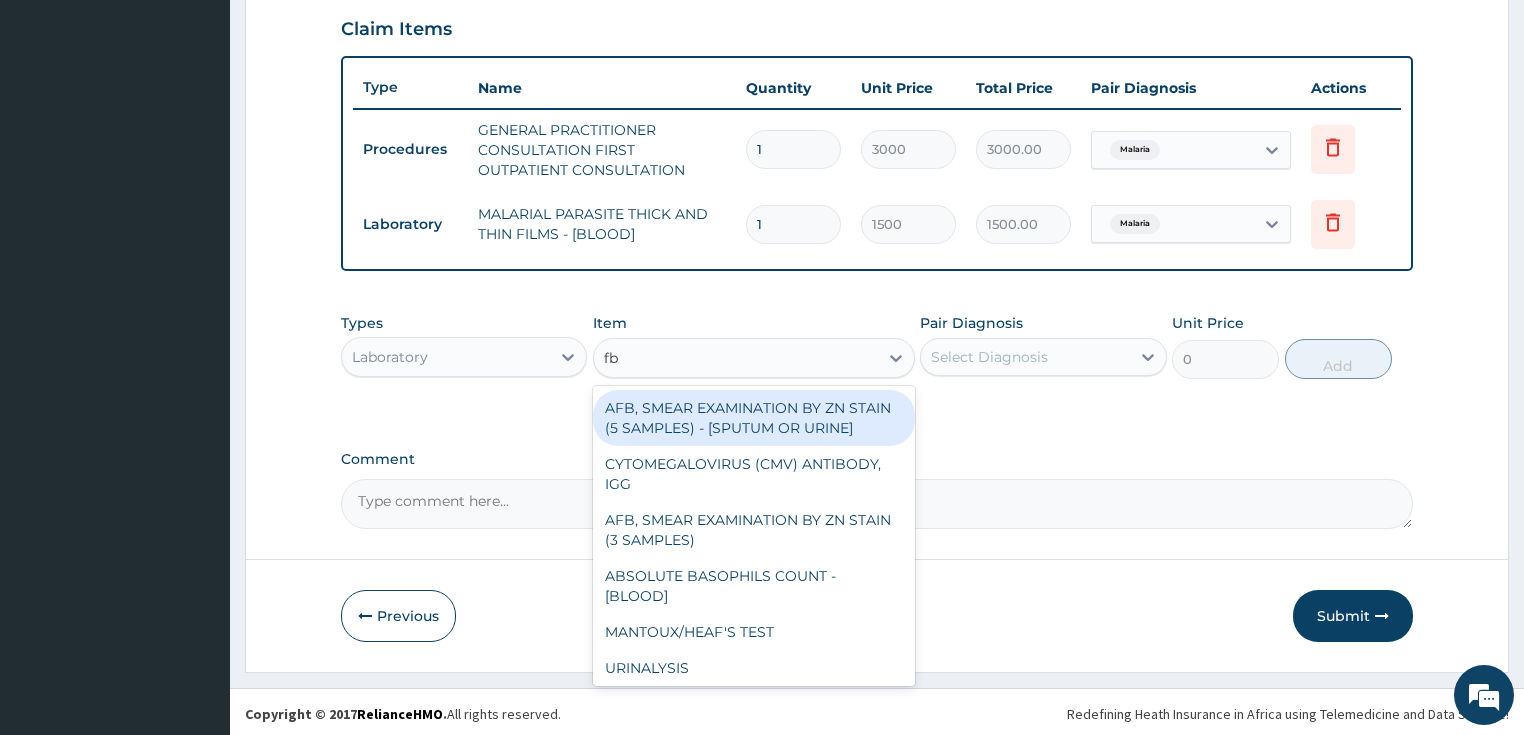 type on "fbc" 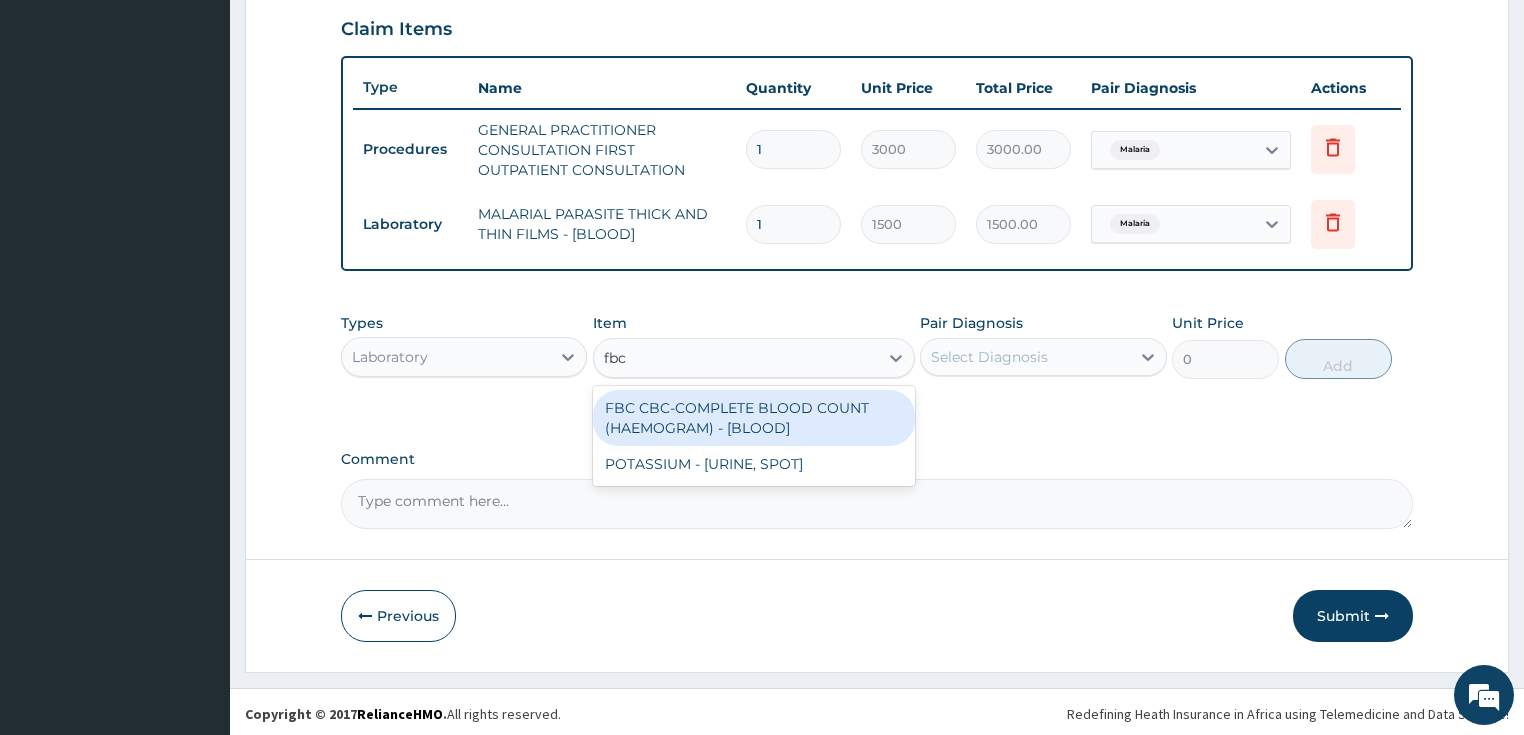 click on "FBC CBC-COMPLETE BLOOD COUNT (HAEMOGRAM) - [BLOOD]" at bounding box center (754, 418) 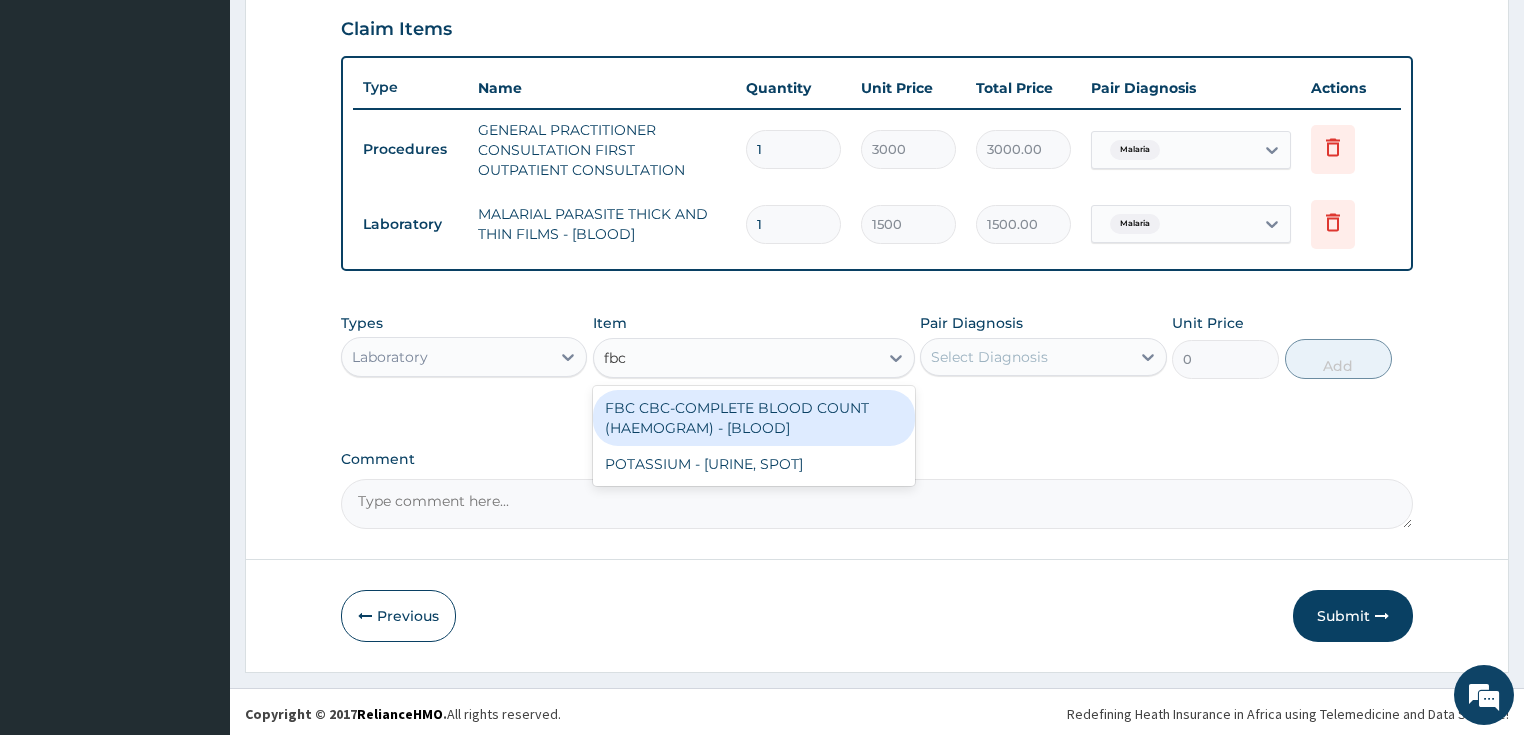 type 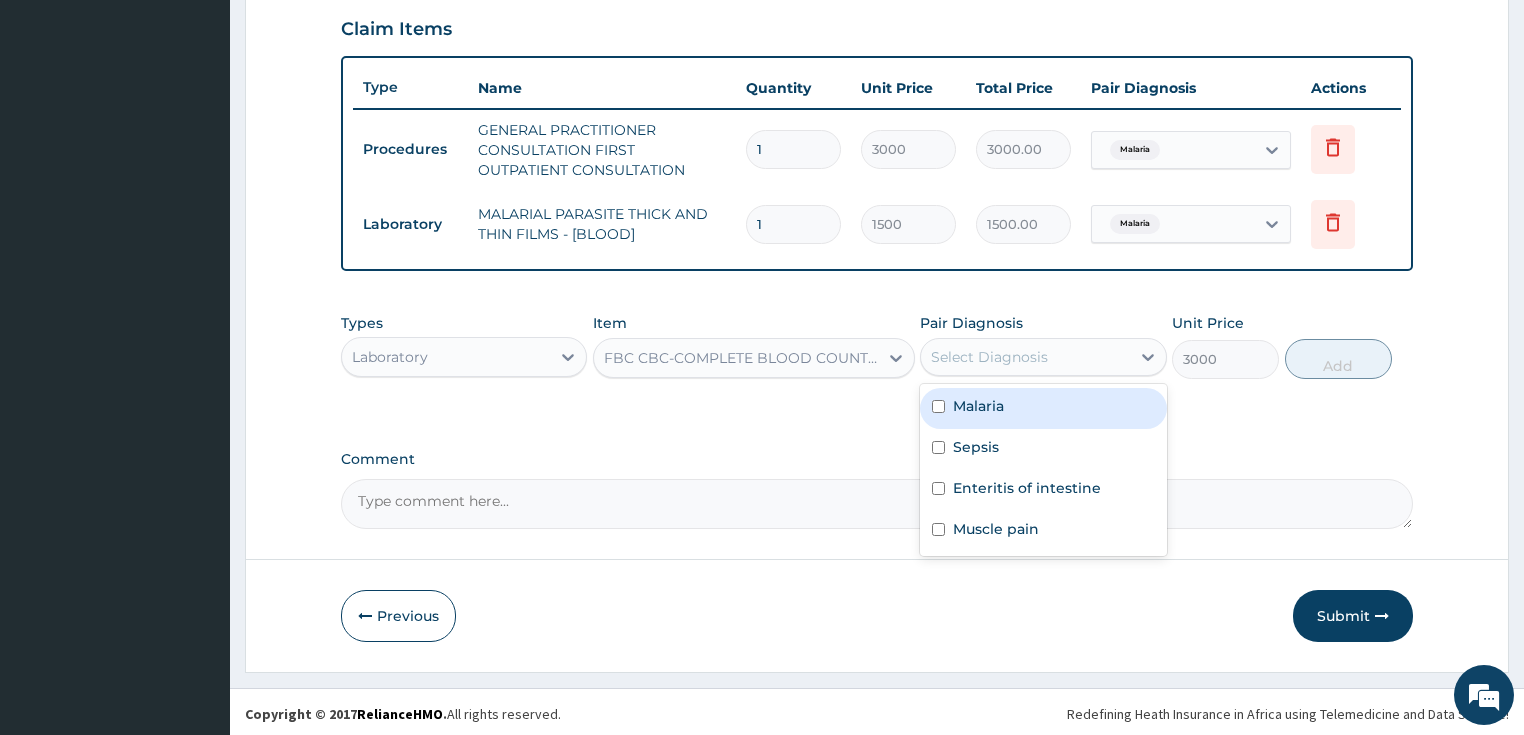 click on "Select Diagnosis" at bounding box center [989, 357] 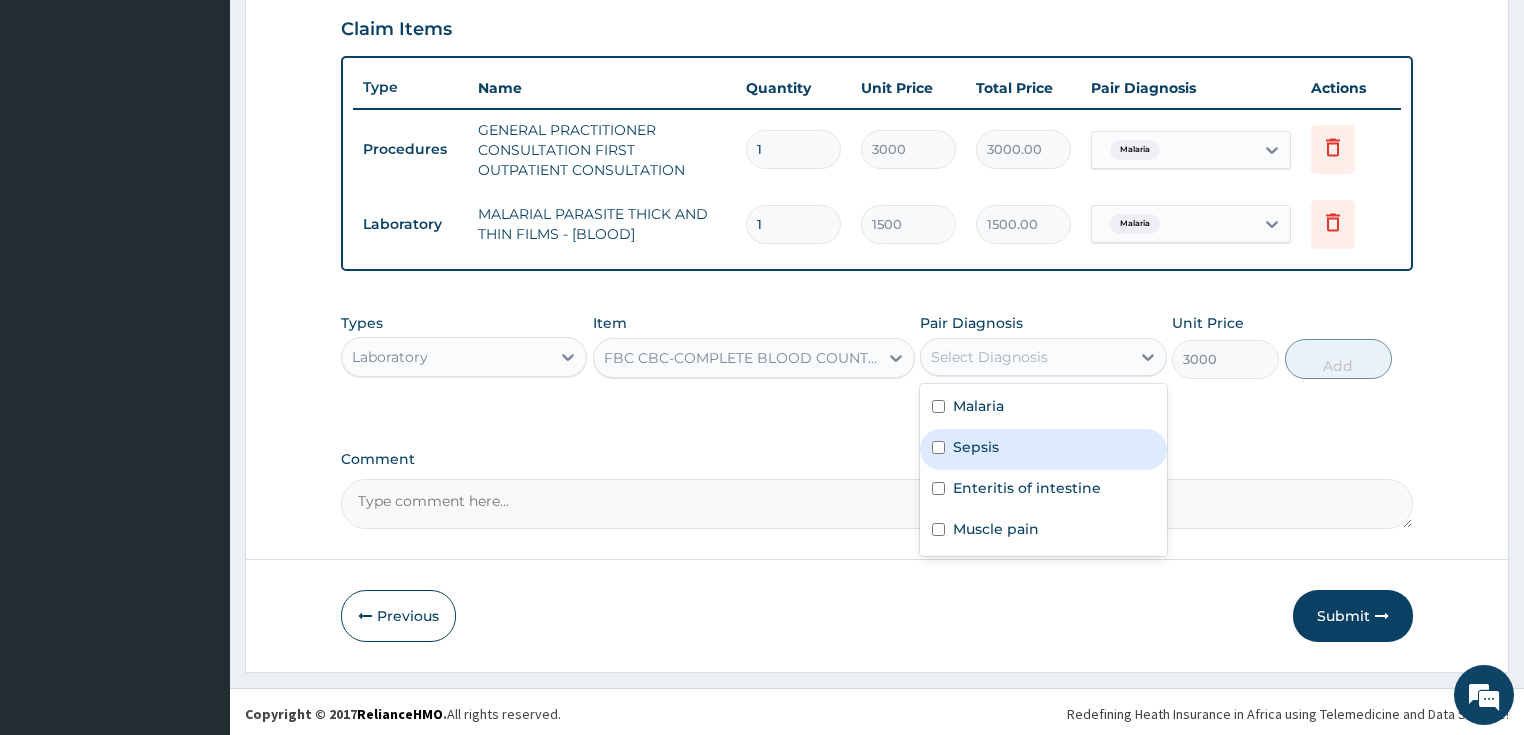 click on "Sepsis" at bounding box center [976, 447] 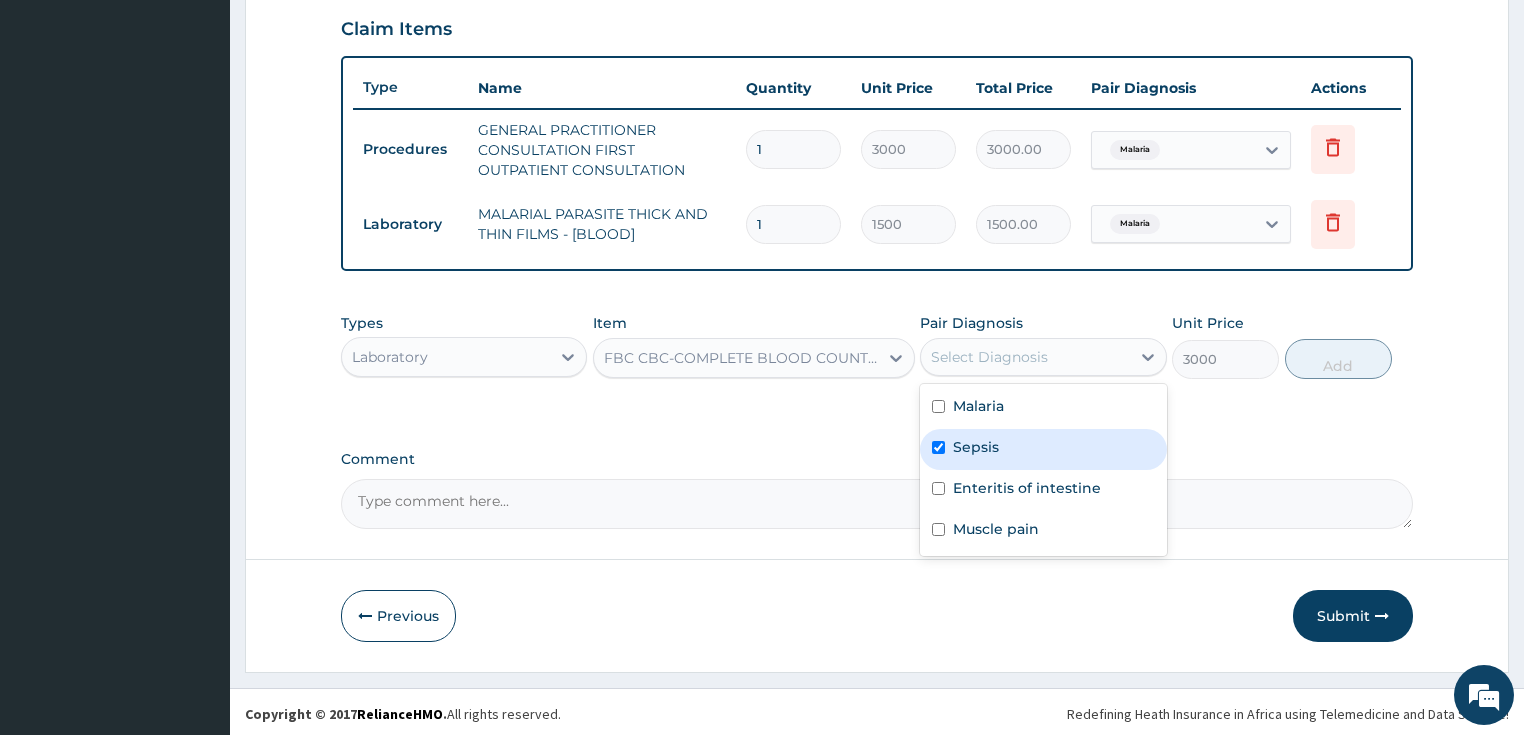 checkbox on "true" 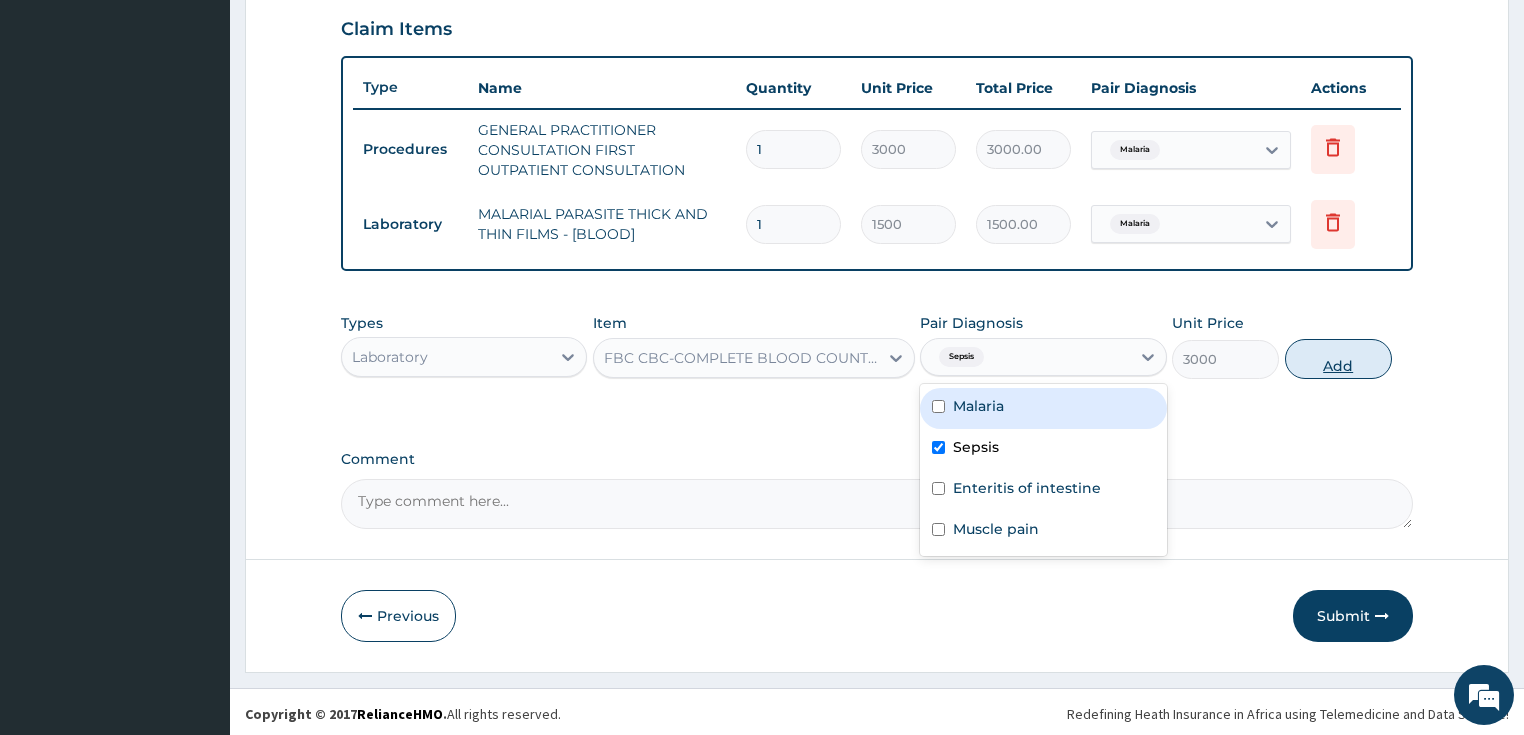 click on "Add" at bounding box center (1338, 359) 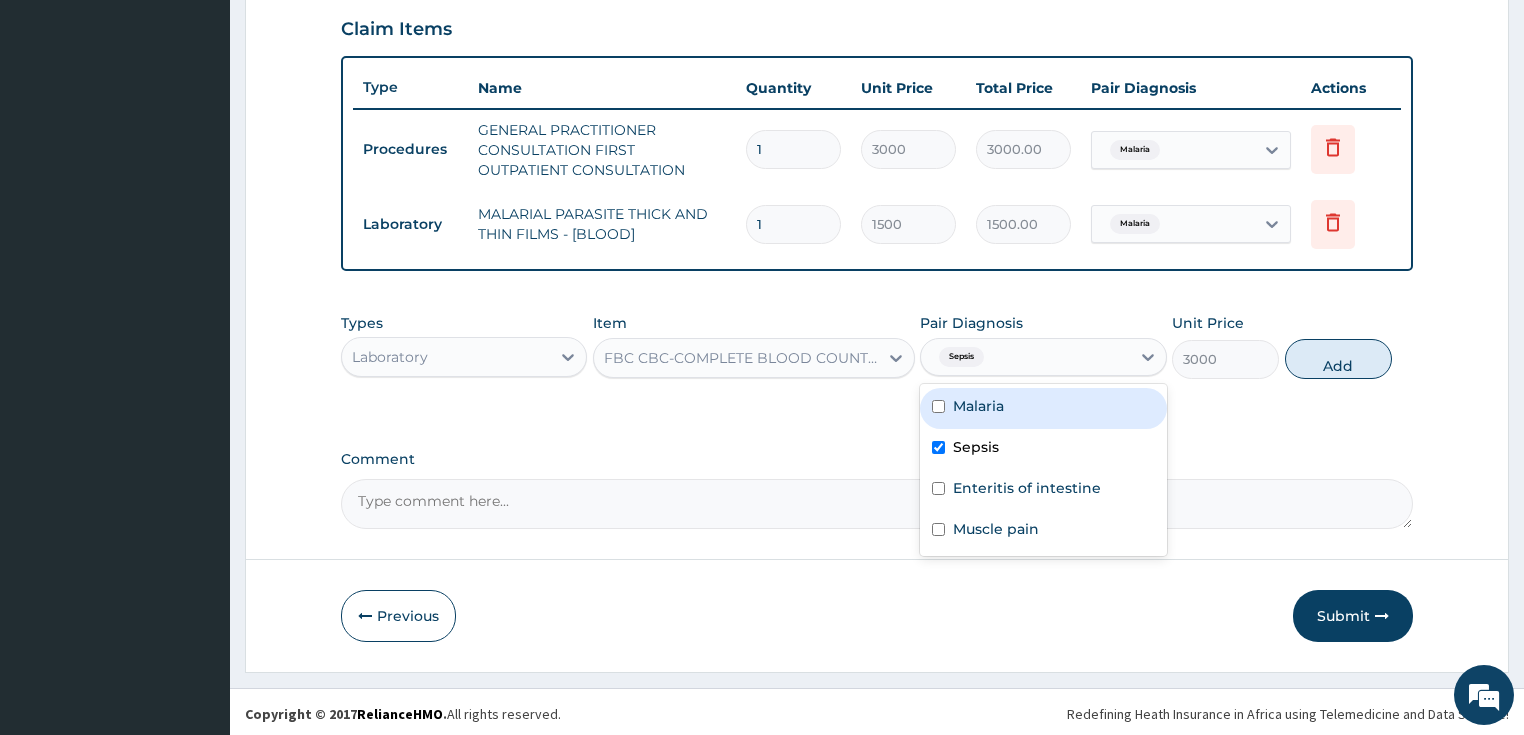 type on "0" 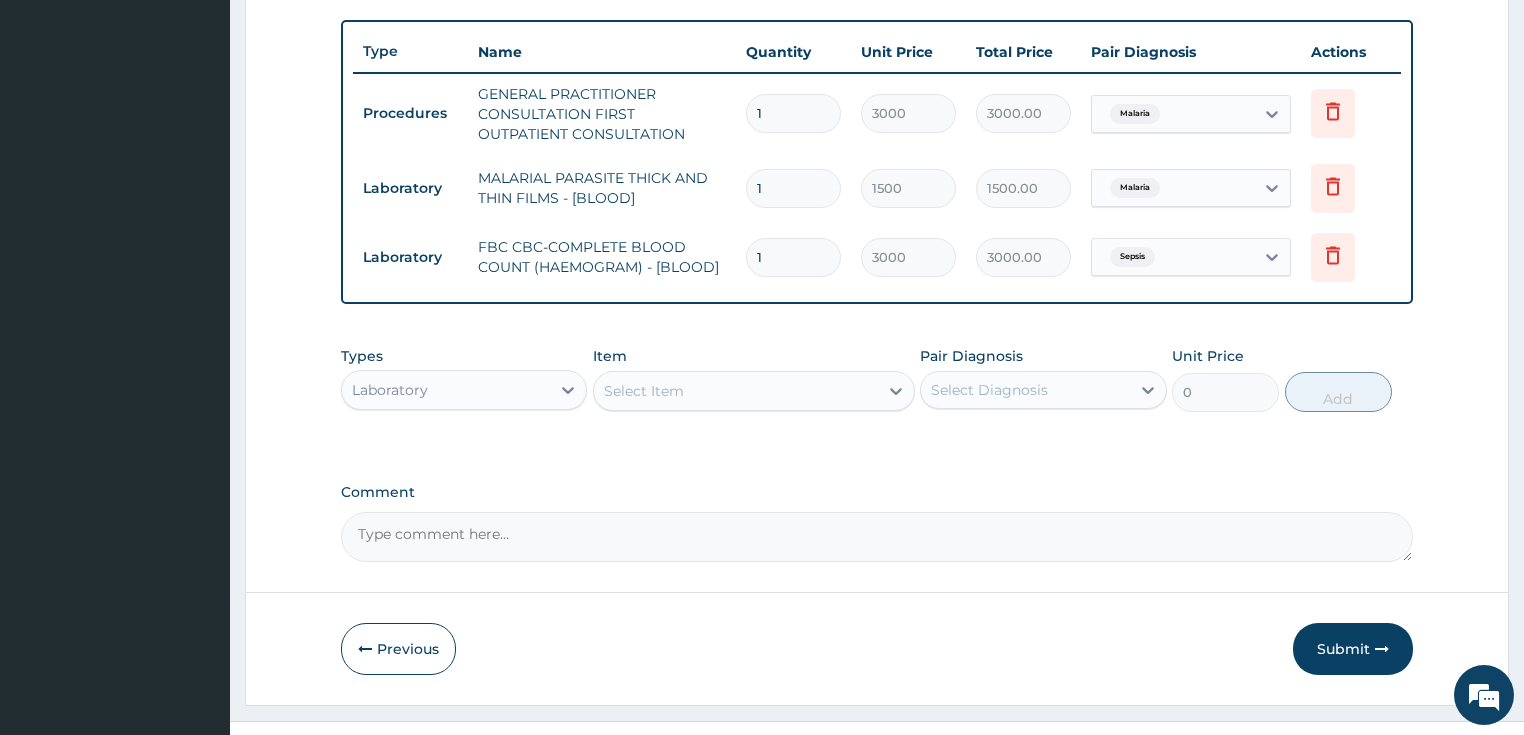 scroll, scrollTop: 757, scrollLeft: 0, axis: vertical 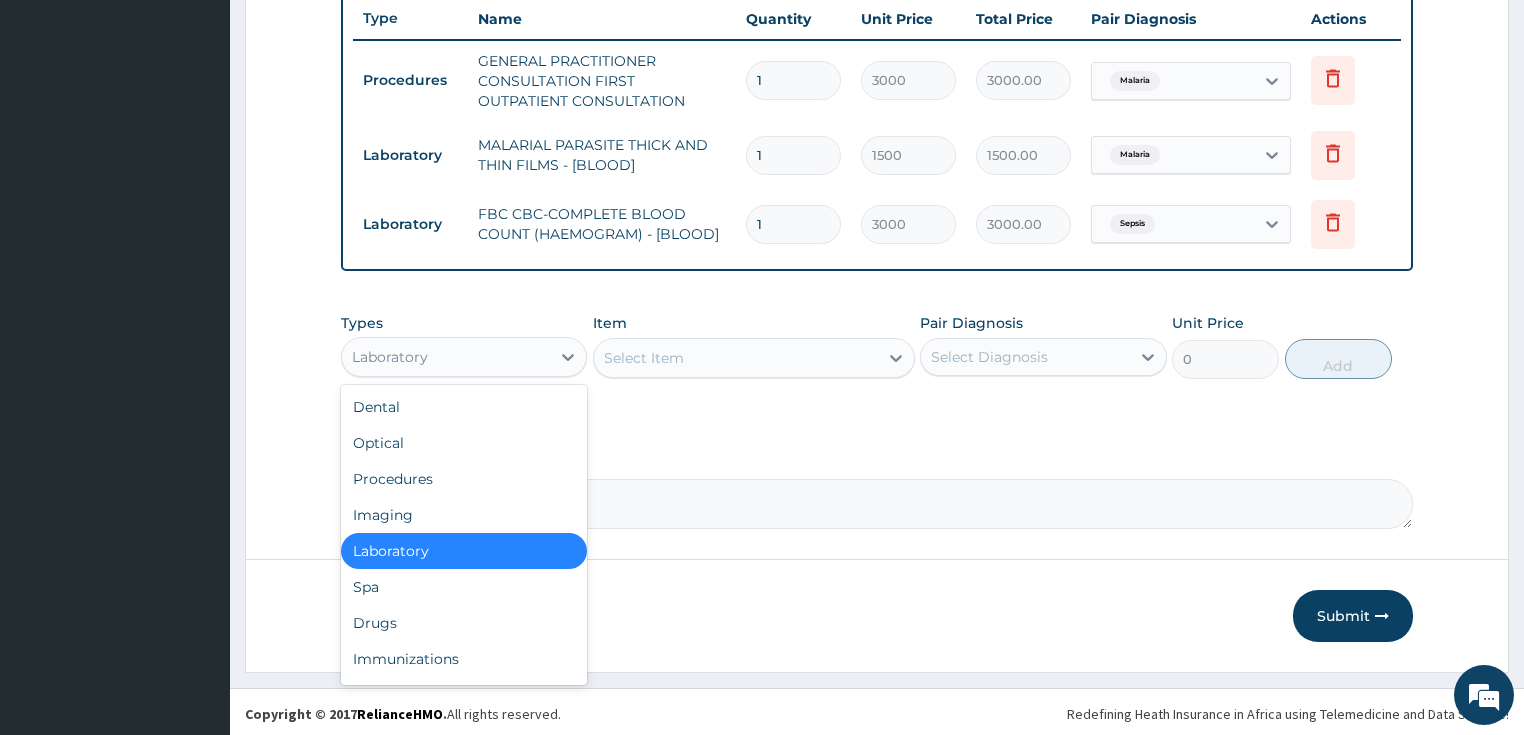 click on "Laboratory" at bounding box center [446, 357] 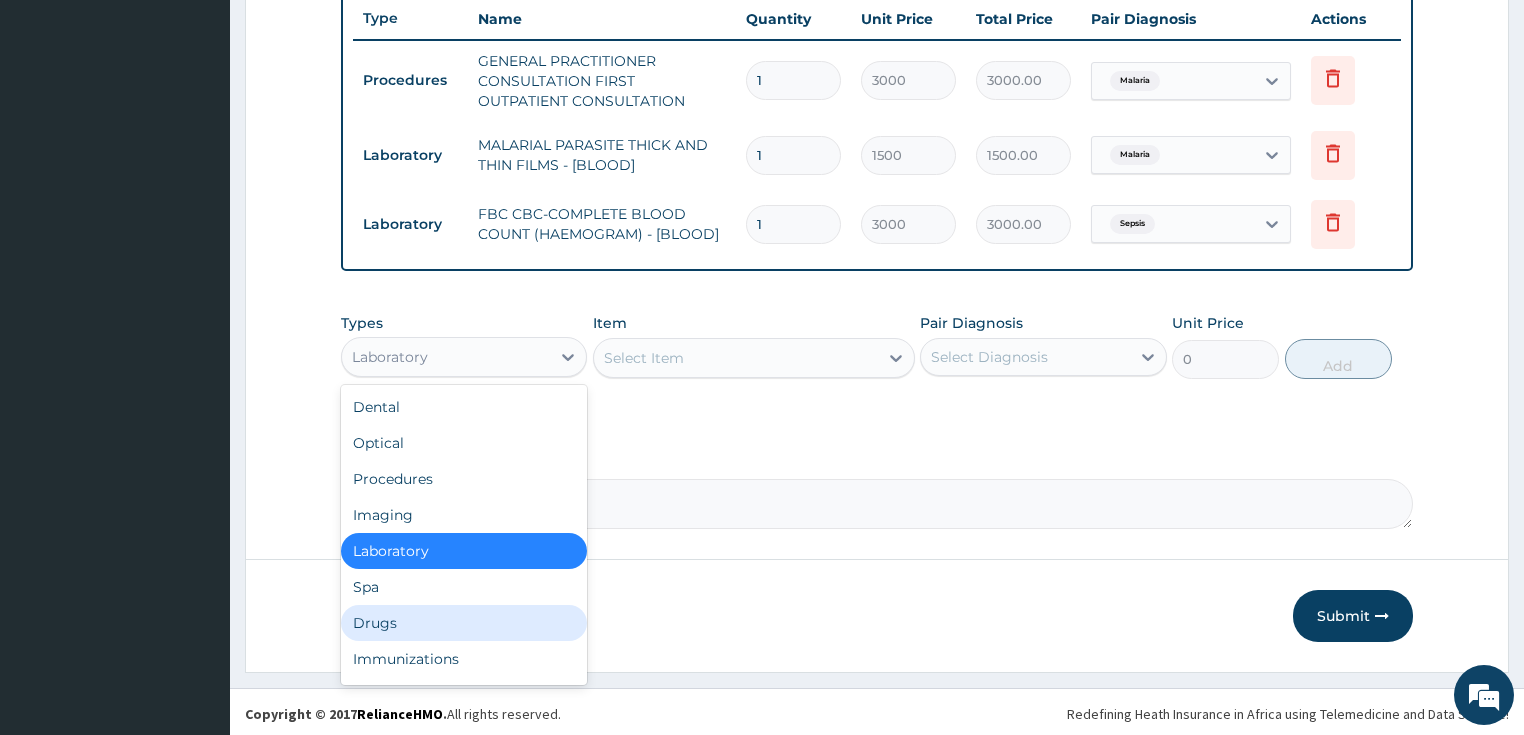 click on "Drugs" at bounding box center [464, 623] 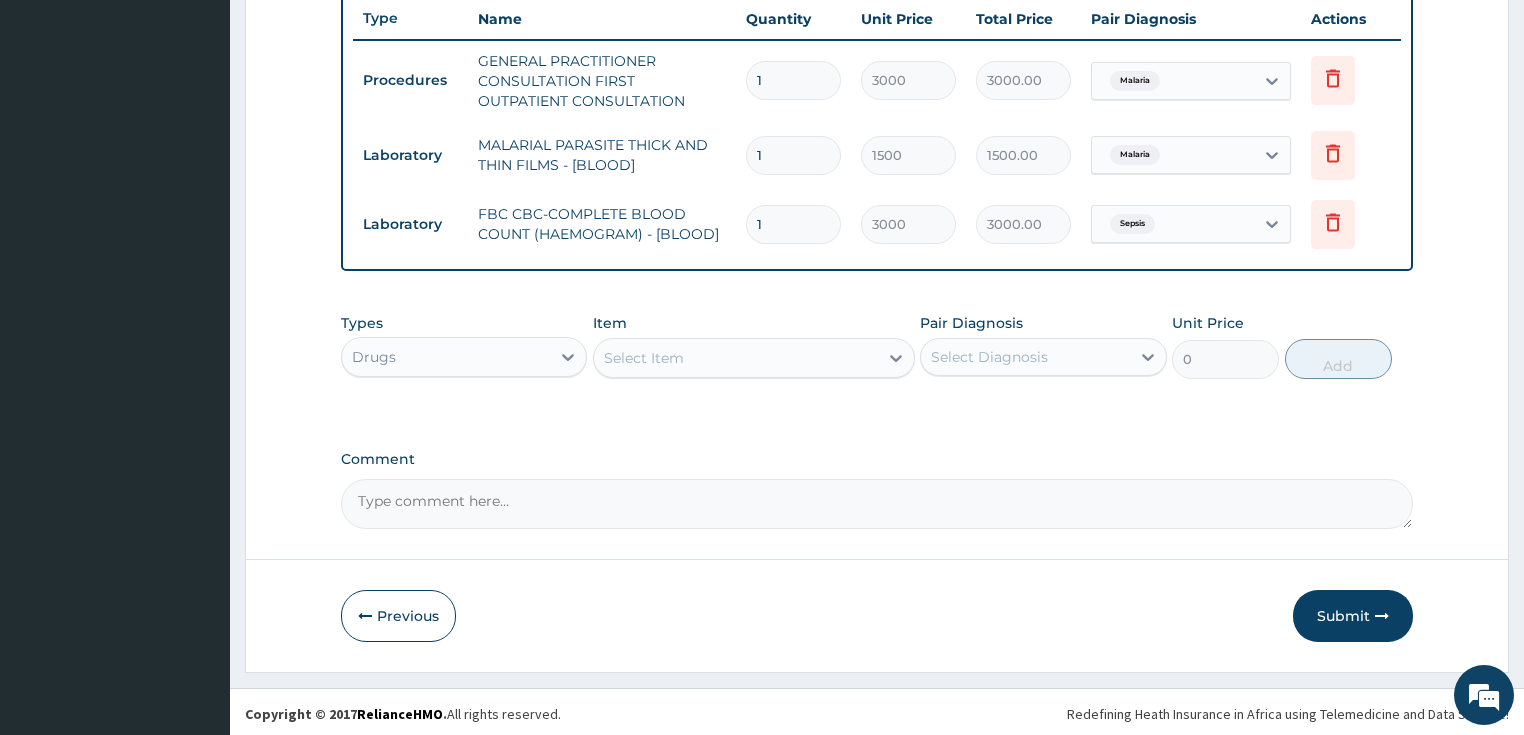 click on "Select Item" at bounding box center (736, 358) 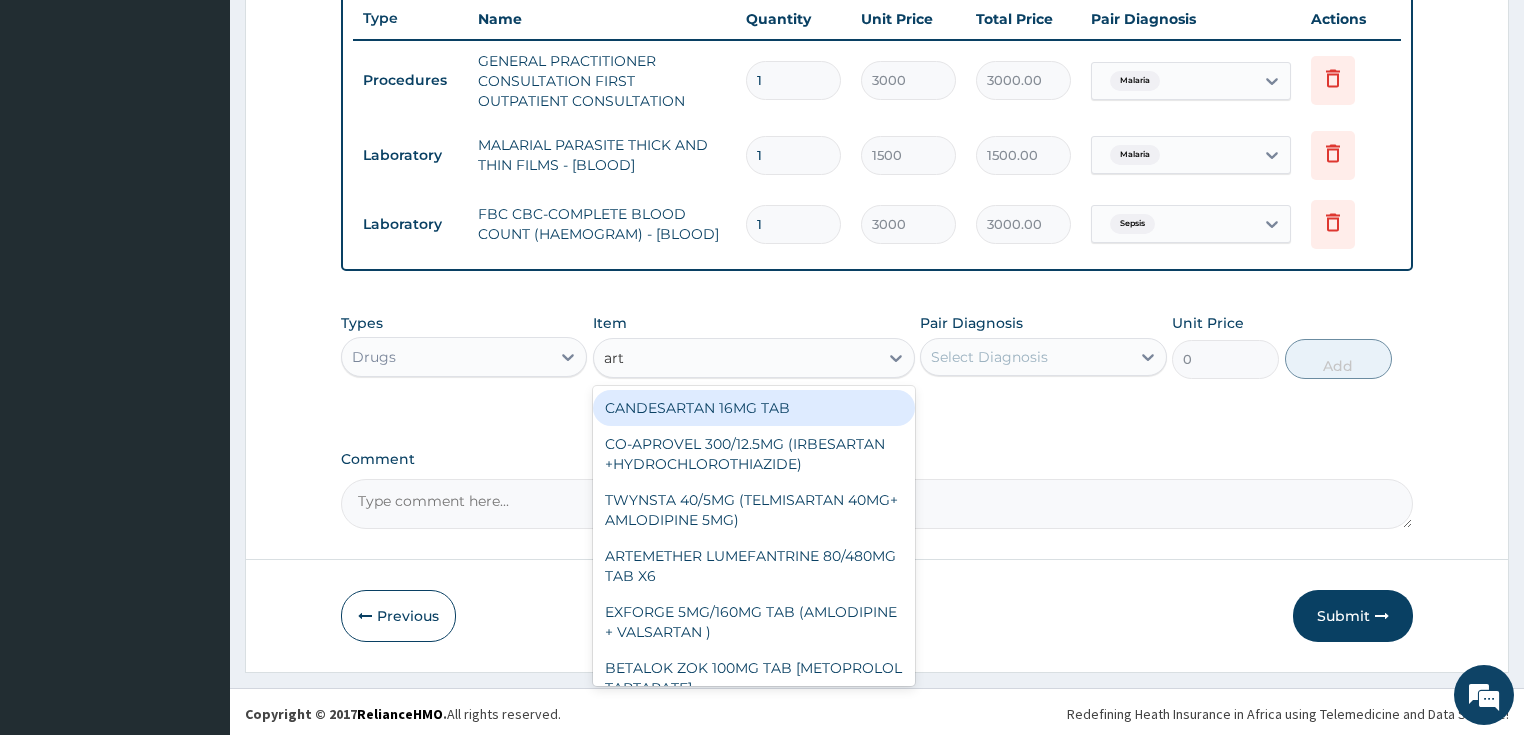 type on "arte" 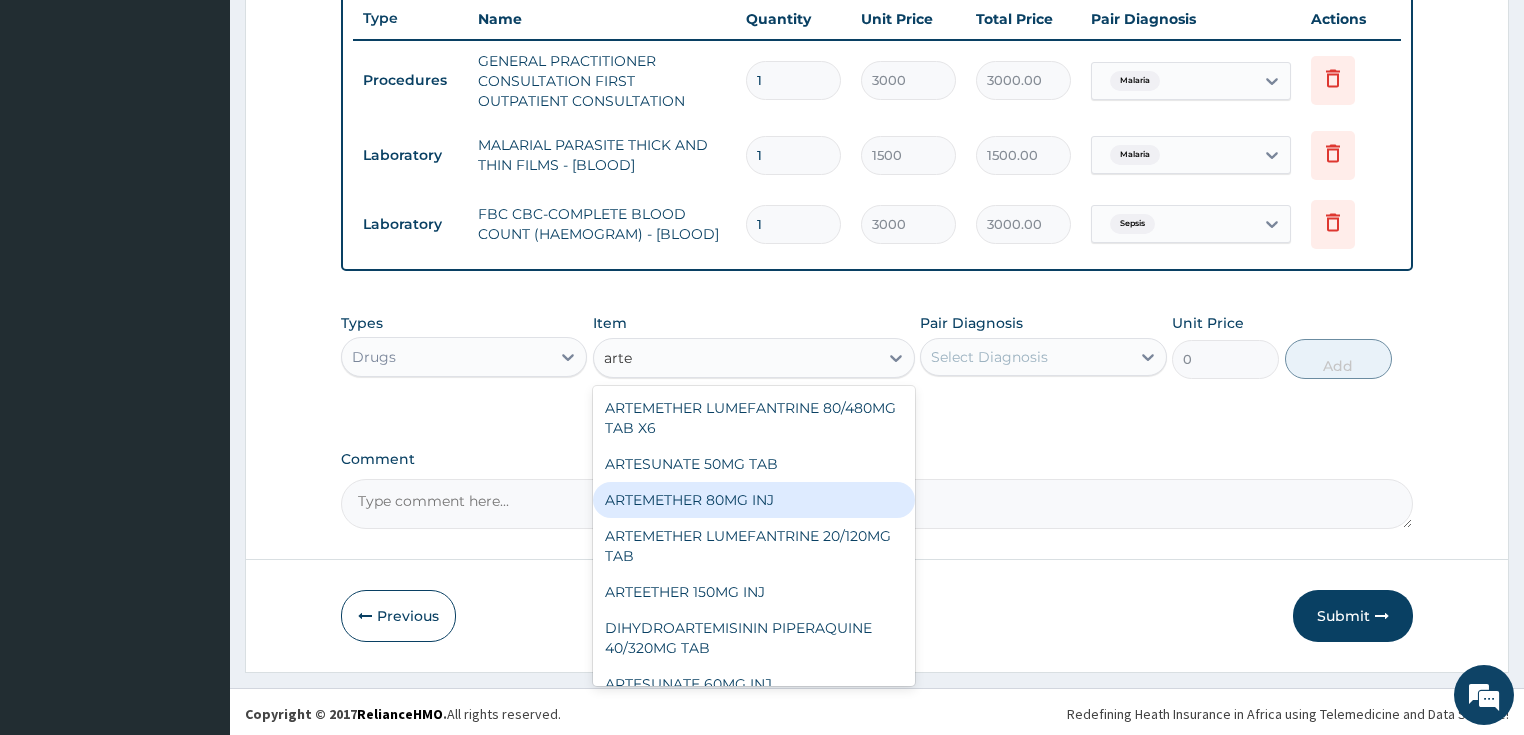 drag, startPoint x: 711, startPoint y: 494, endPoint x: 975, endPoint y: 402, distance: 279.5711 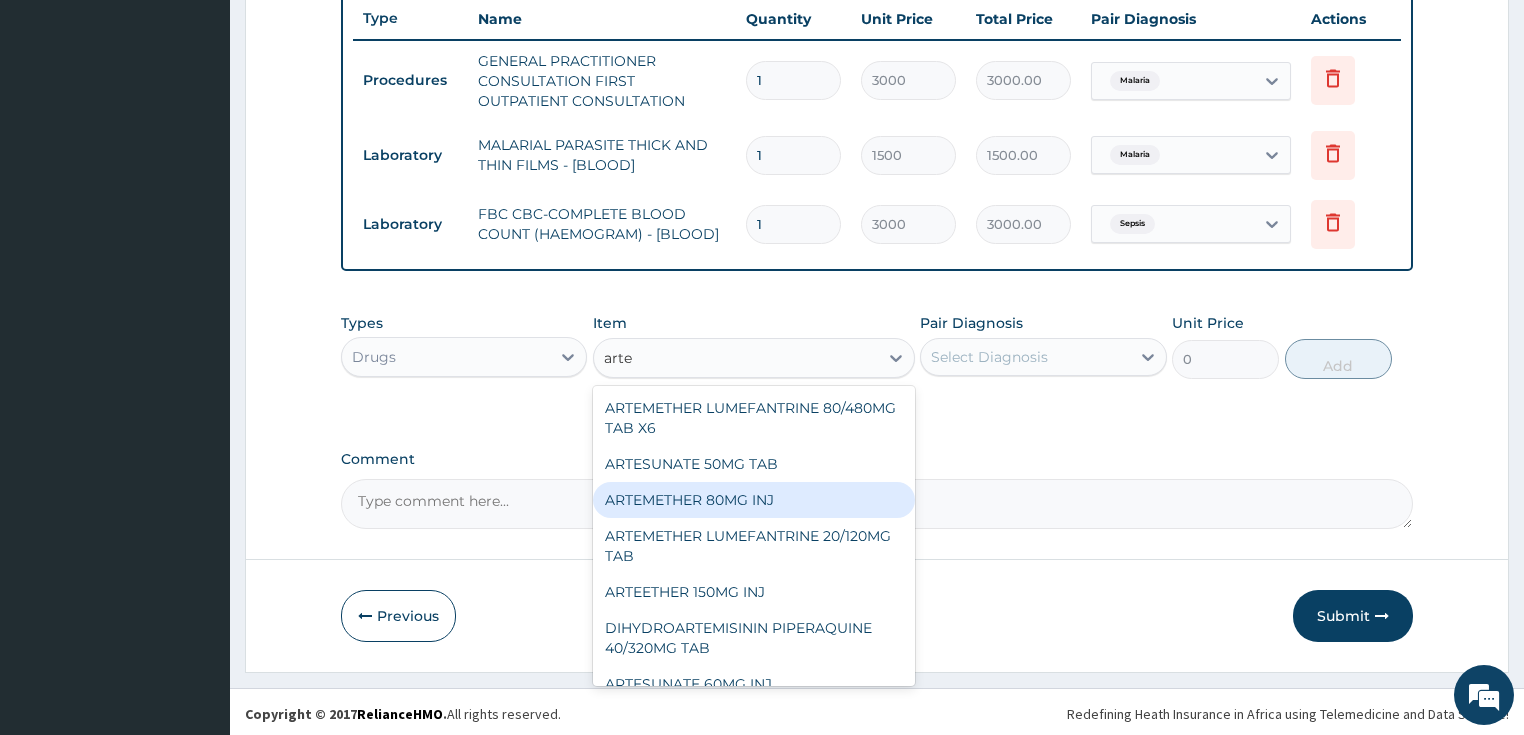 click on "ARTEMETHER 80MG INJ" at bounding box center [754, 500] 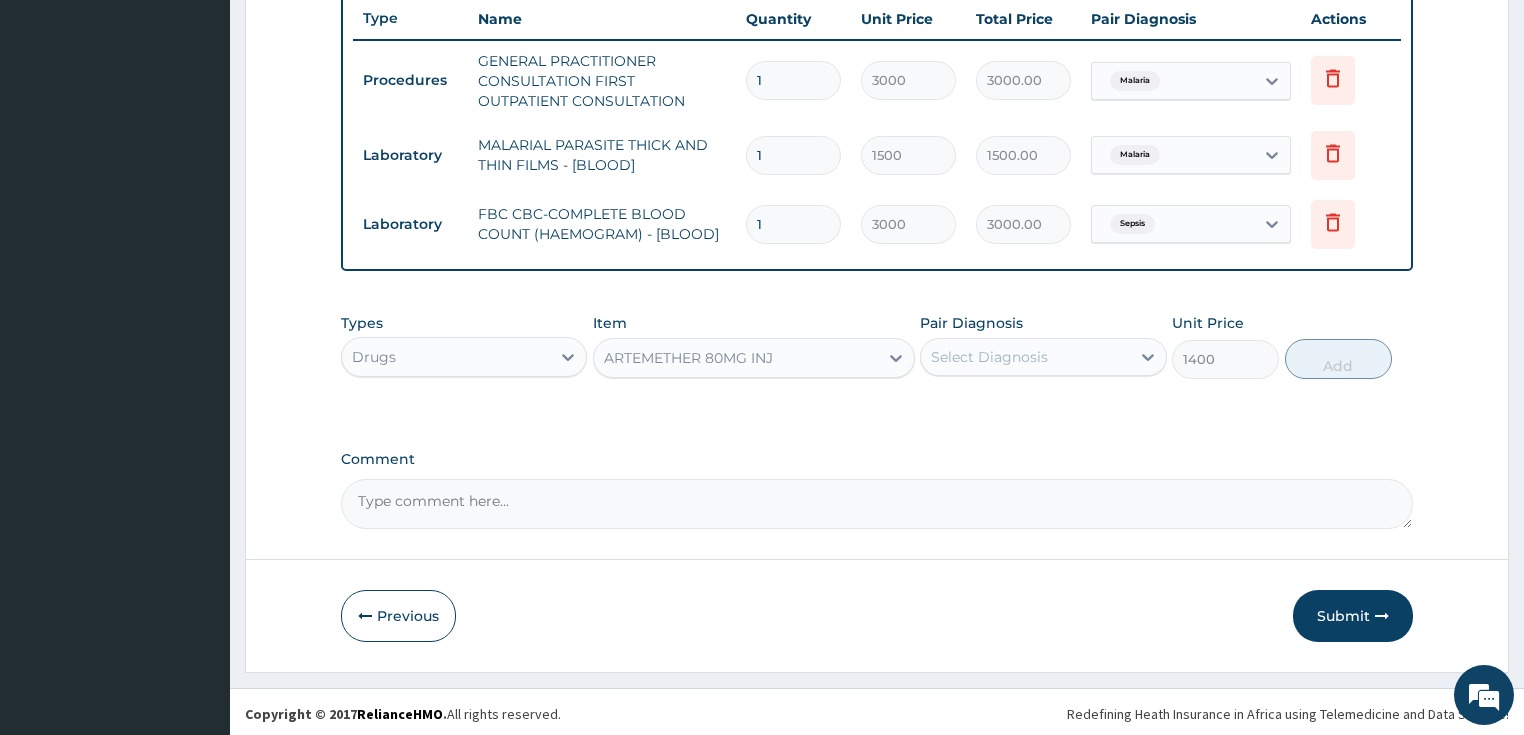 click on "Select Diagnosis" at bounding box center [989, 357] 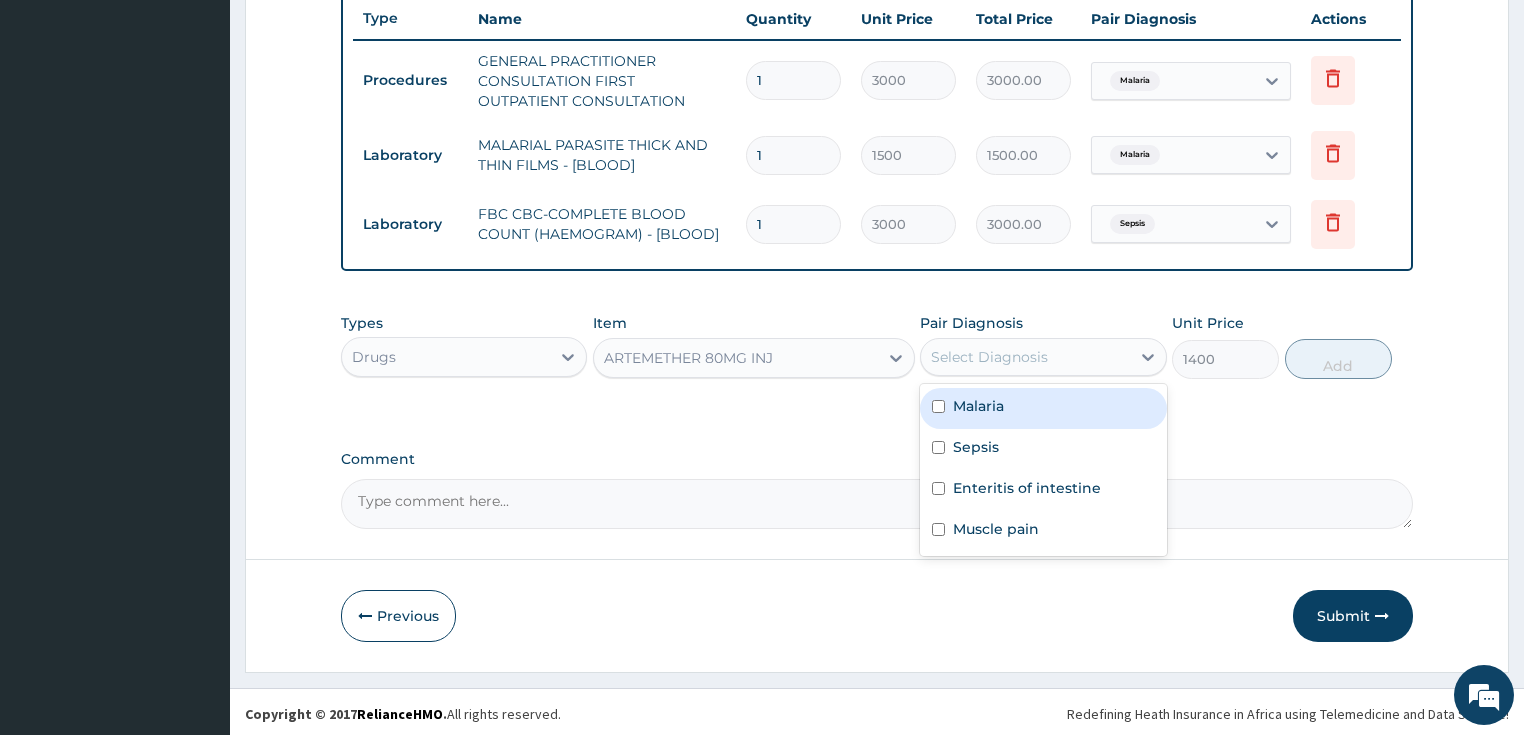 click on "Malaria" at bounding box center [1043, 408] 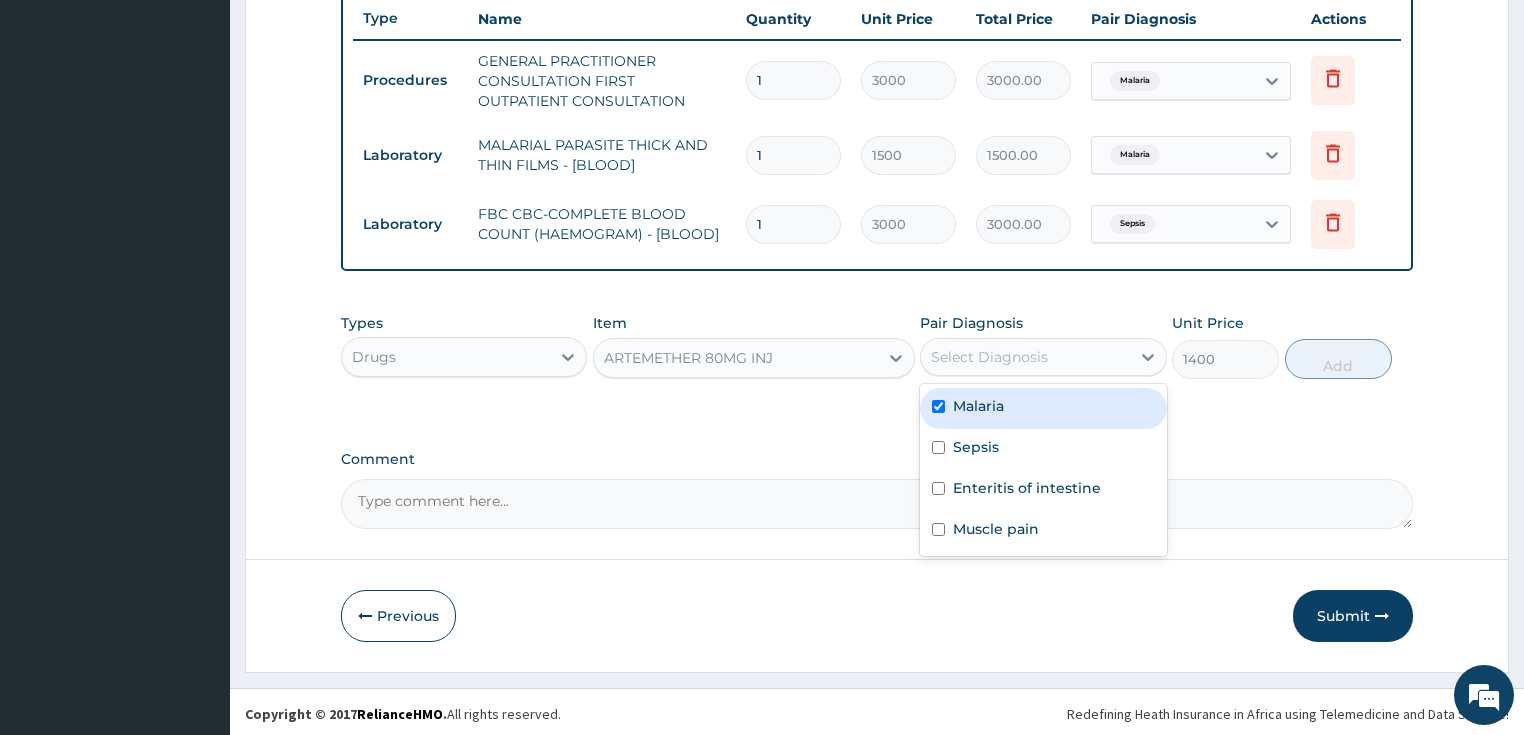checkbox on "true" 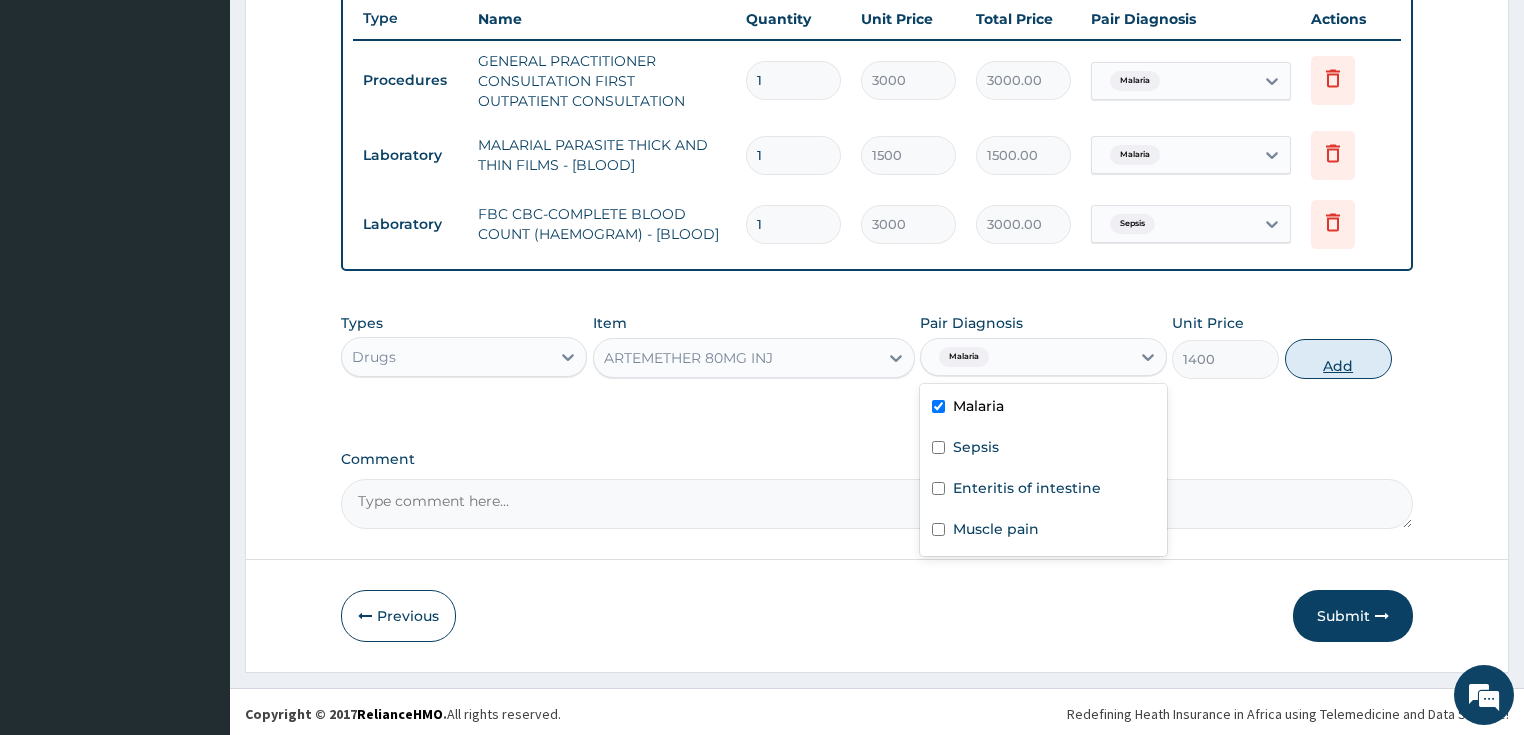 click on "Add" at bounding box center (1338, 359) 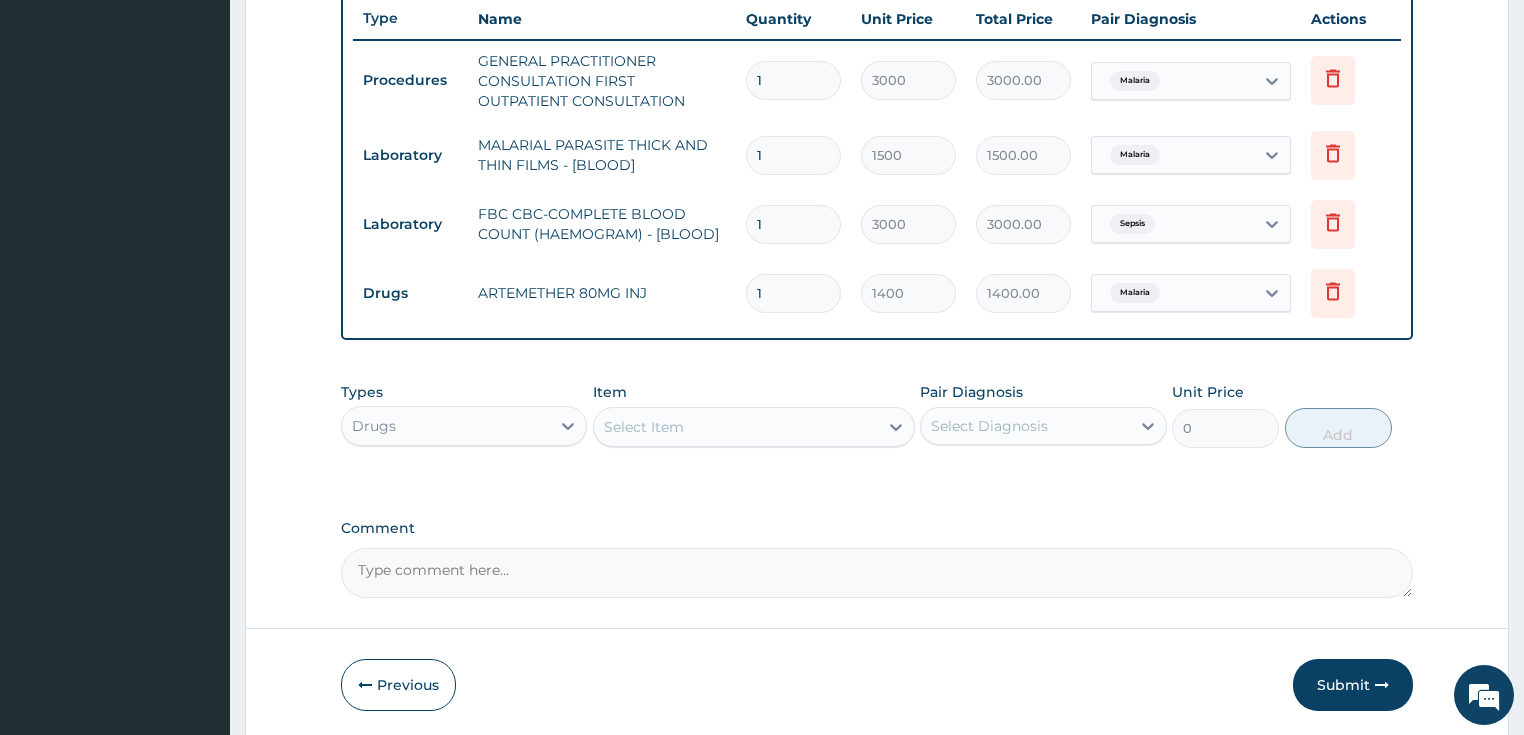 click on "1" at bounding box center [793, 293] 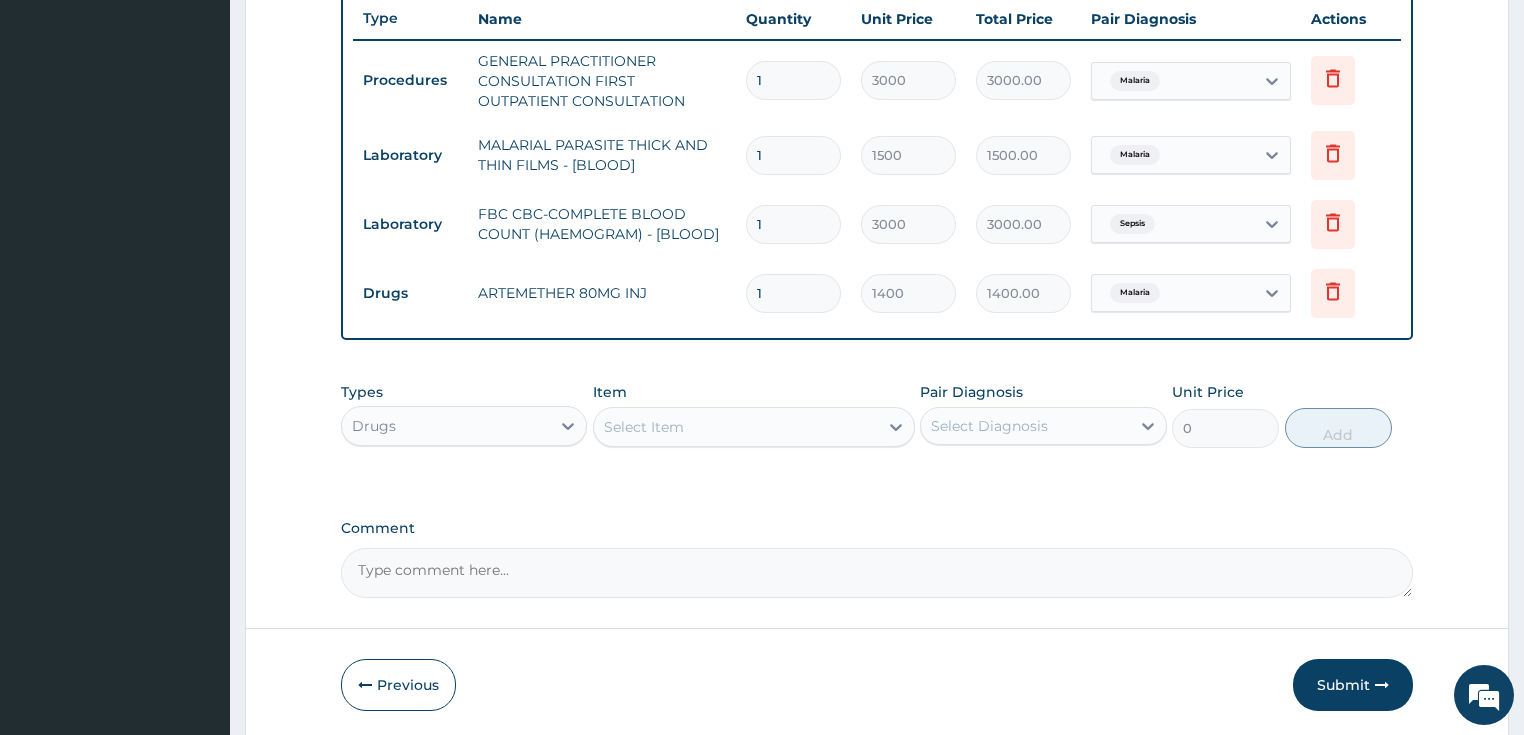 click on "1" at bounding box center [793, 293] 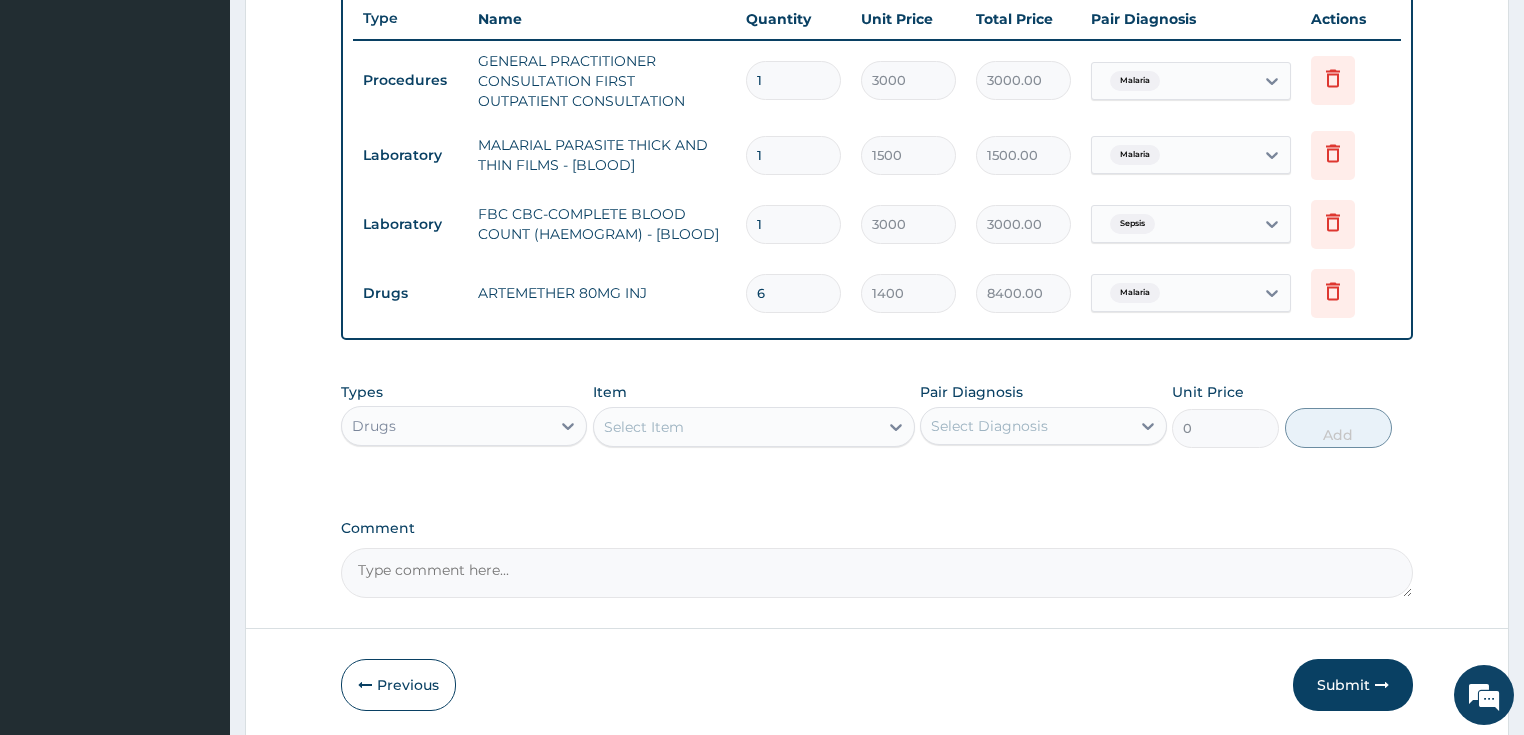 type on "6" 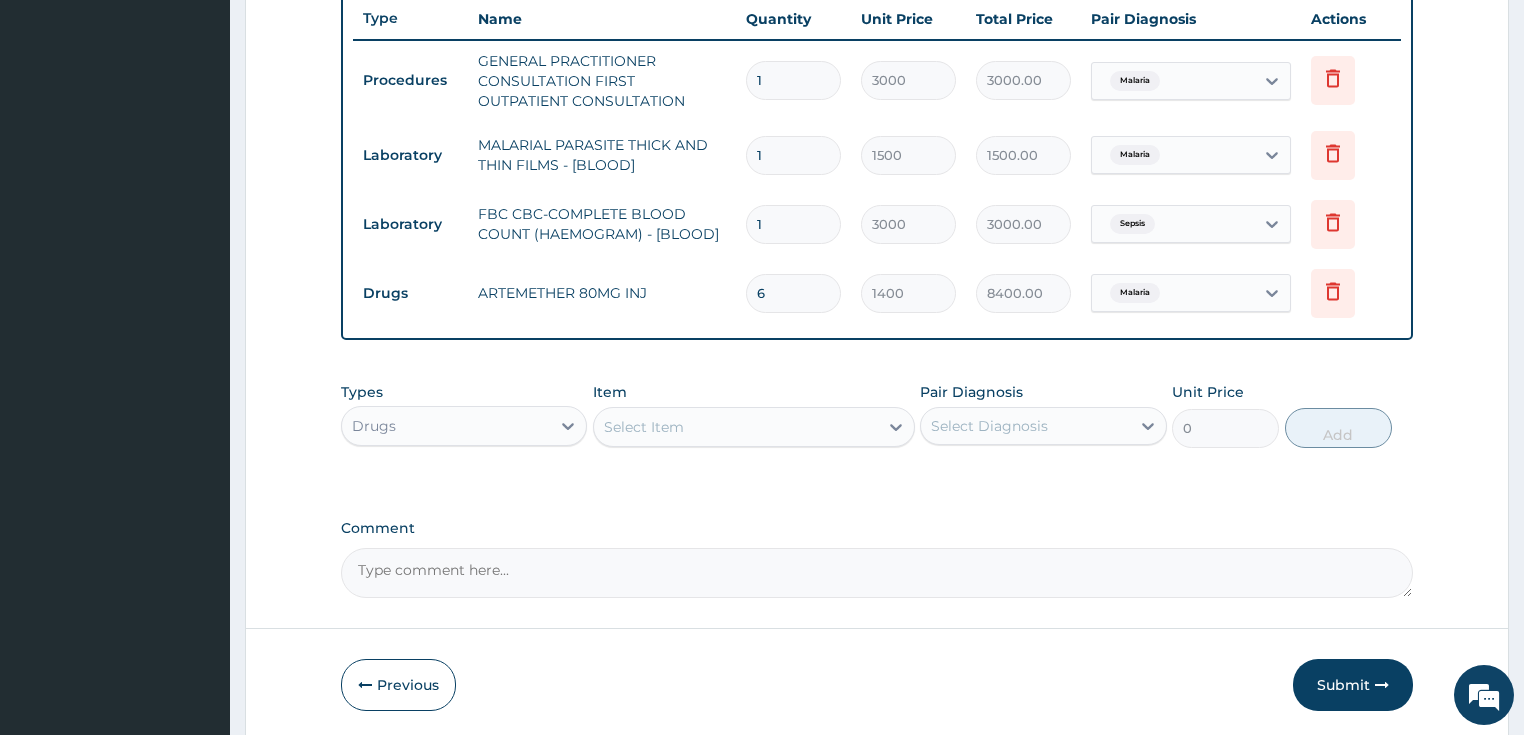 click on "Select Item" at bounding box center [644, 427] 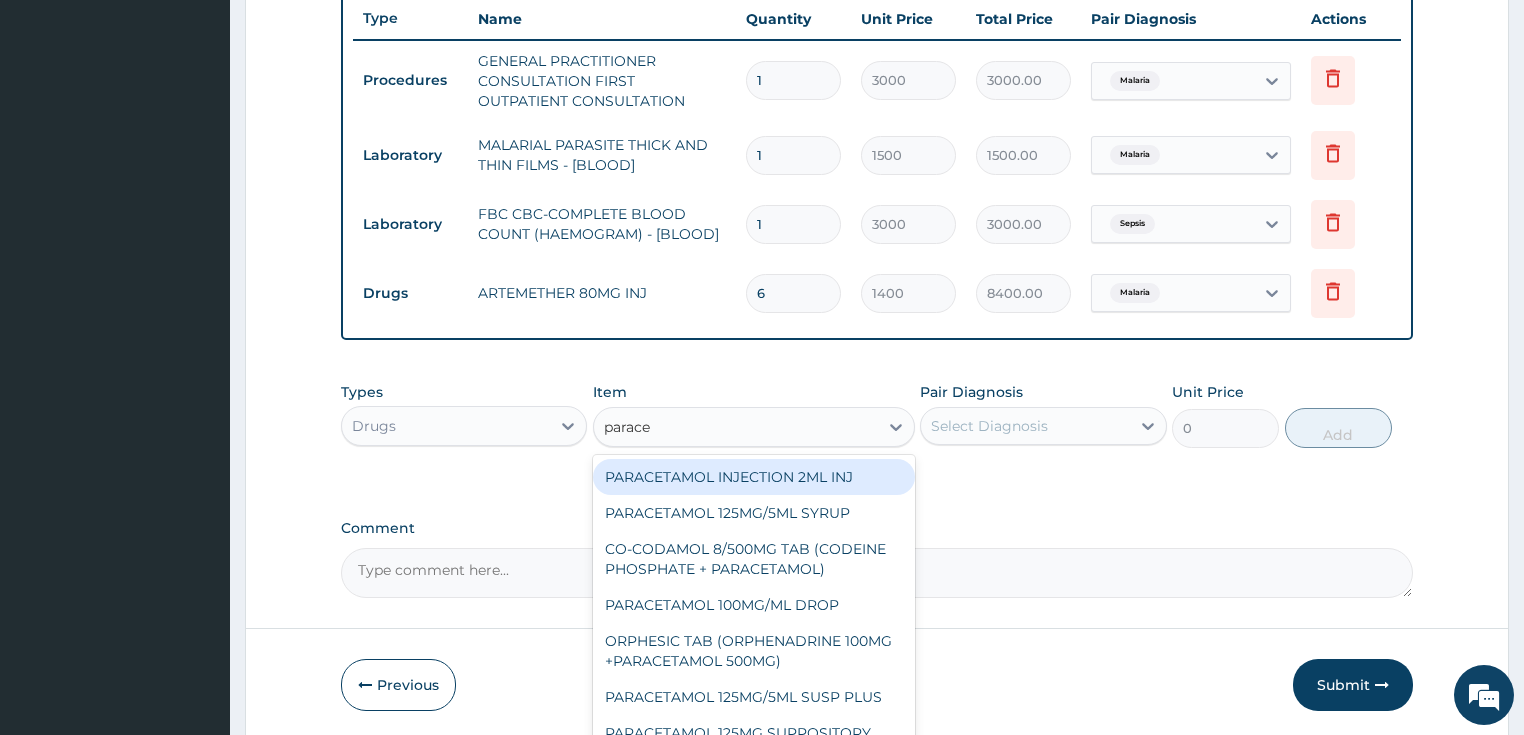 type on "parace" 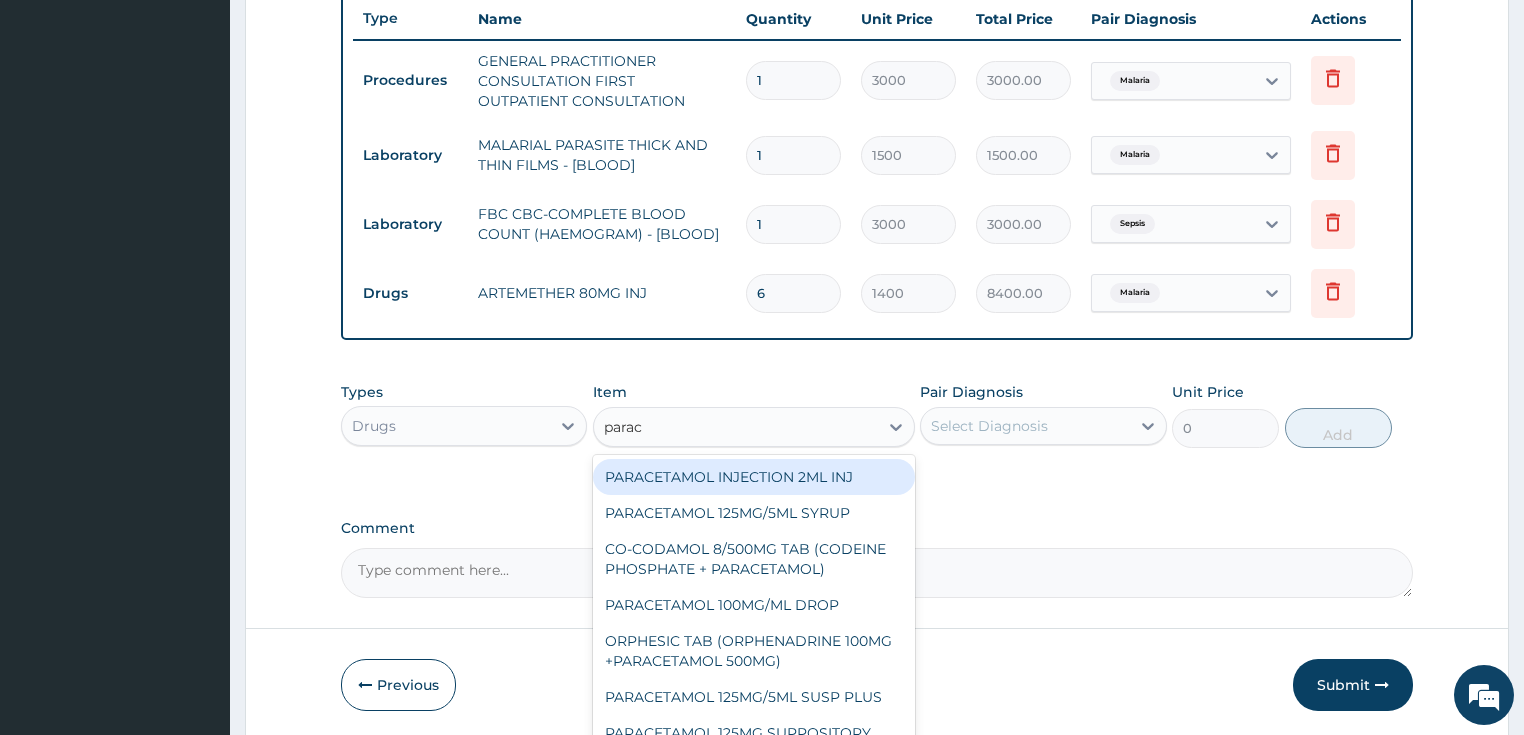 type on "parace" 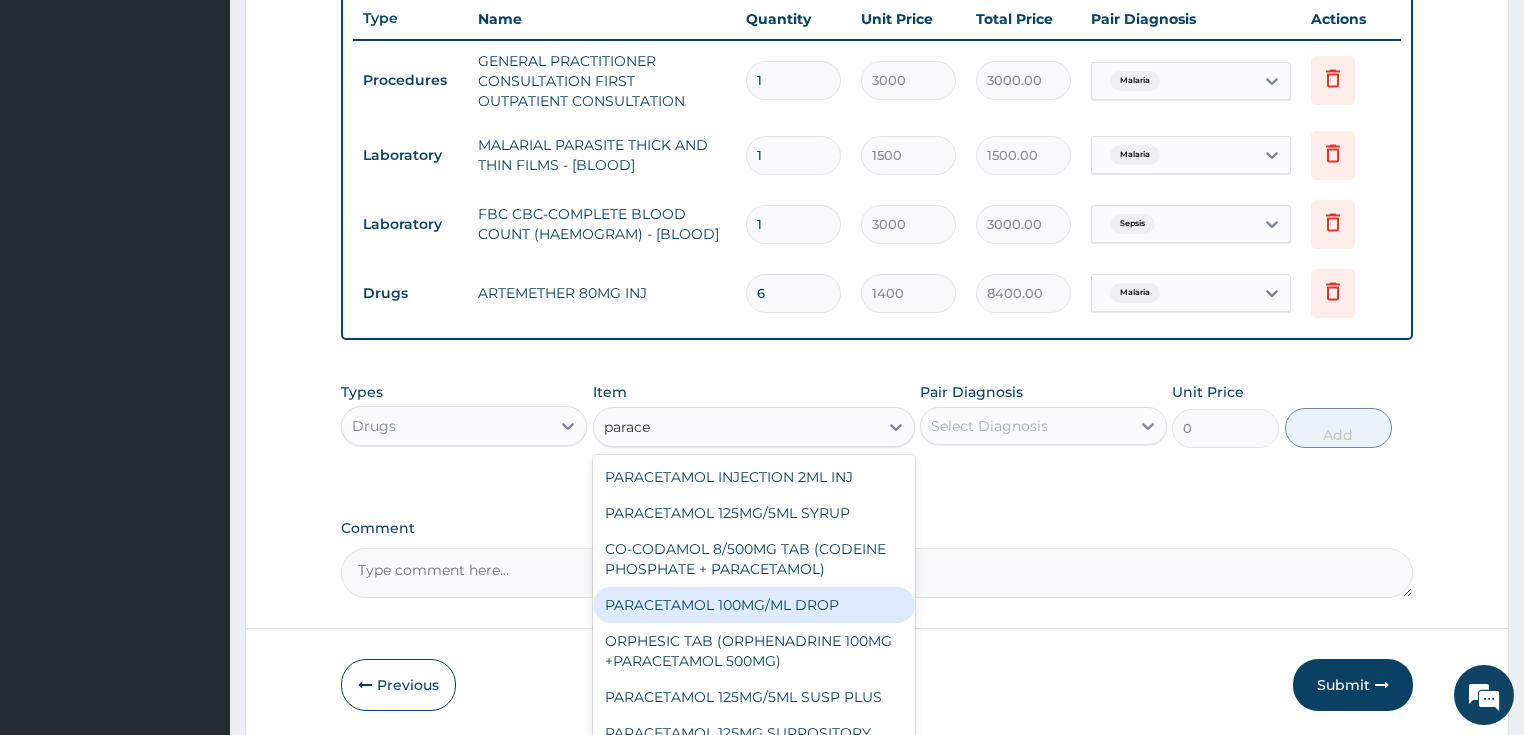 scroll, scrollTop: 108, scrollLeft: 0, axis: vertical 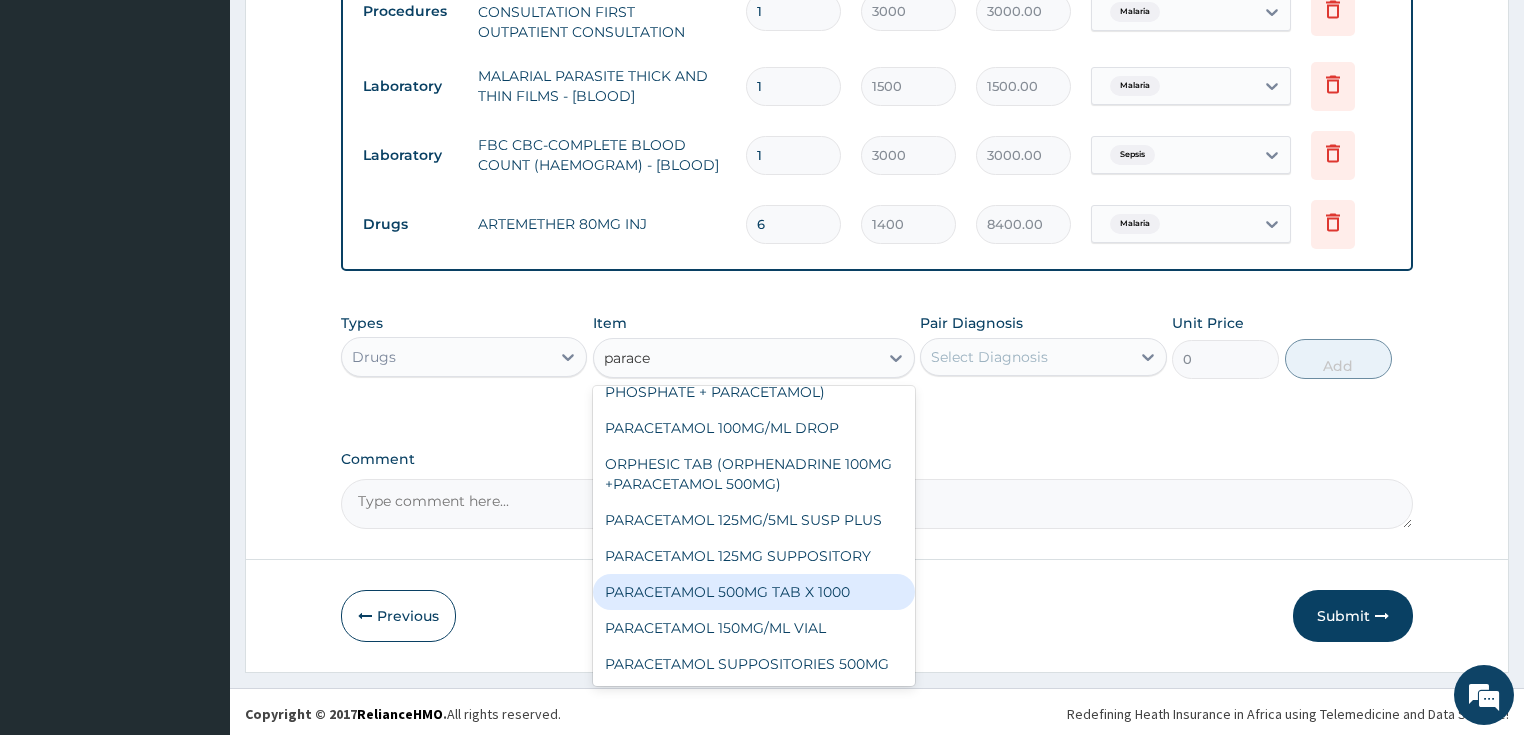 click on "PARACETAMOL 500MG TAB X 1000" at bounding box center [754, 592] 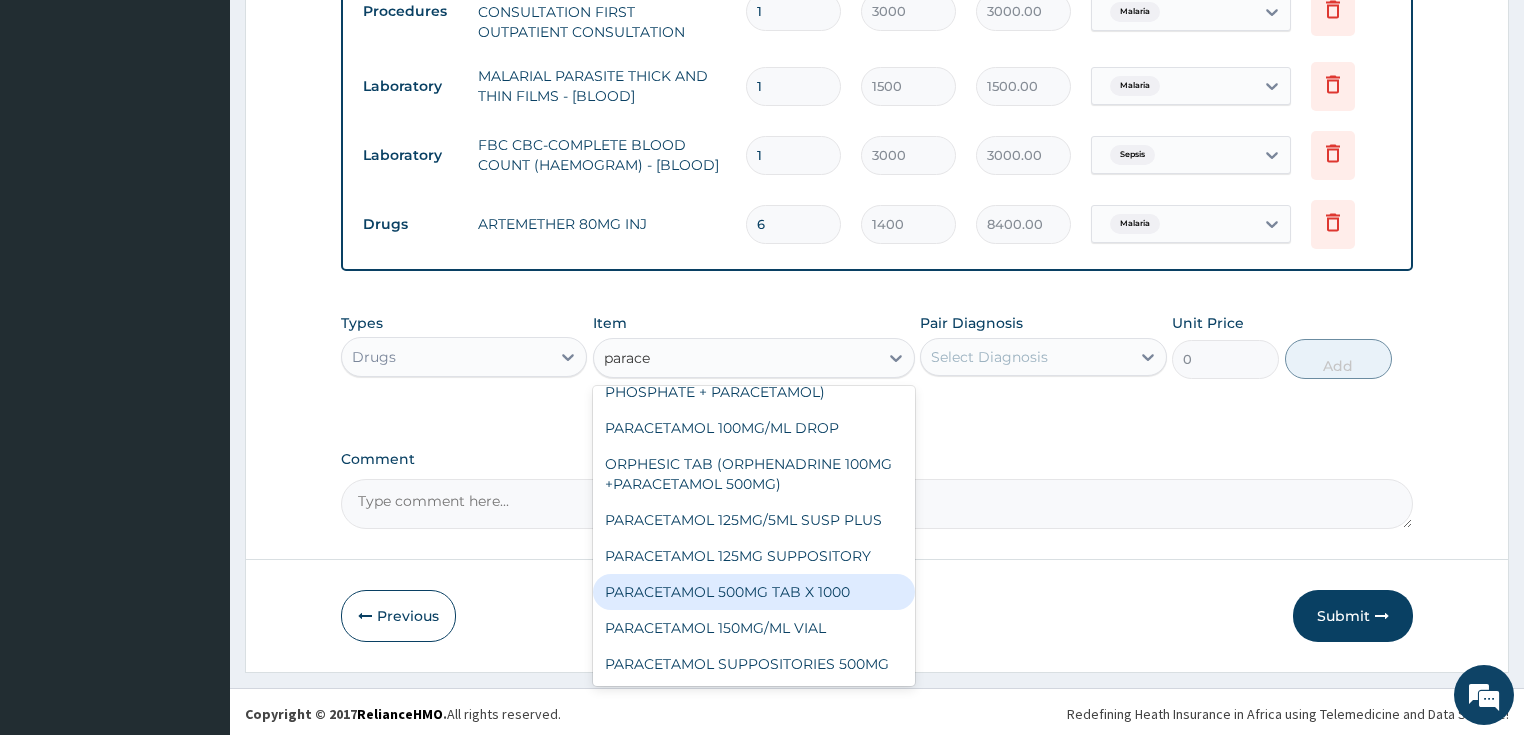 type 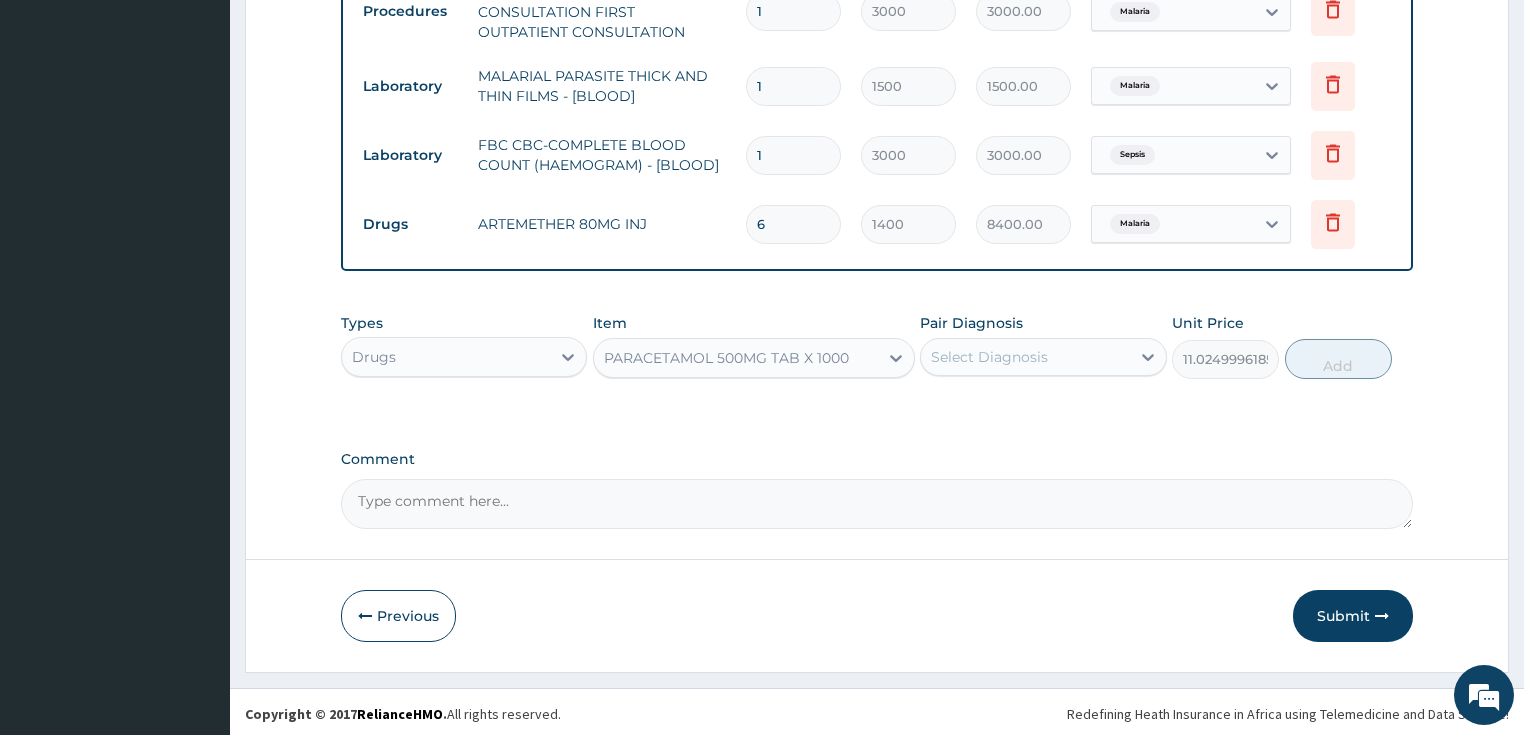 click on "Select Diagnosis" at bounding box center (1025, 357) 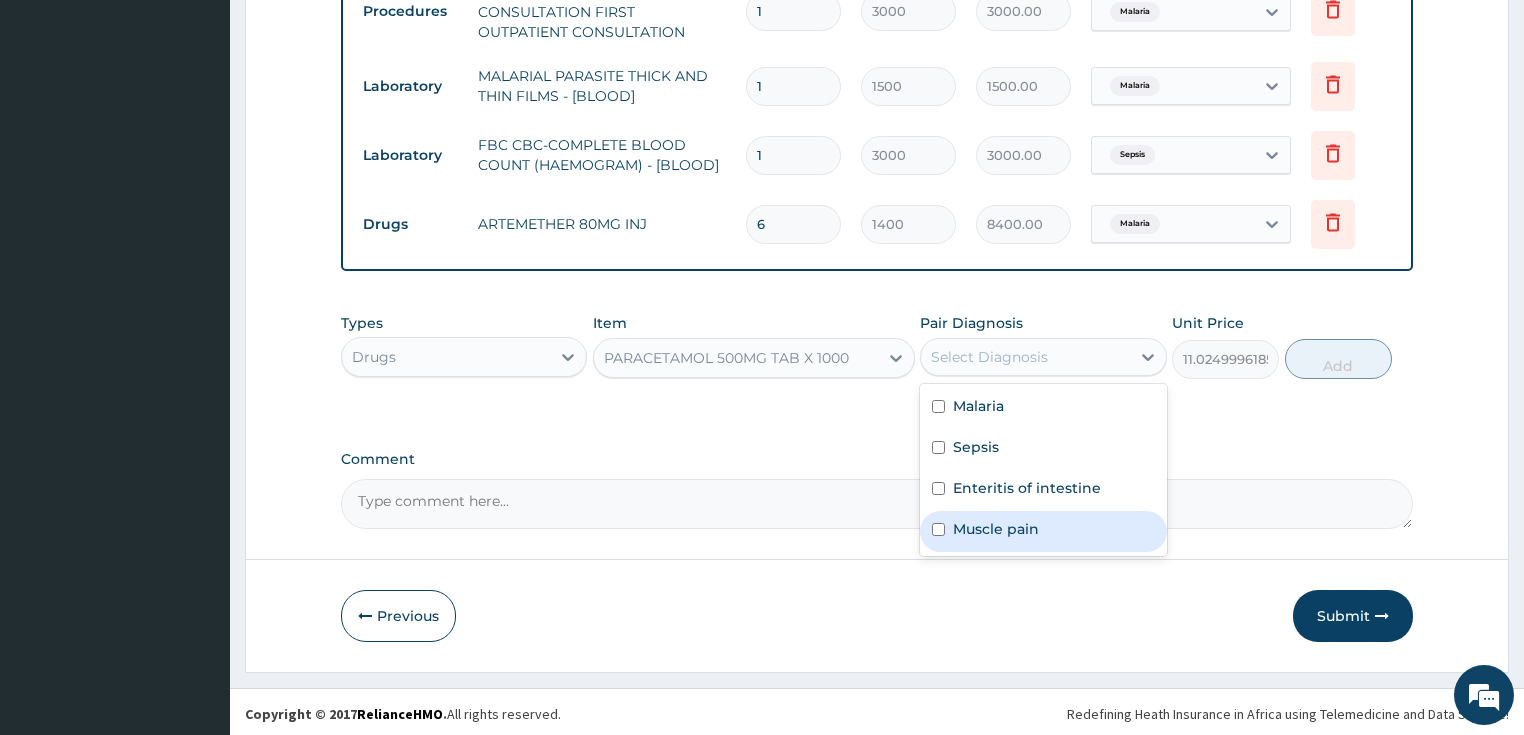 drag, startPoint x: 986, startPoint y: 525, endPoint x: 1307, endPoint y: 402, distance: 343.75864 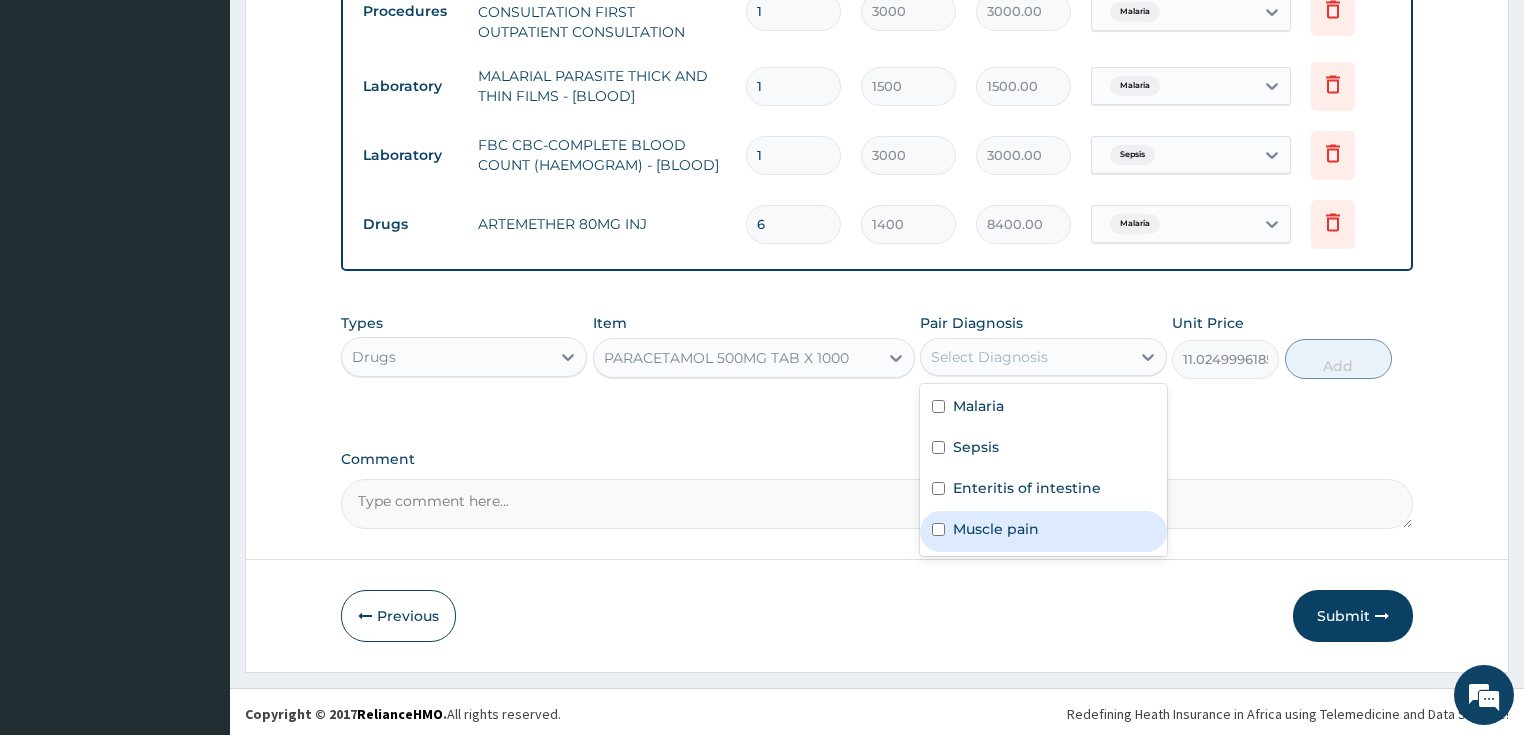 click on "Muscle pain" at bounding box center (996, 529) 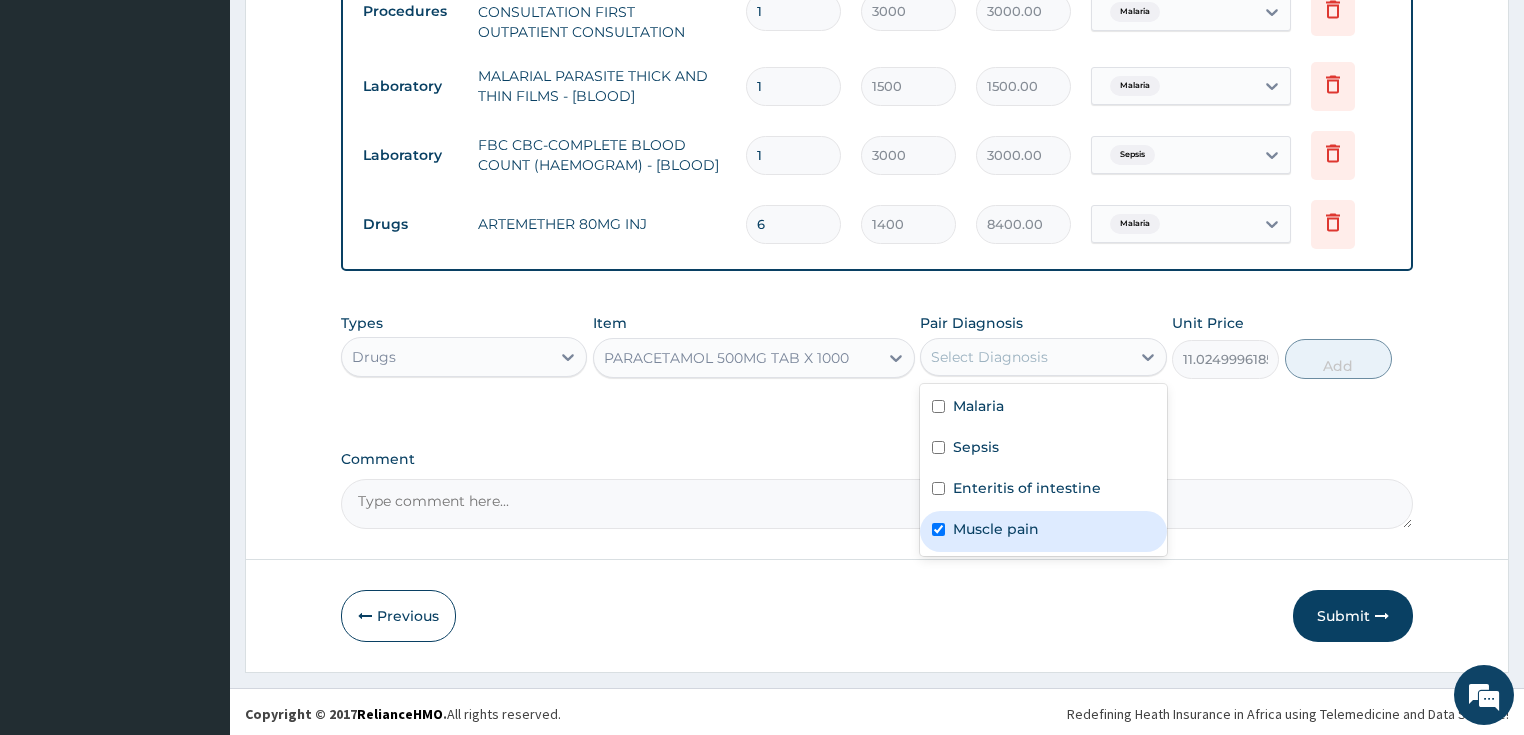 checkbox on "true" 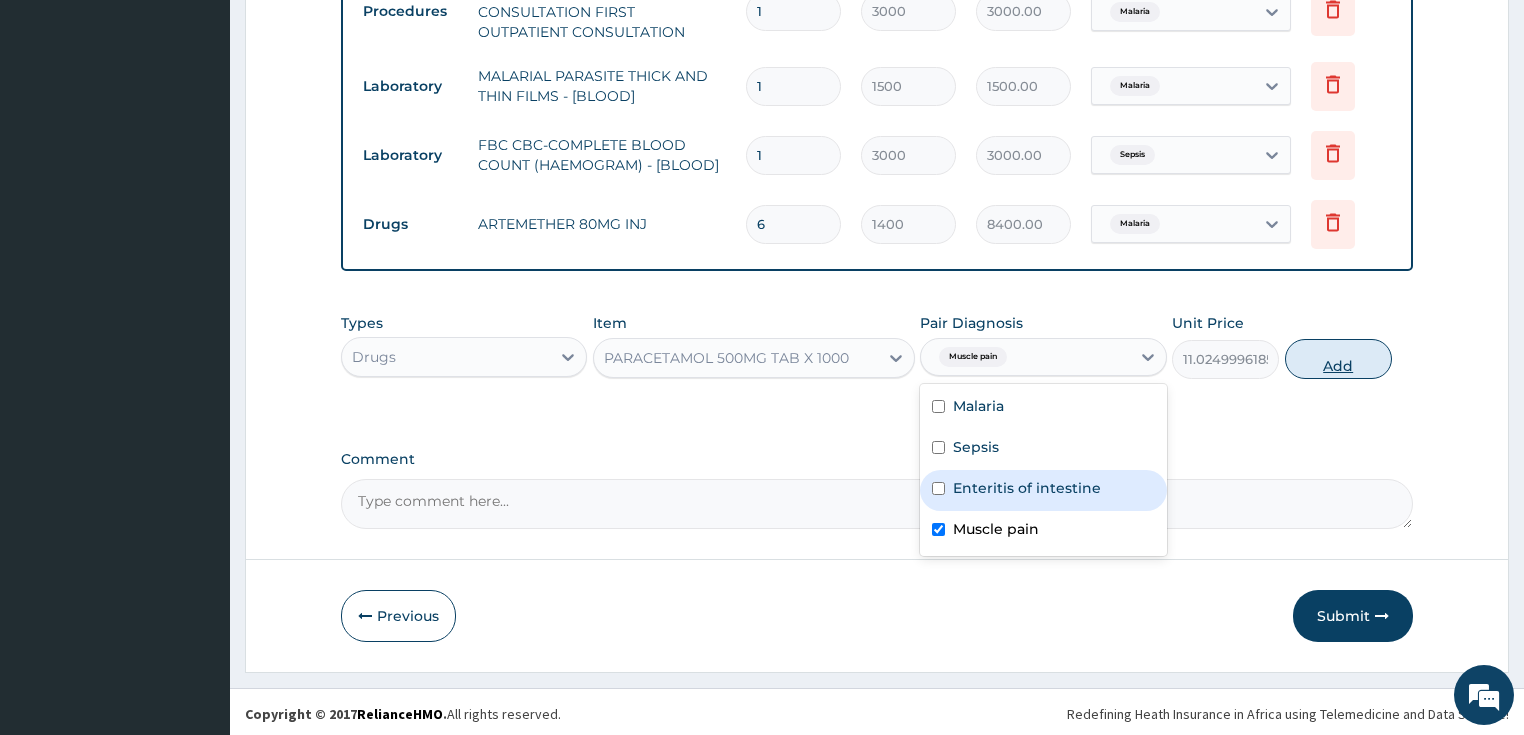 click on "Add" at bounding box center [1338, 359] 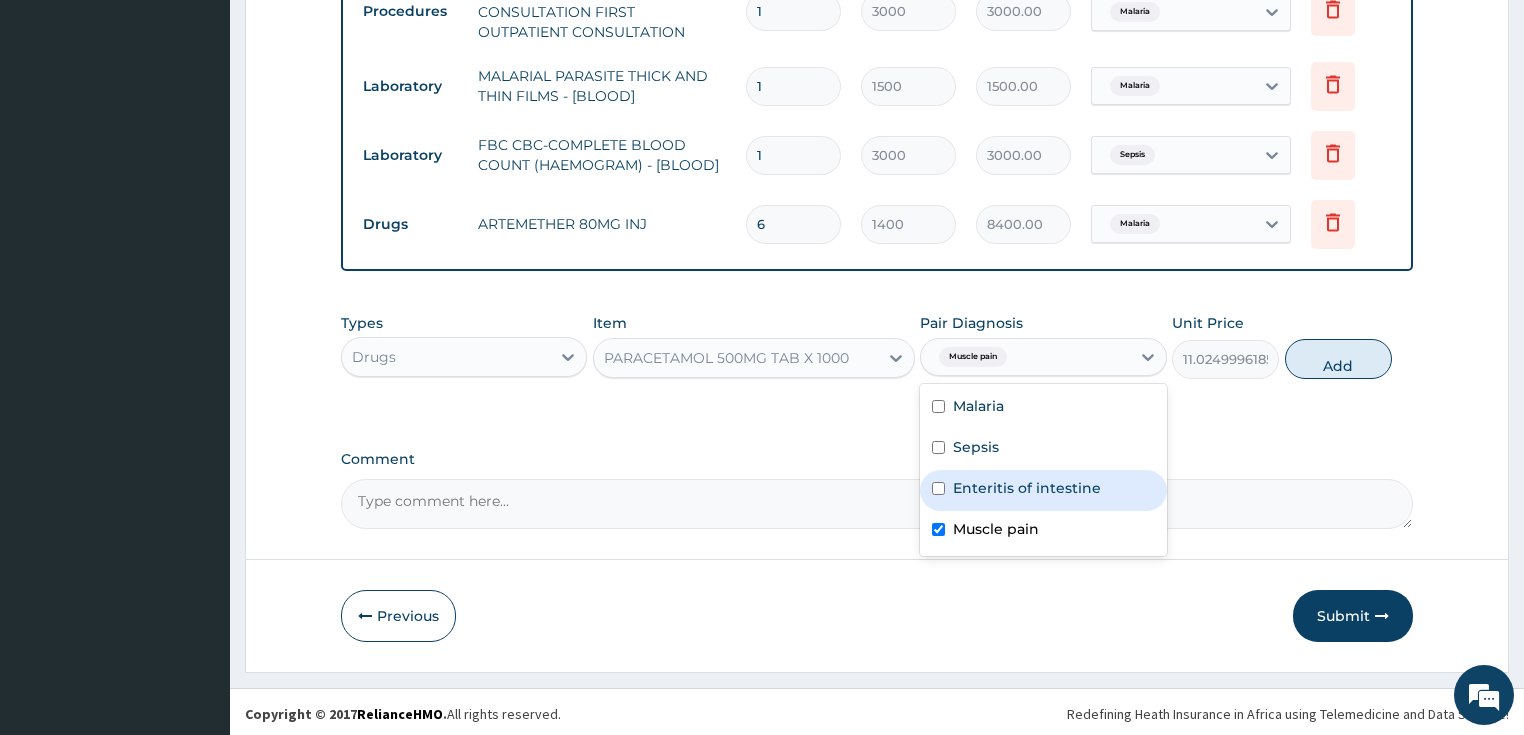 type on "0" 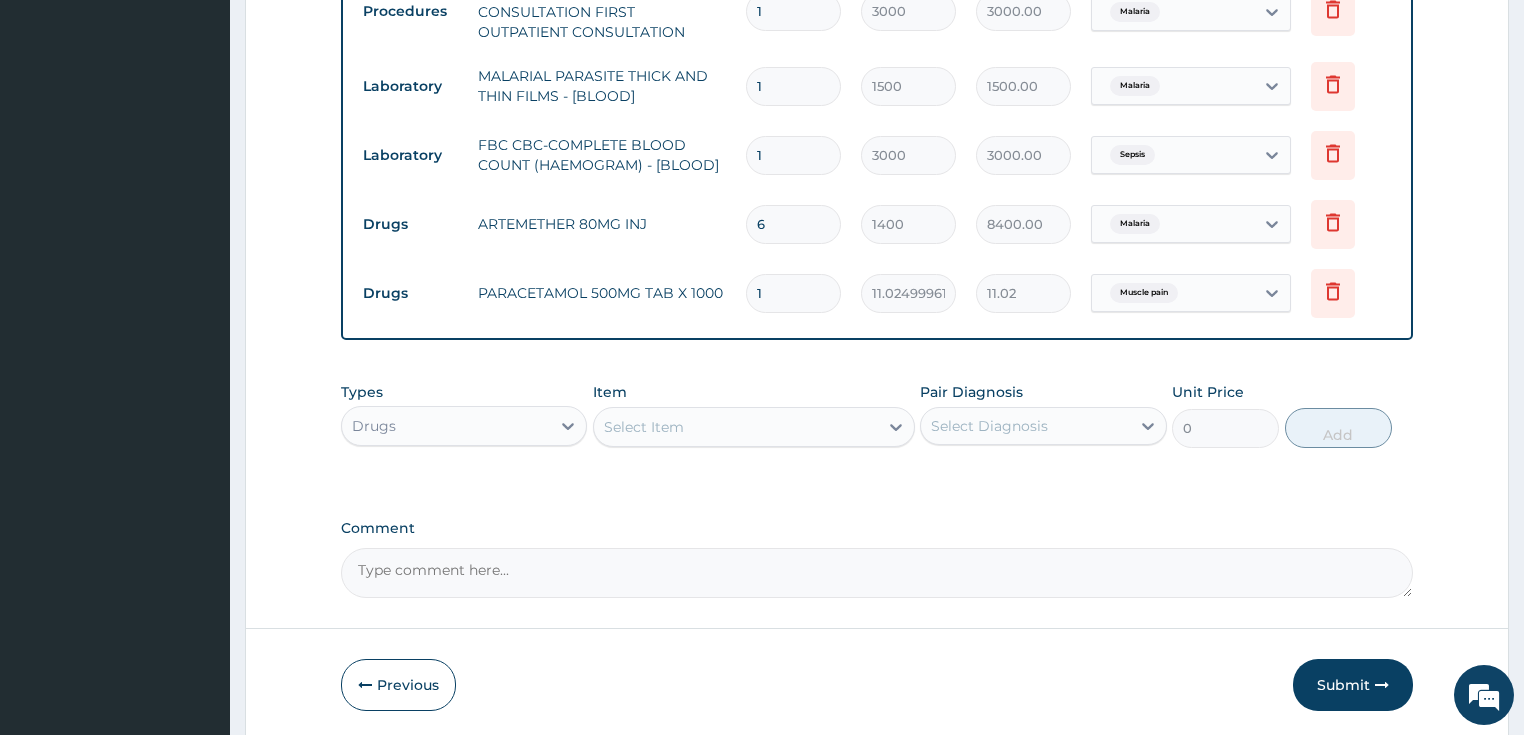 type on "18" 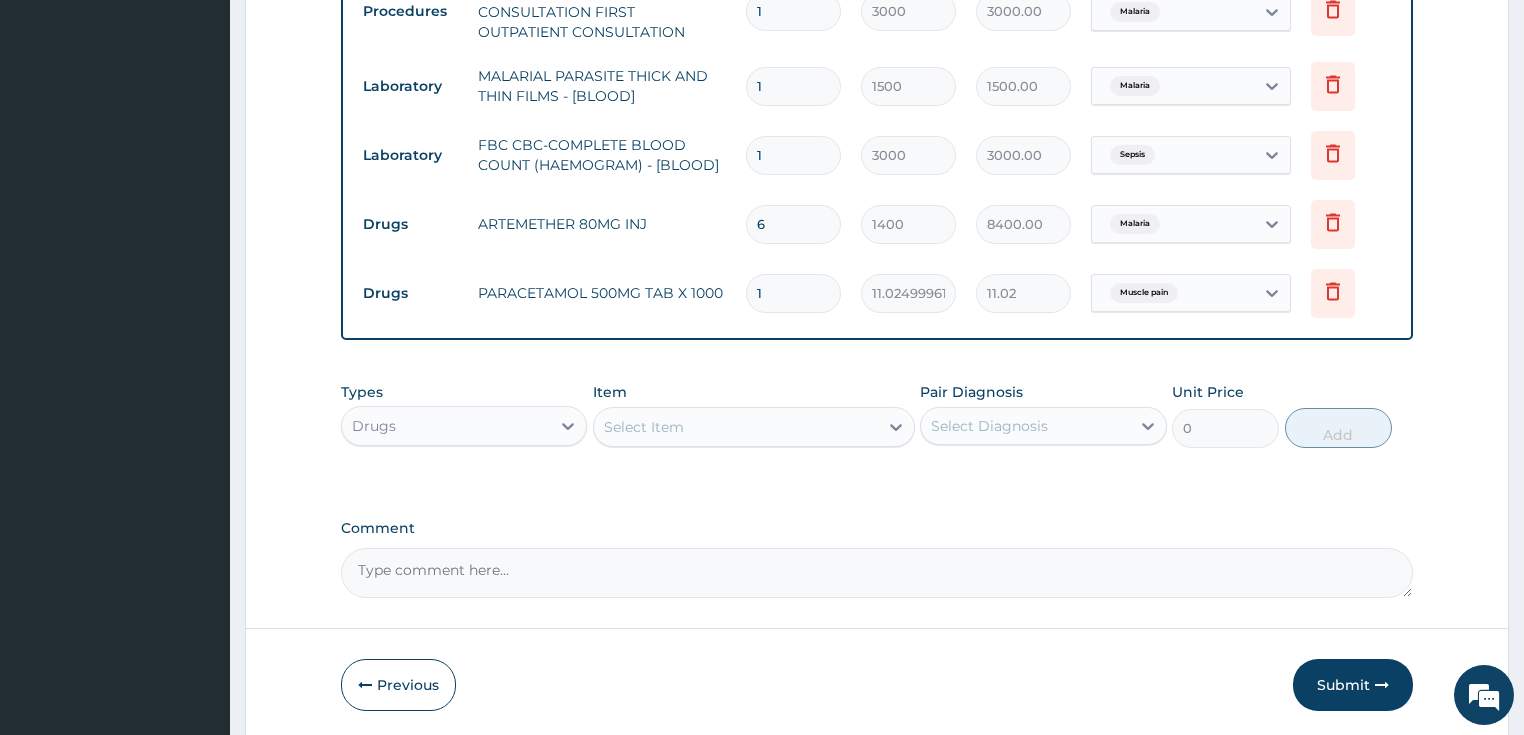 type on "198.45" 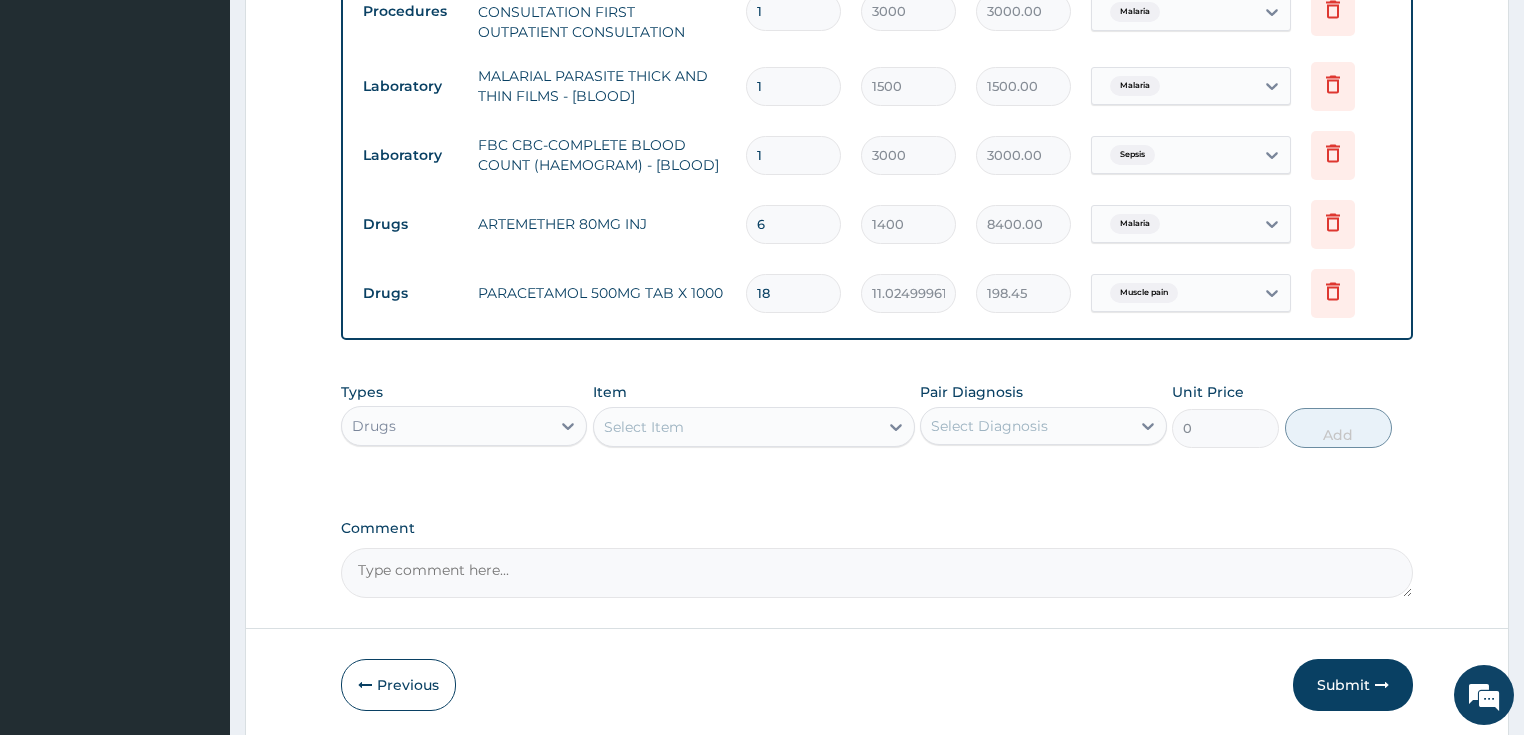 type on "18" 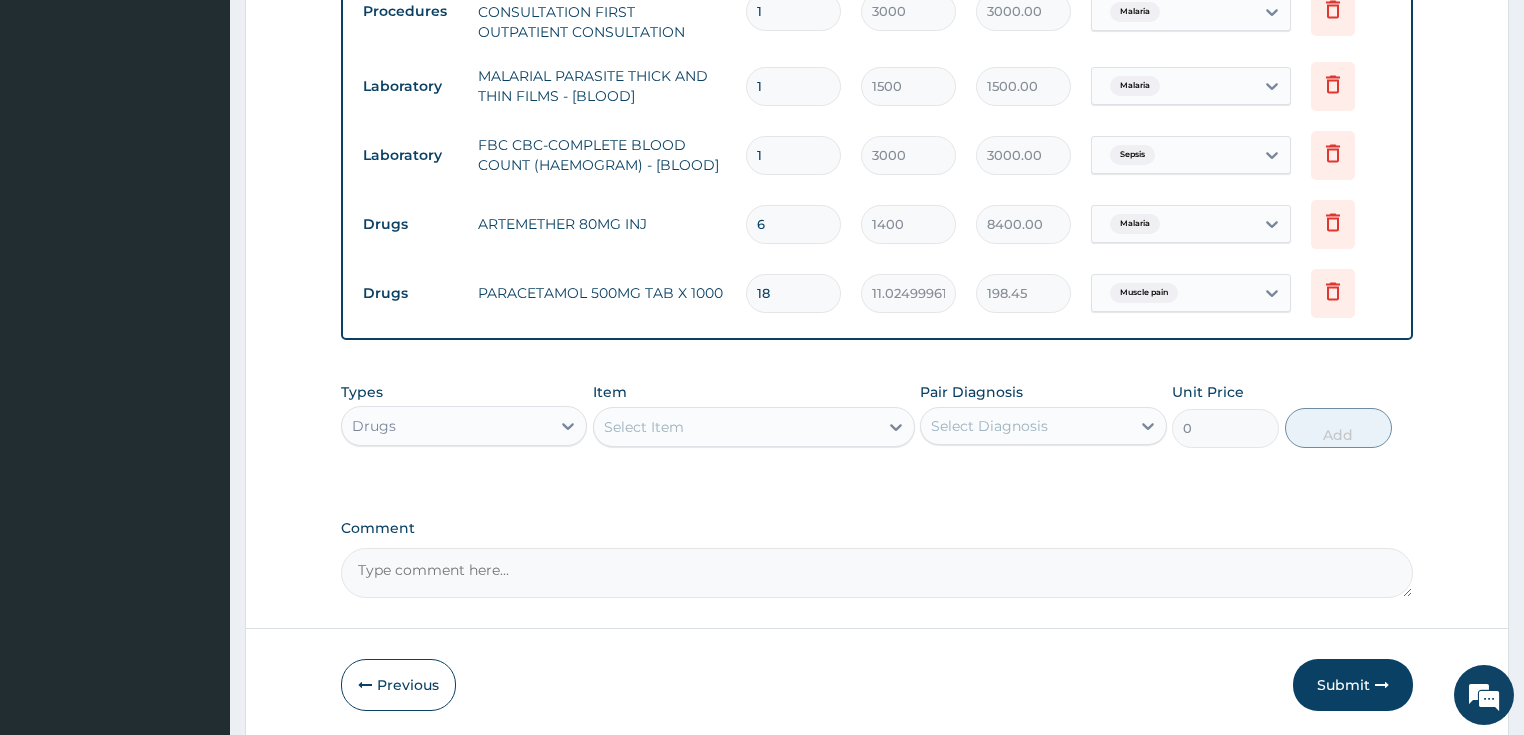 click on "Select Item" at bounding box center [644, 427] 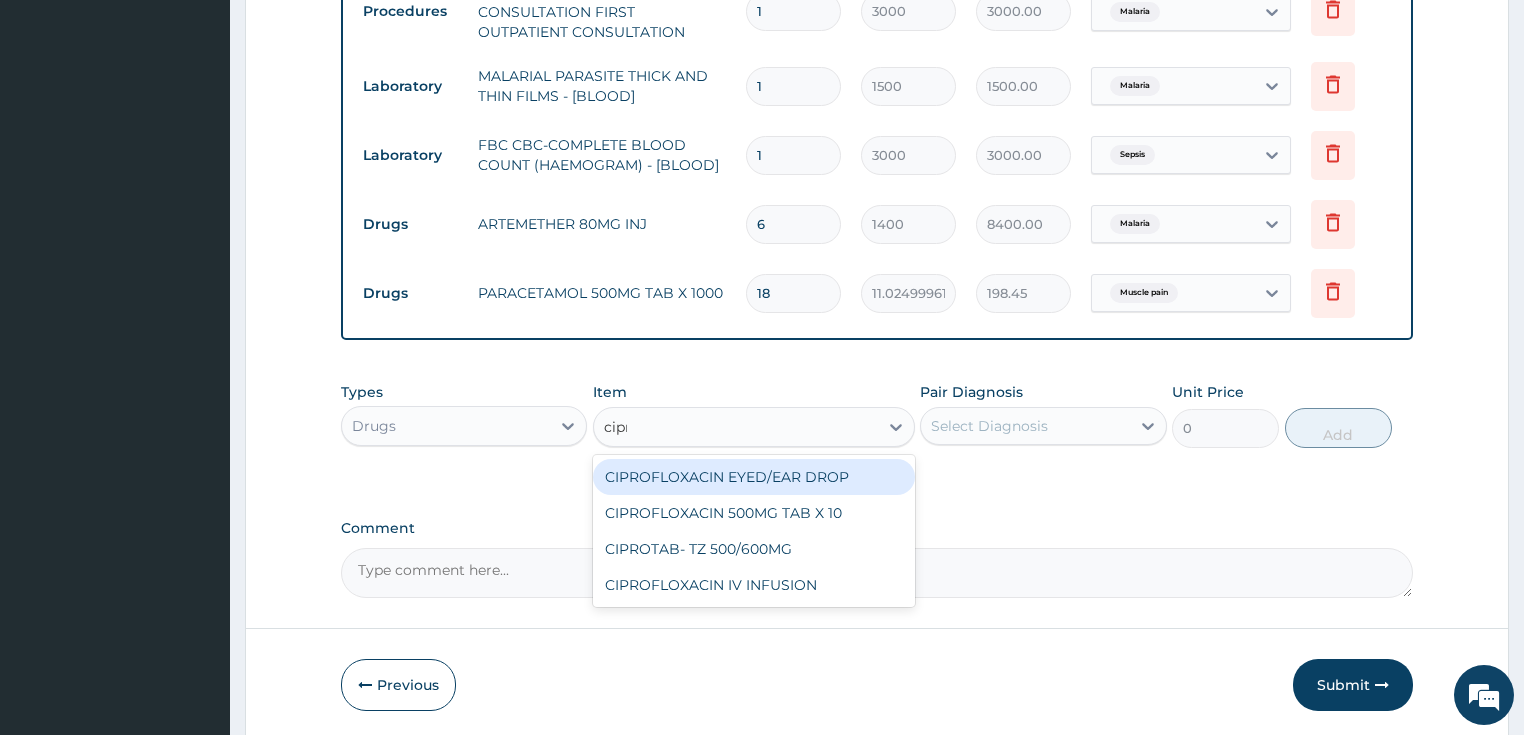 type on "cipro" 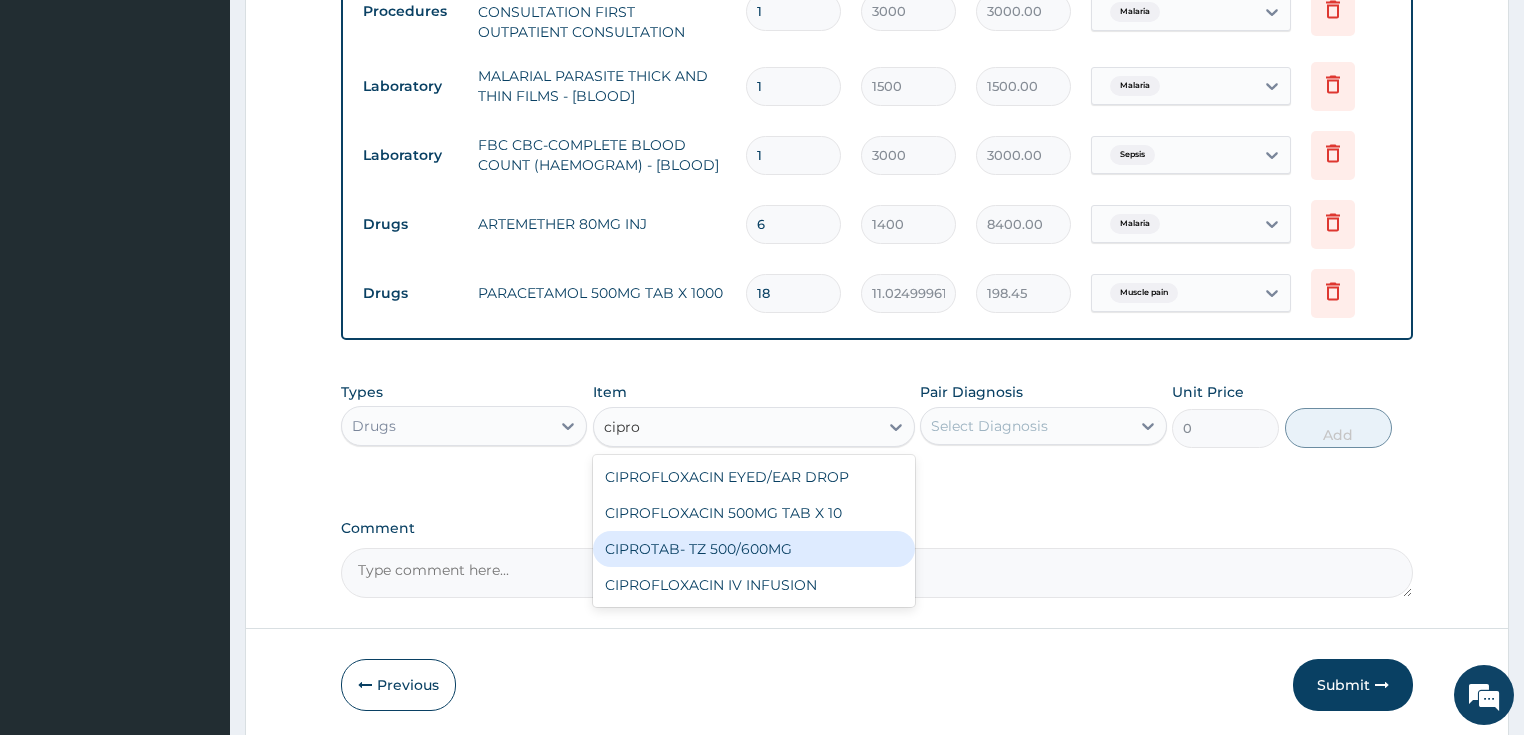 drag, startPoint x: 661, startPoint y: 543, endPoint x: 698, endPoint y: 536, distance: 37.65634 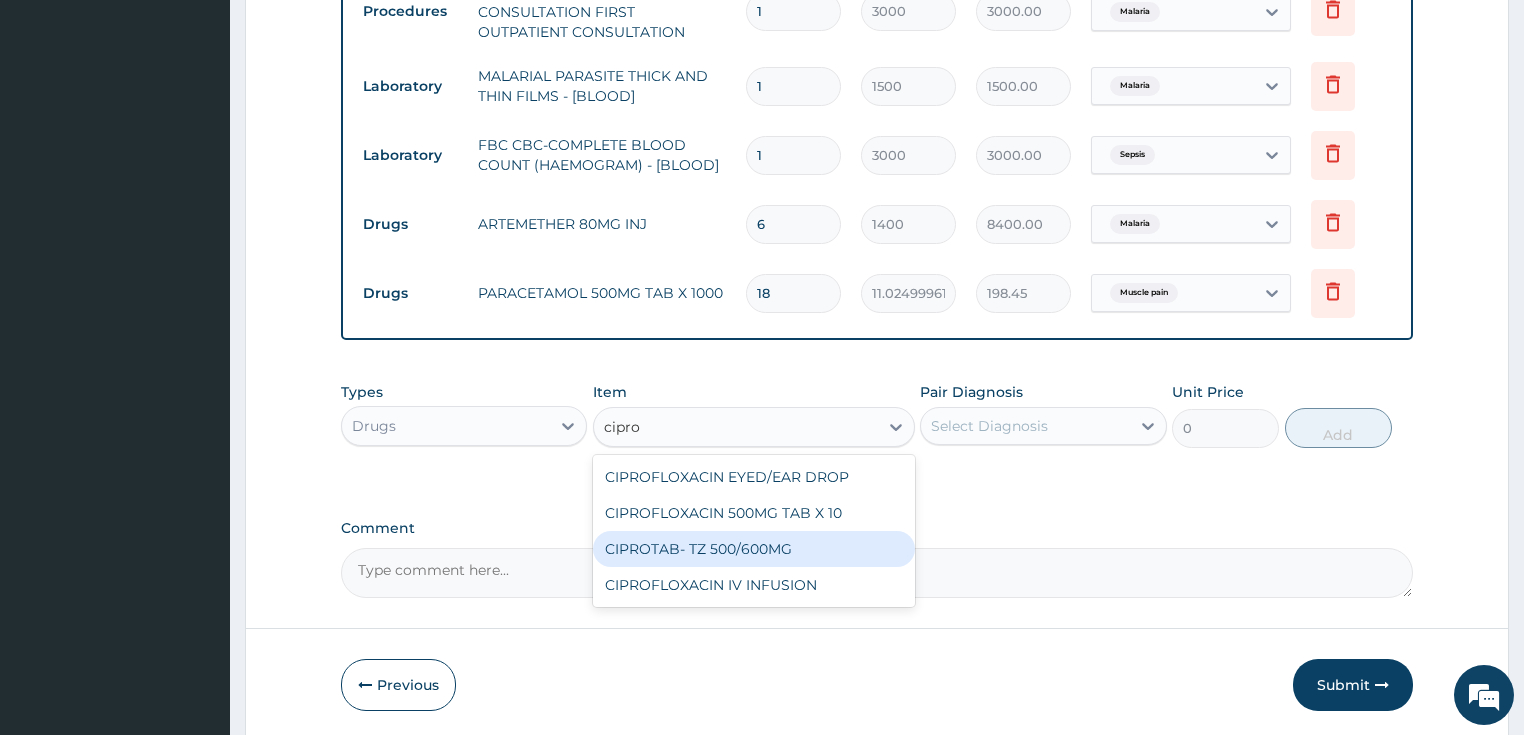 click on "CIPROTAB- TZ 500/600MG" at bounding box center [754, 549] 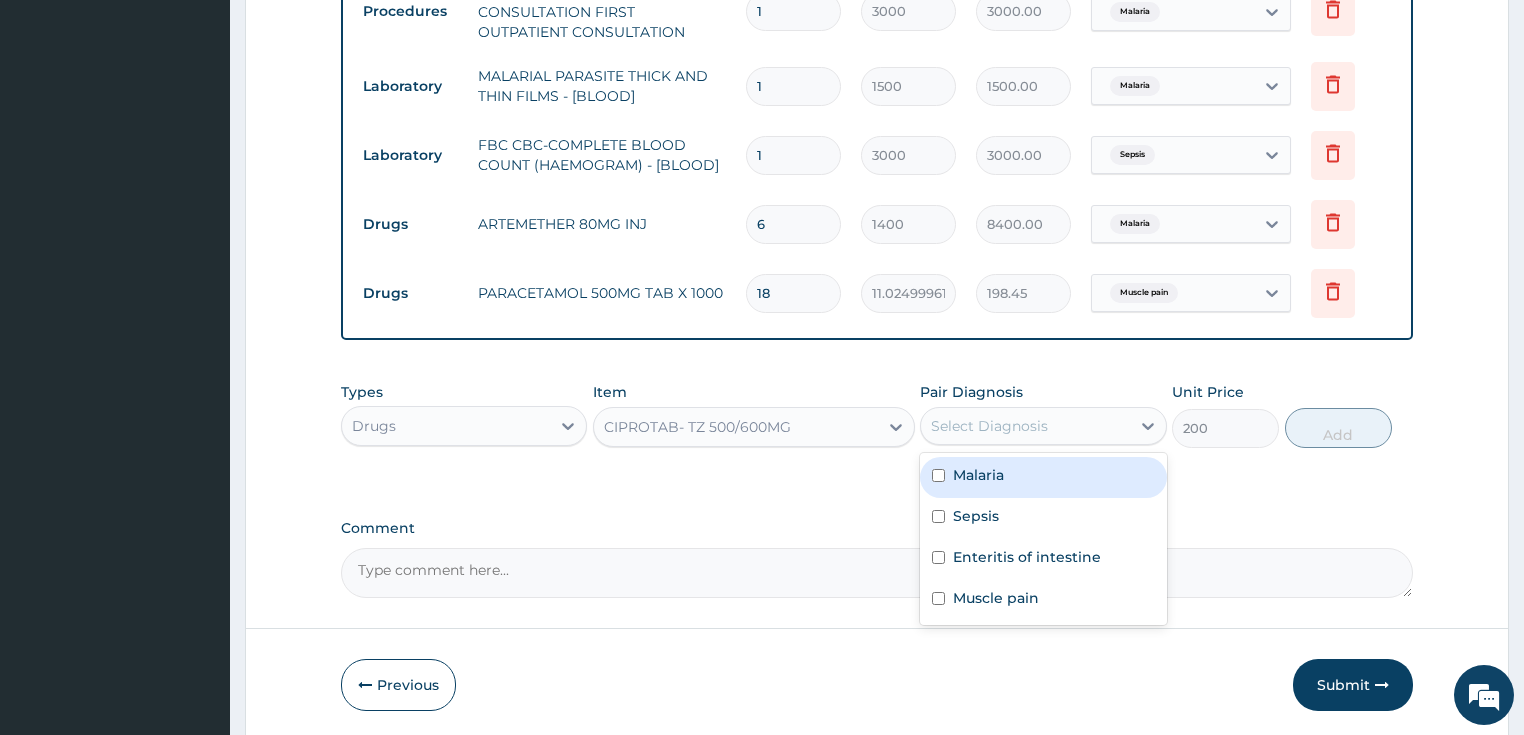 click on "Select Diagnosis" at bounding box center [989, 426] 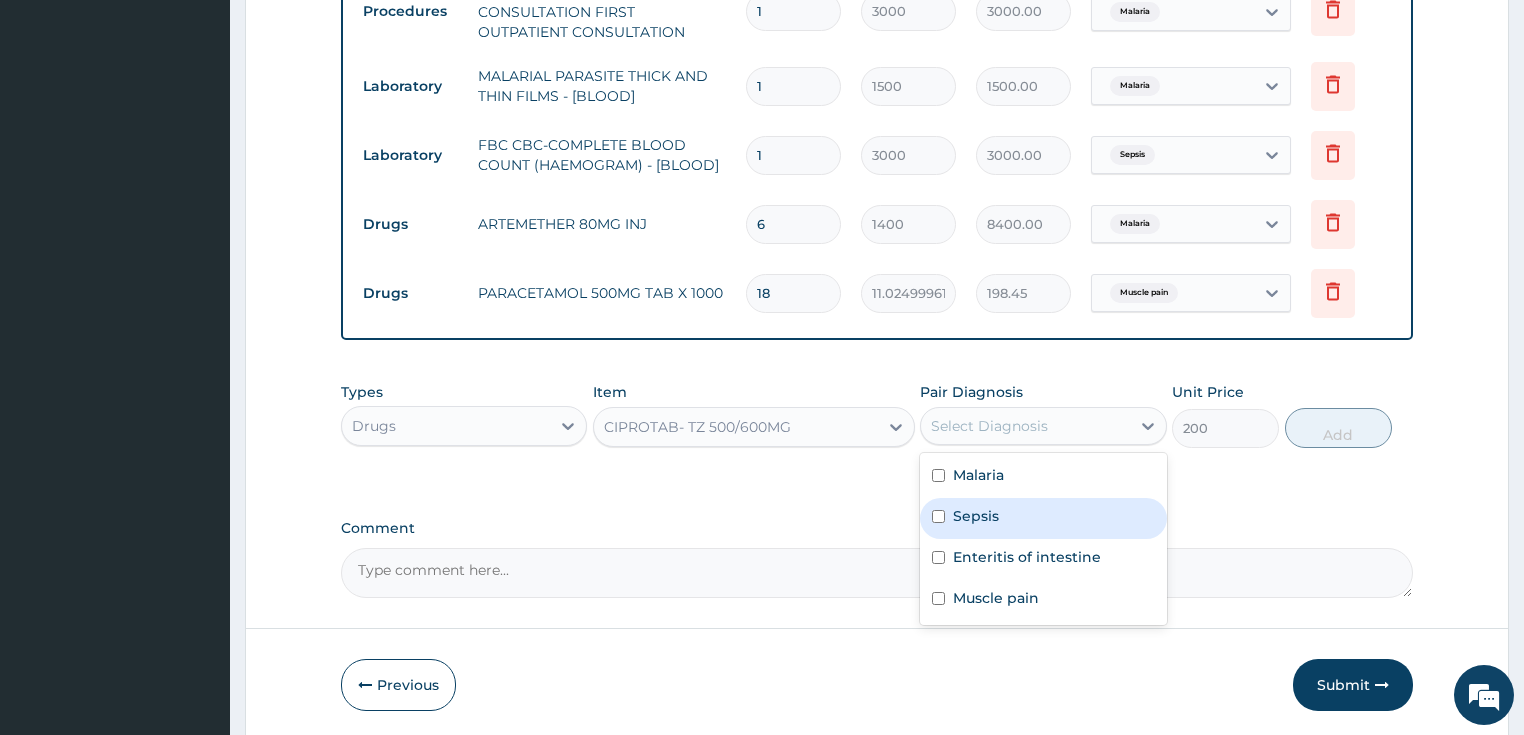 click on "Sepsis" at bounding box center [1043, 518] 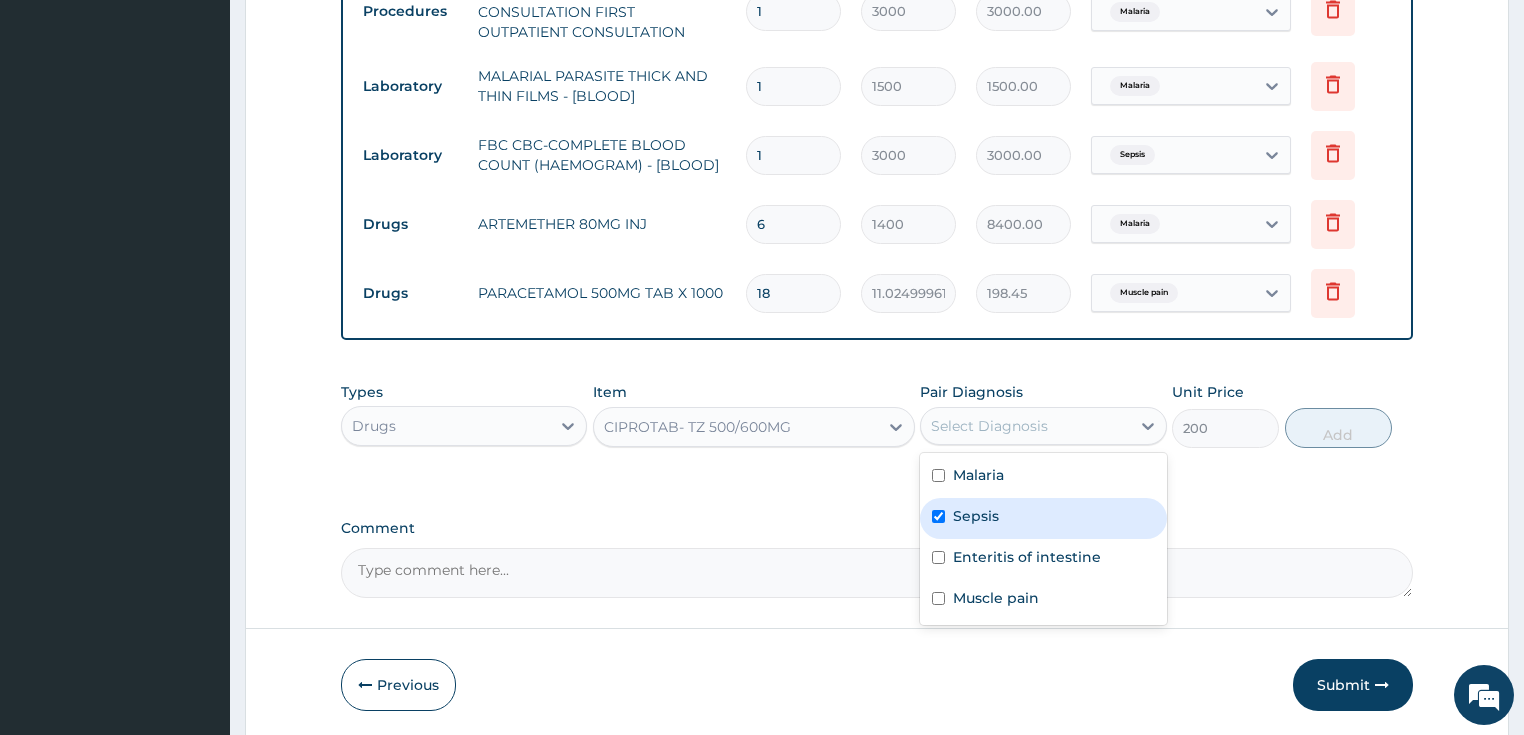 checkbox on "true" 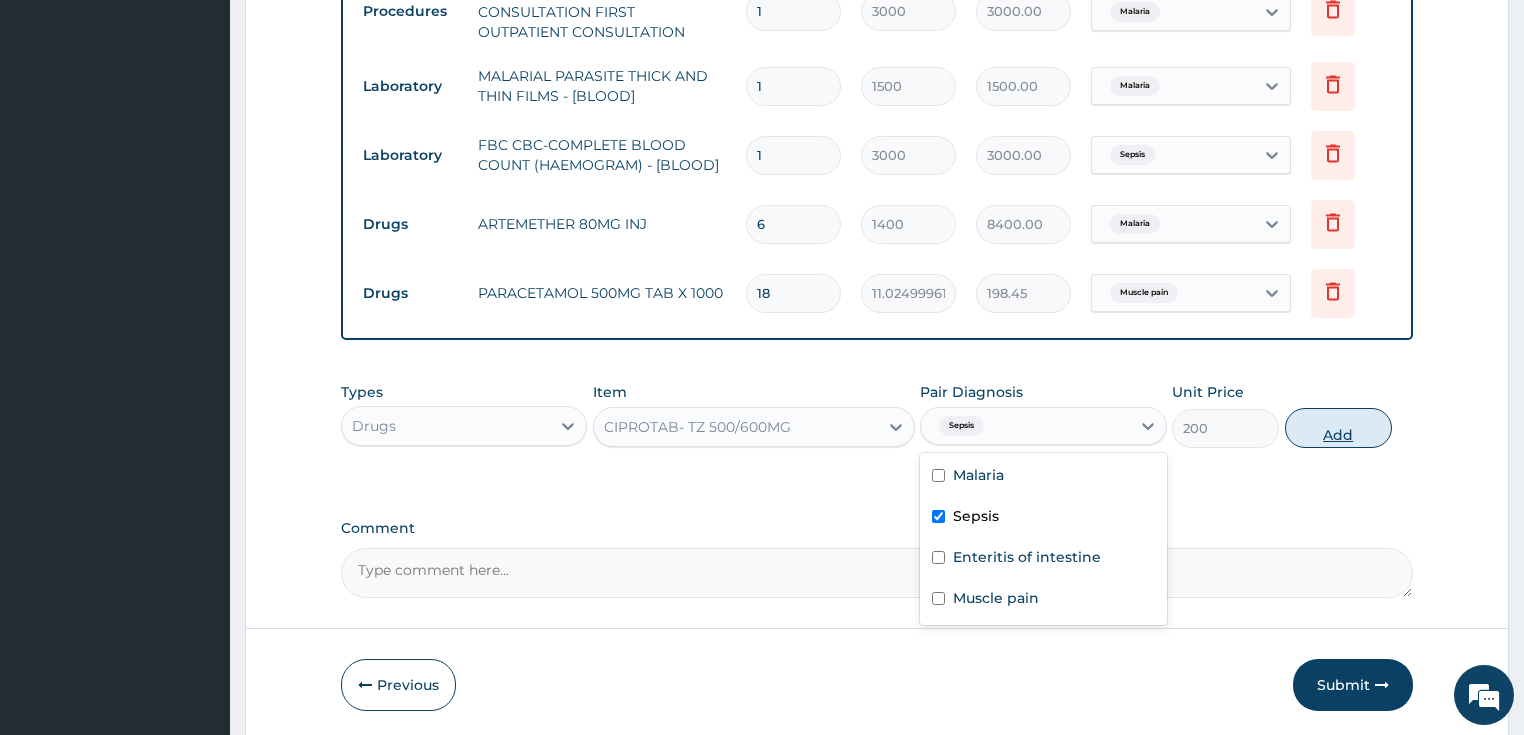 click on "Add" at bounding box center (1338, 428) 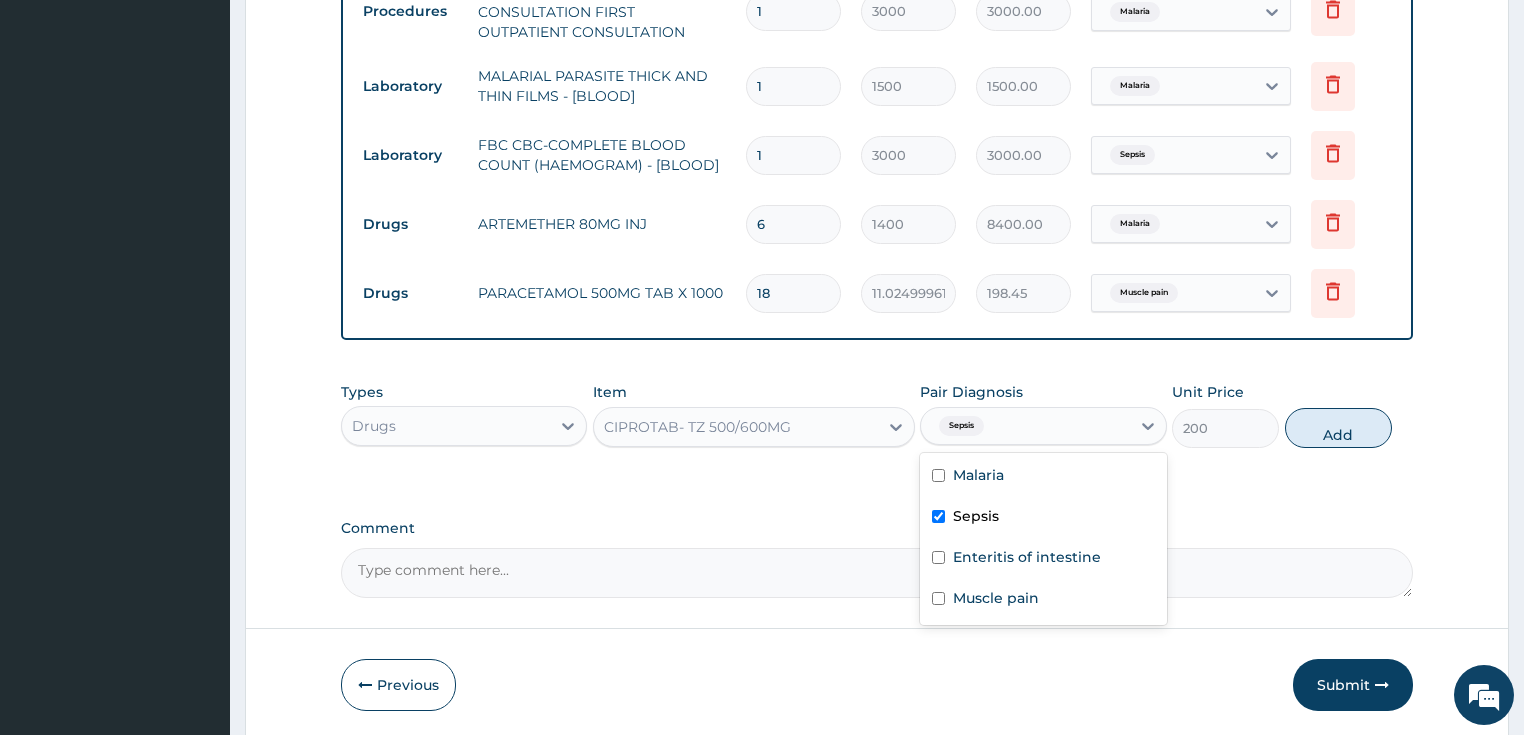 type on "0" 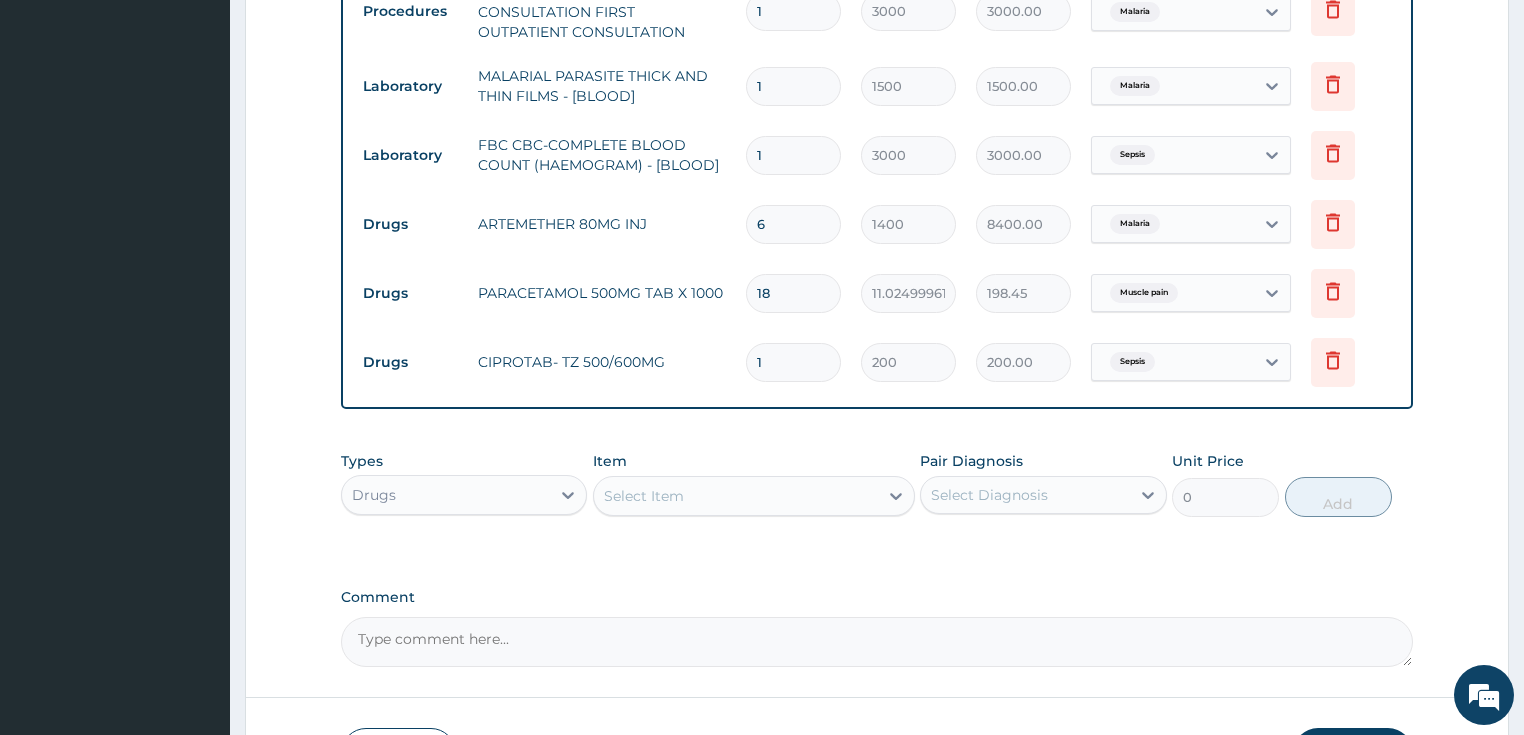 type on "10" 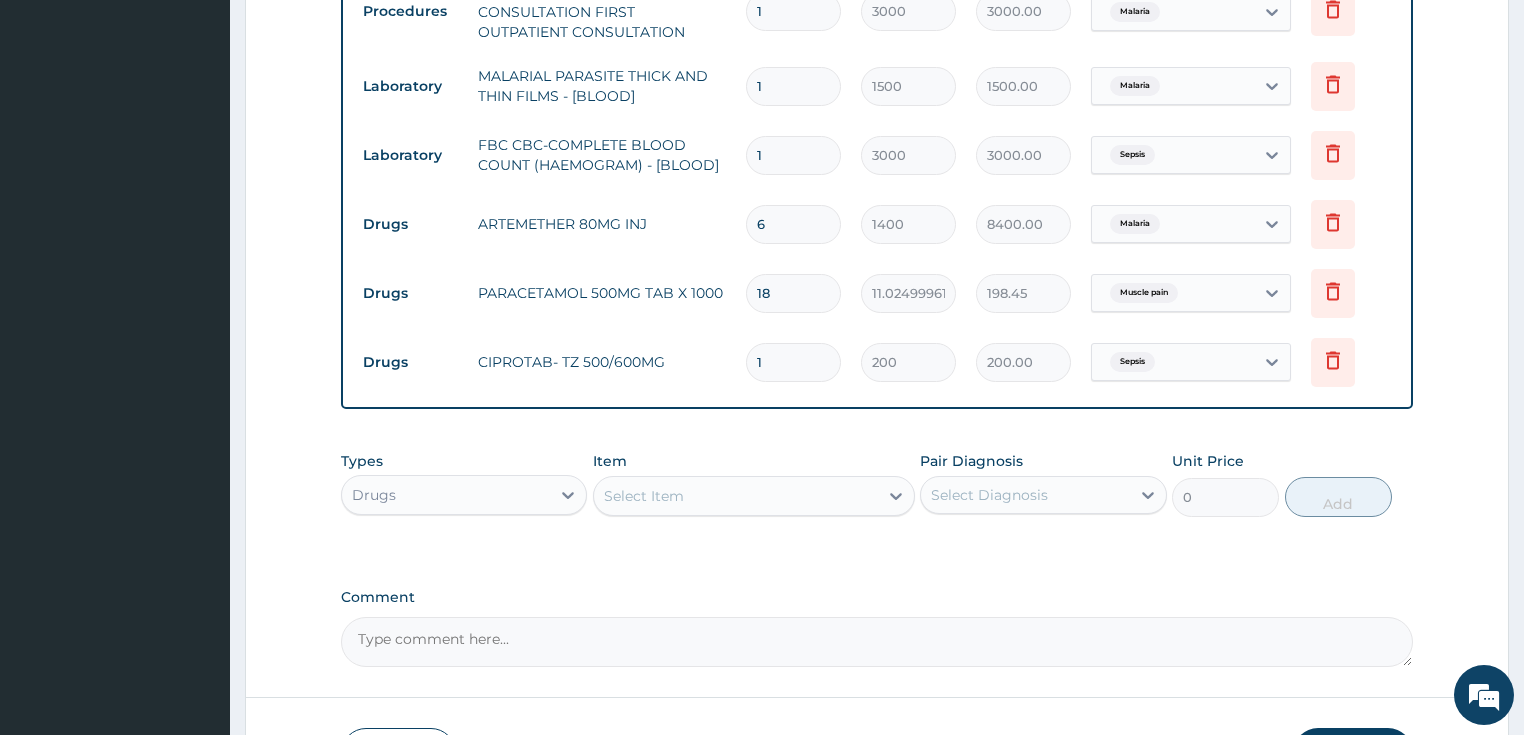 type on "2000.00" 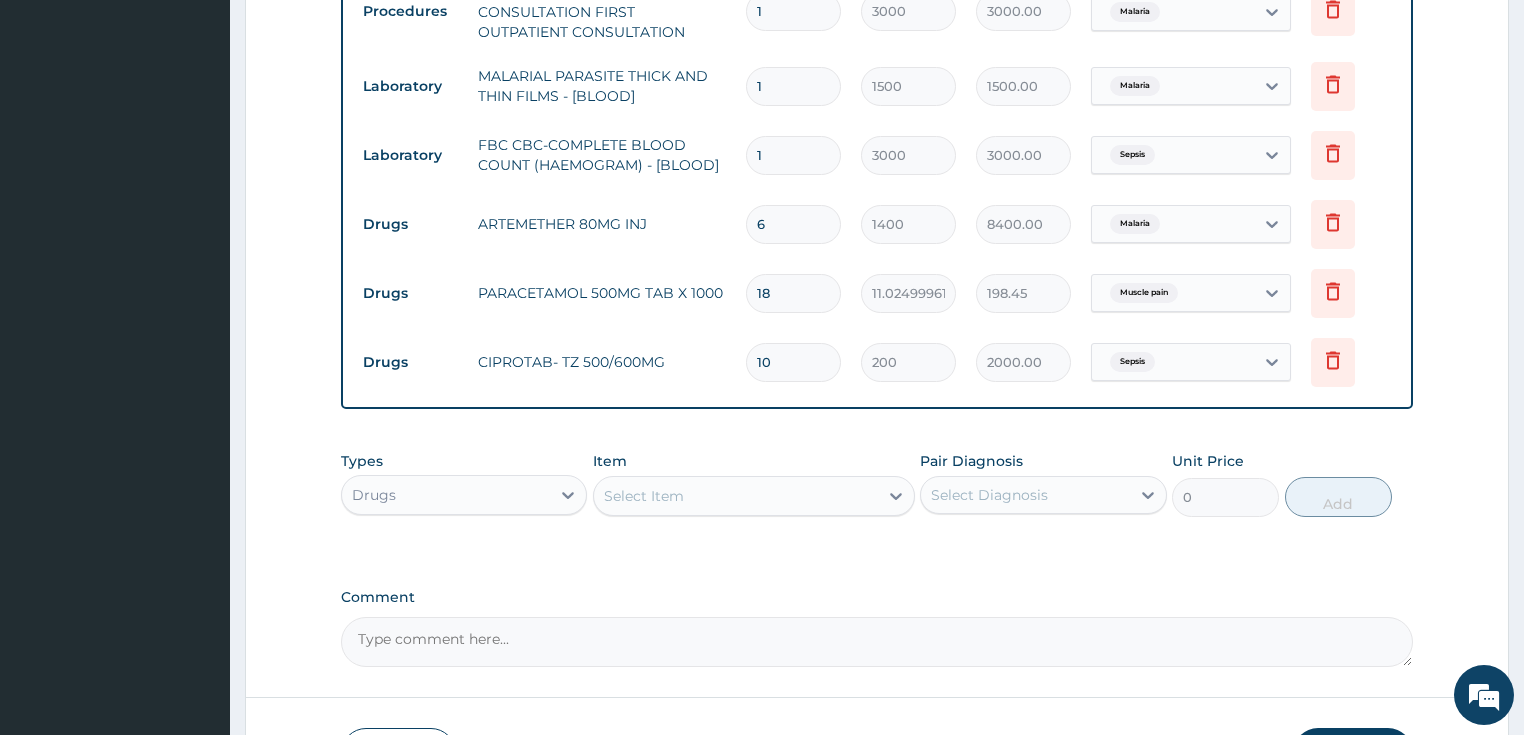 type on "10" 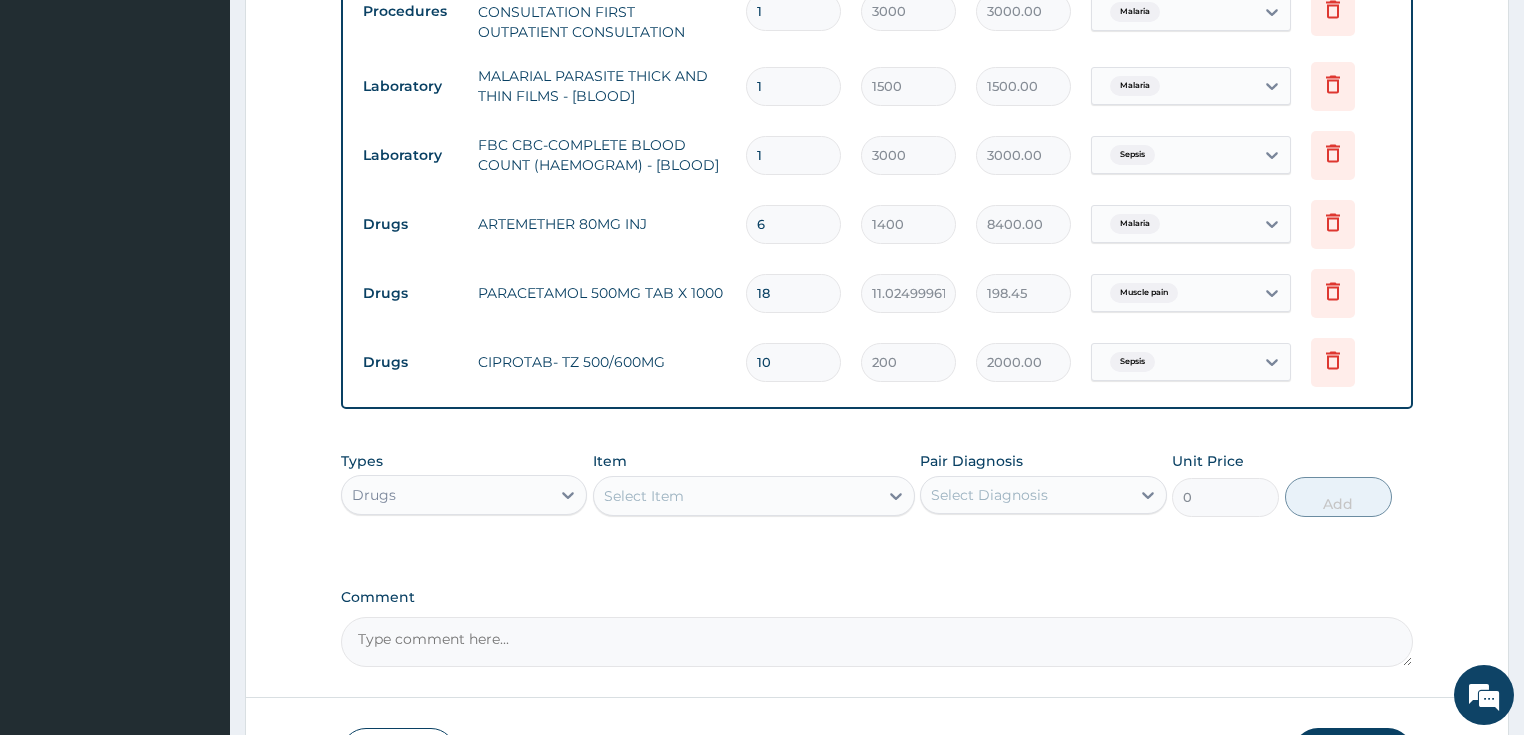 click on "Select Item" at bounding box center (644, 496) 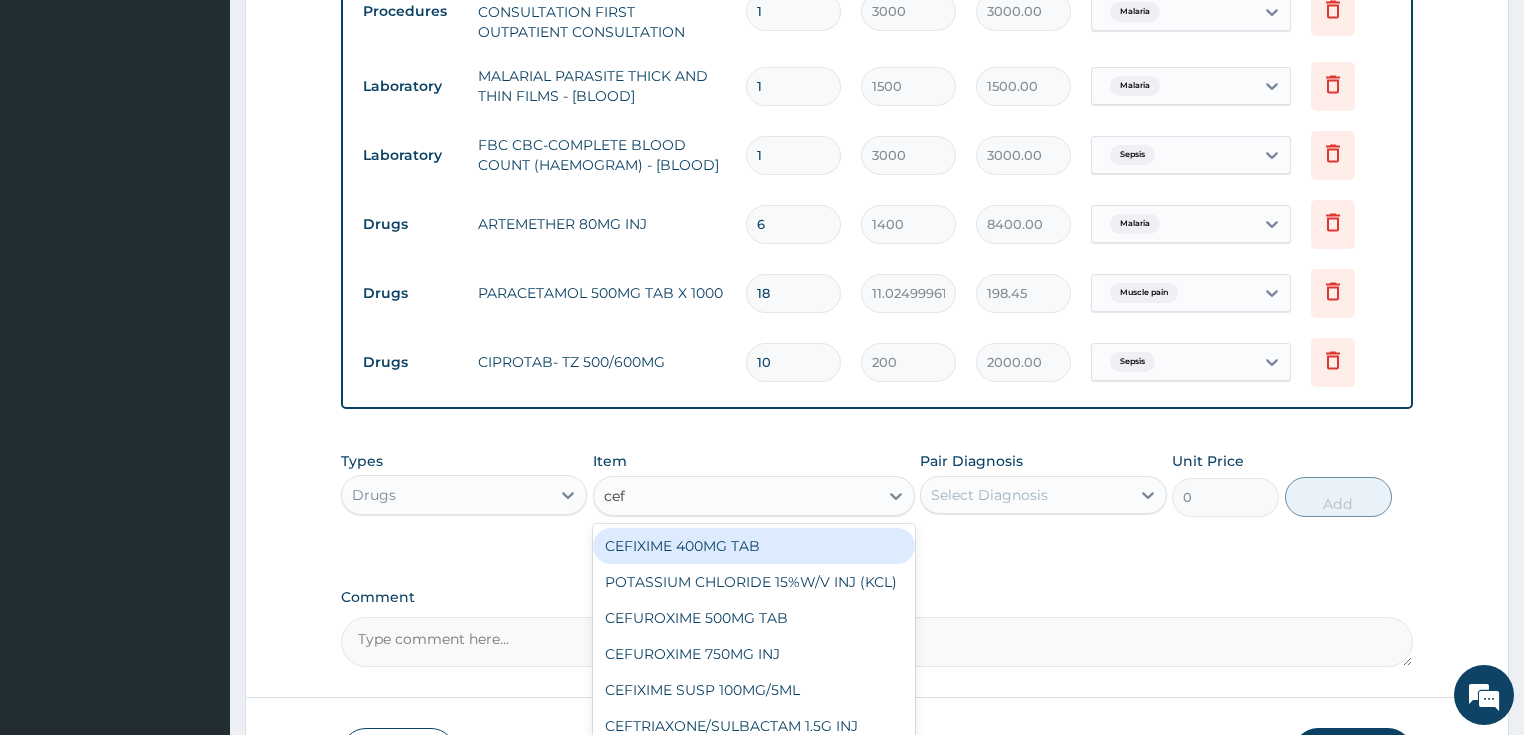 type on "ceft" 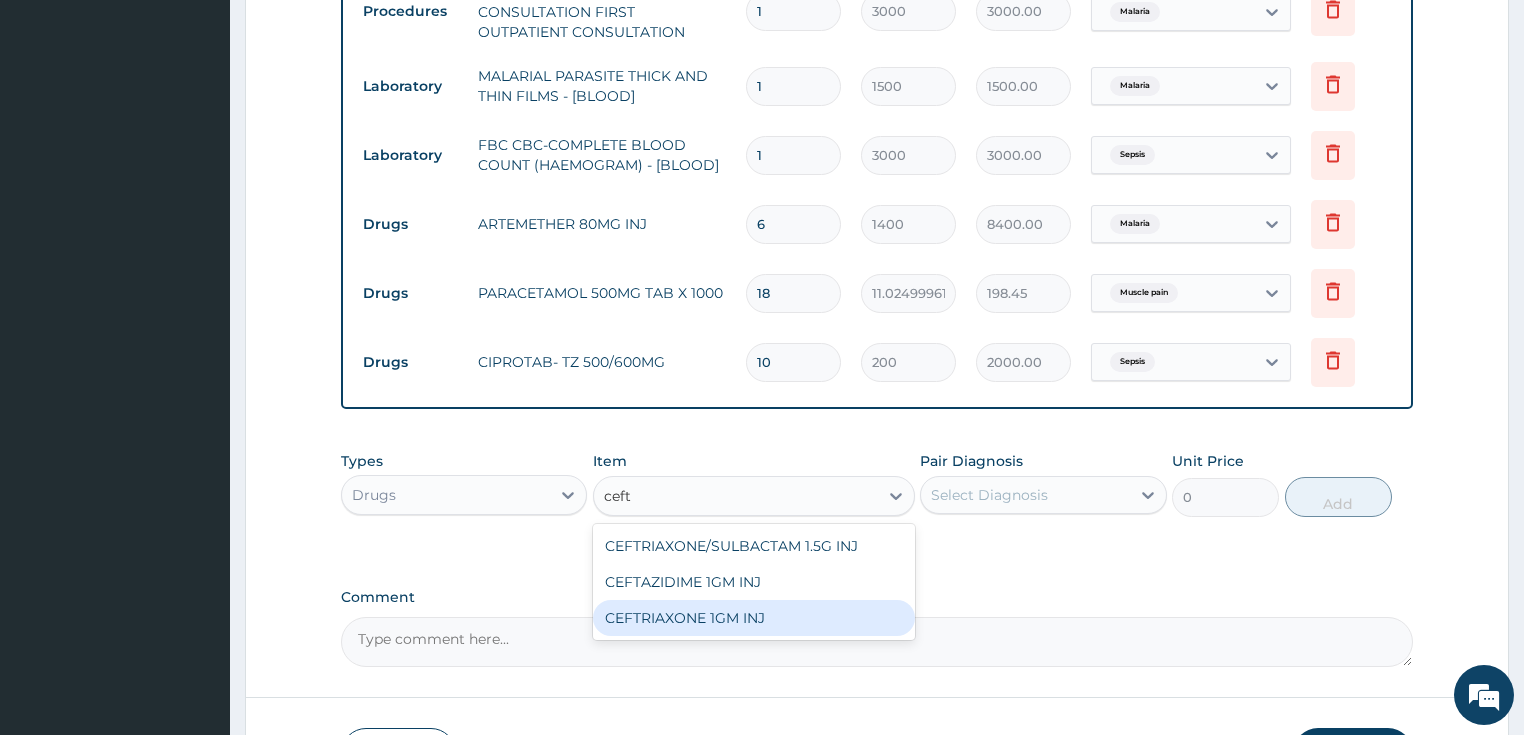 drag, startPoint x: 745, startPoint y: 614, endPoint x: 800, endPoint y: 592, distance: 59.236813 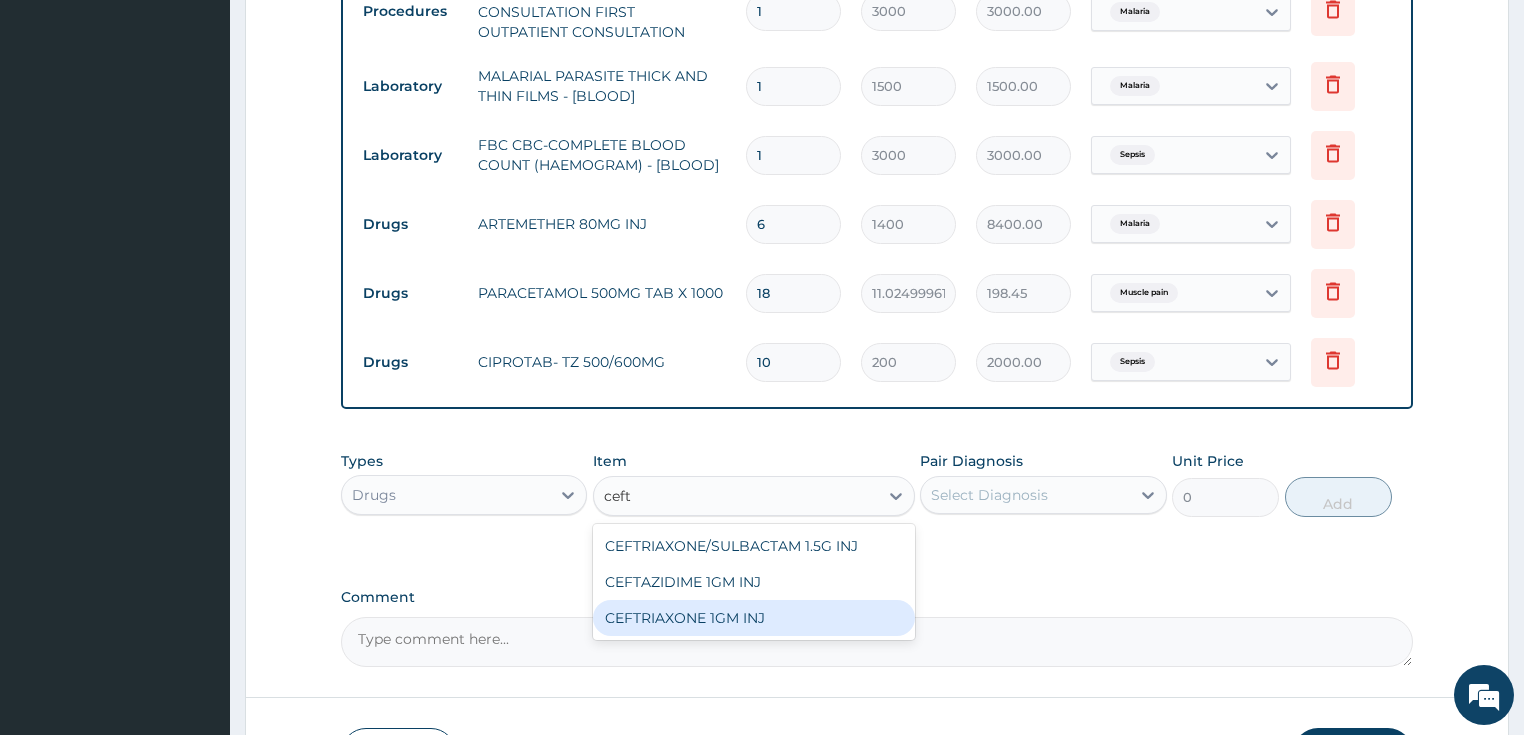 click on "CEFTRIAXONE 1GM INJ" at bounding box center [754, 618] 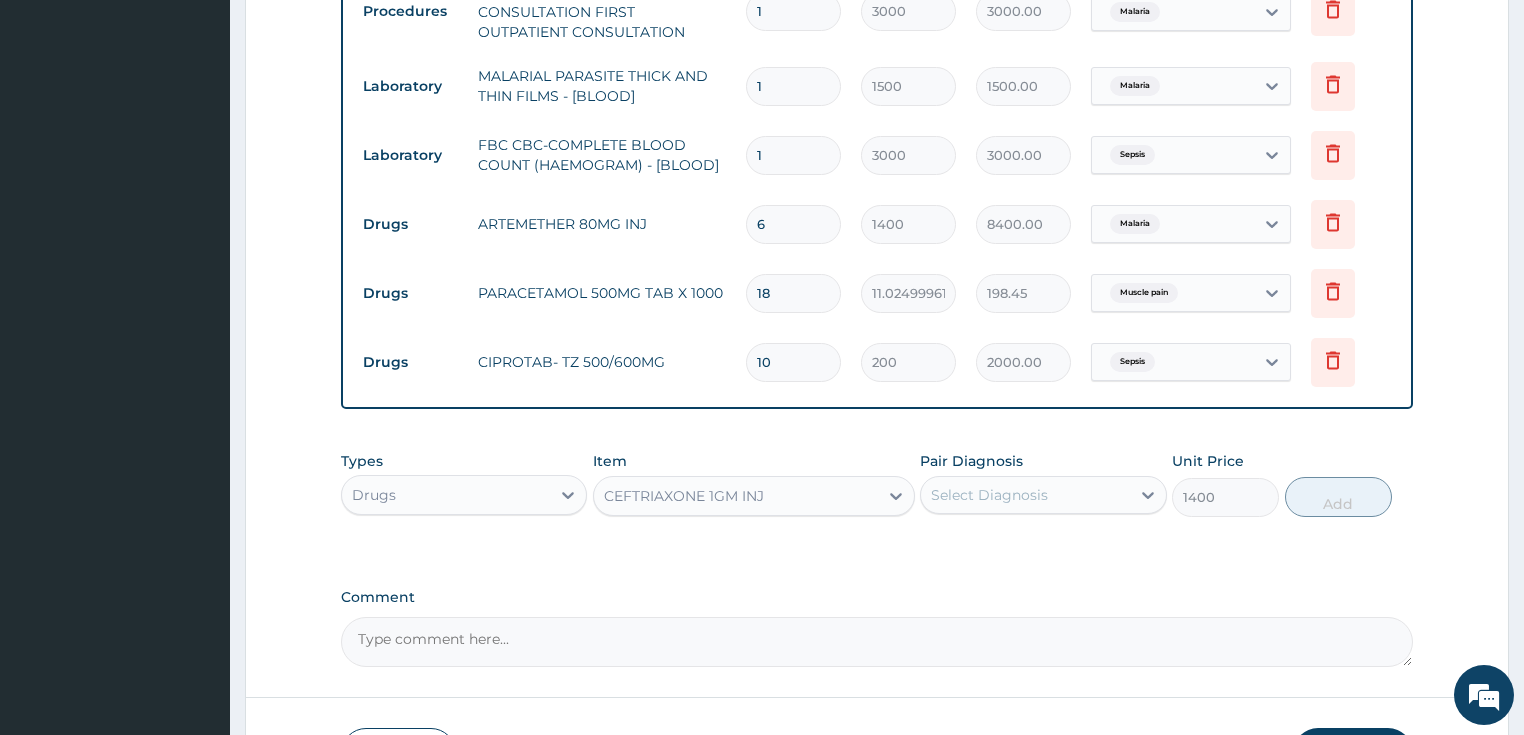 click on "Select Diagnosis" at bounding box center (989, 495) 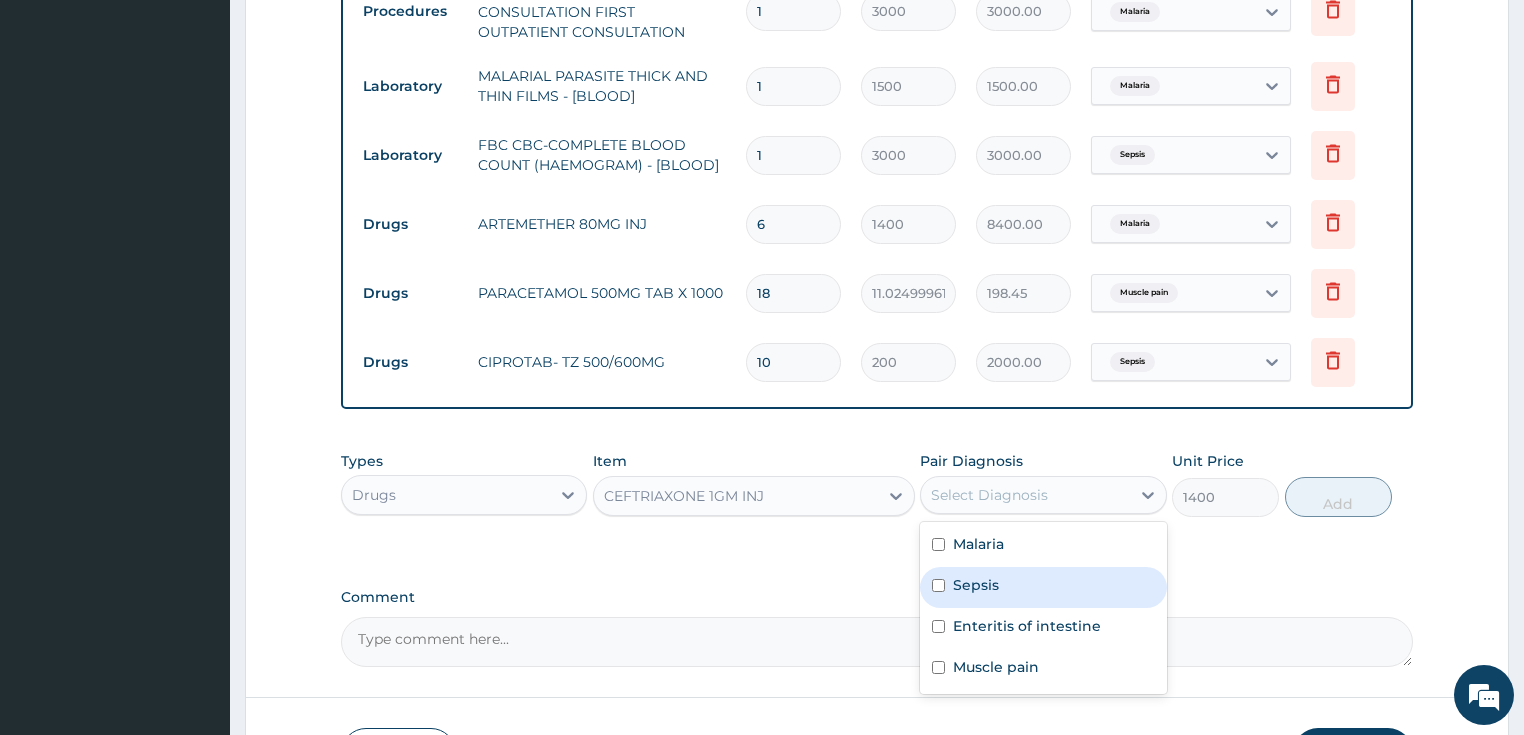 click on "Sepsis" at bounding box center (976, 585) 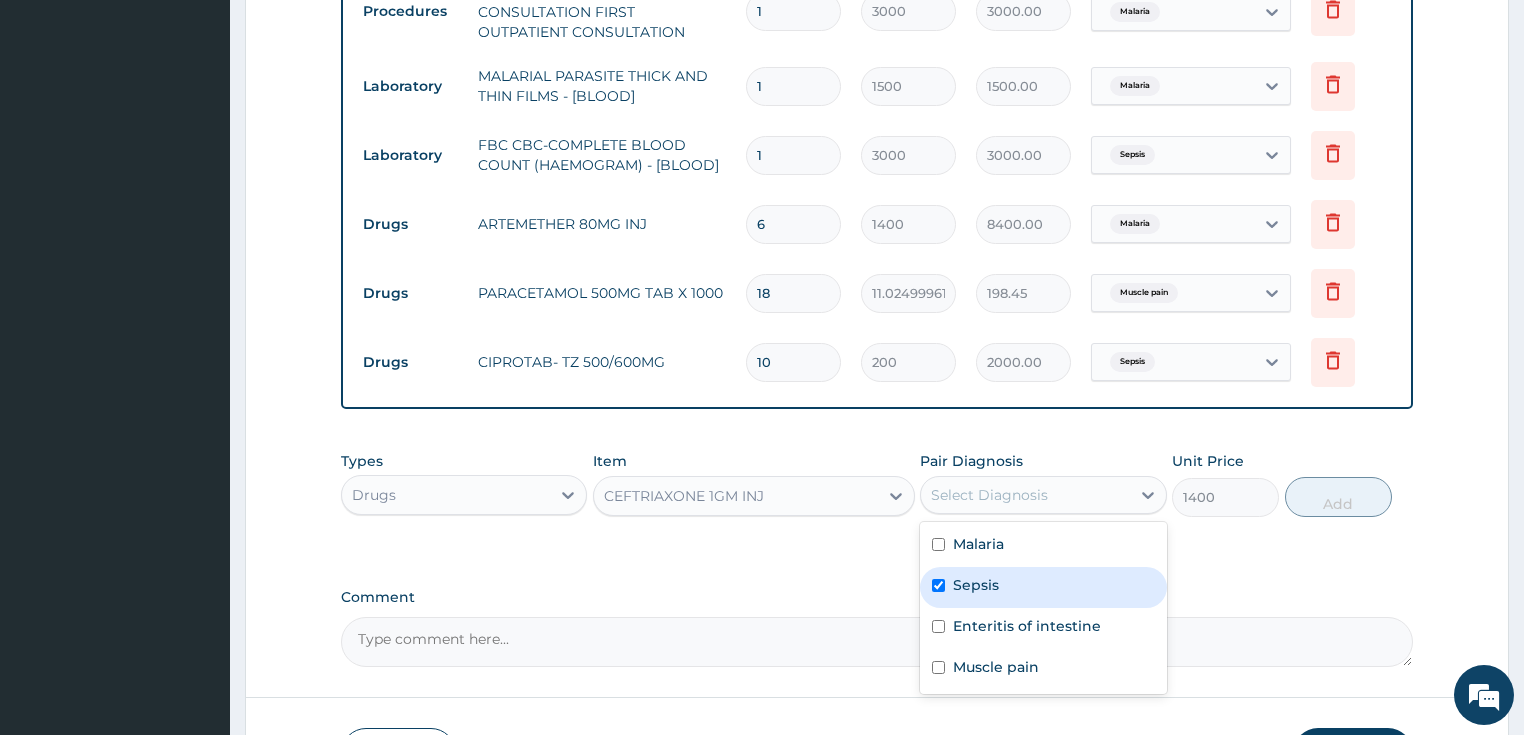 checkbox on "true" 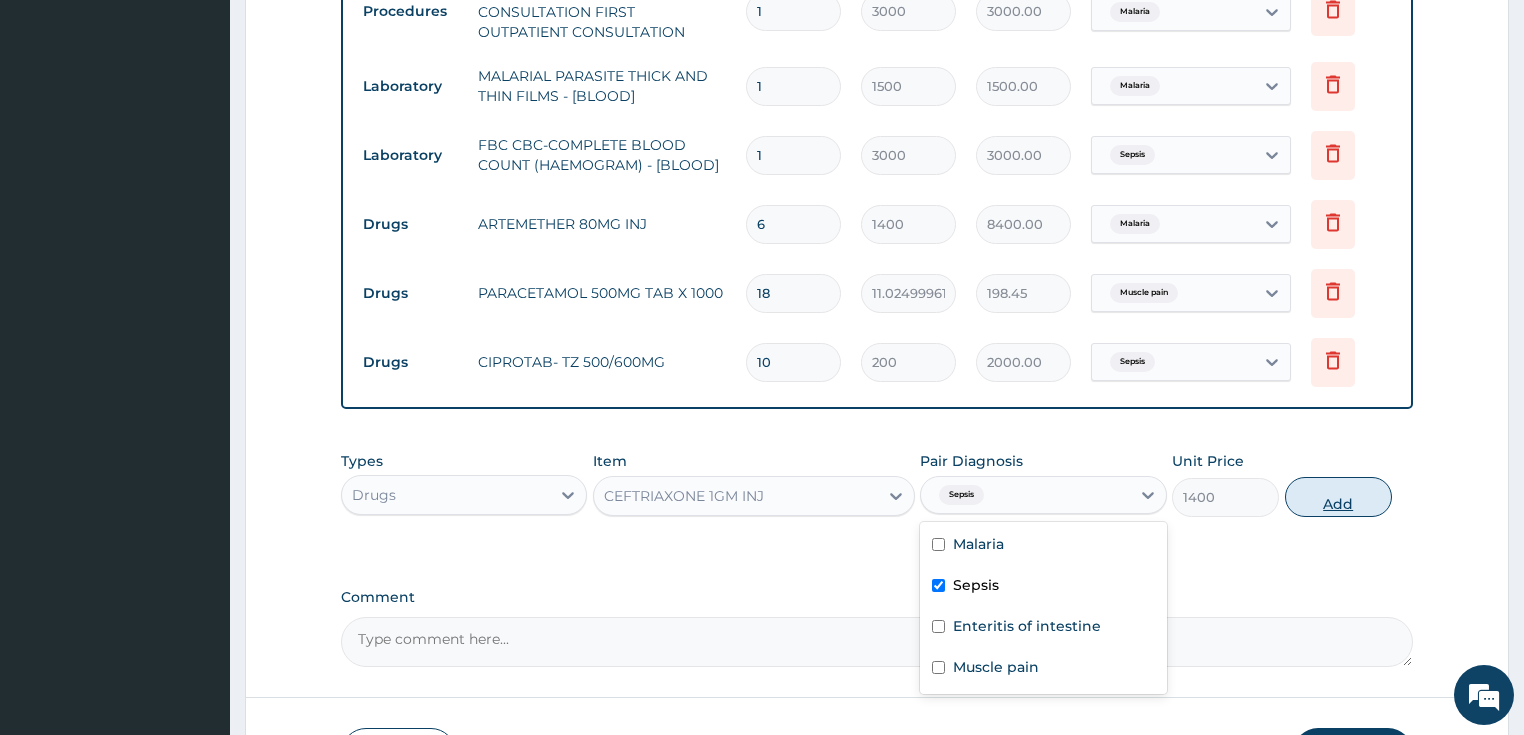 click on "Add" at bounding box center [1338, 497] 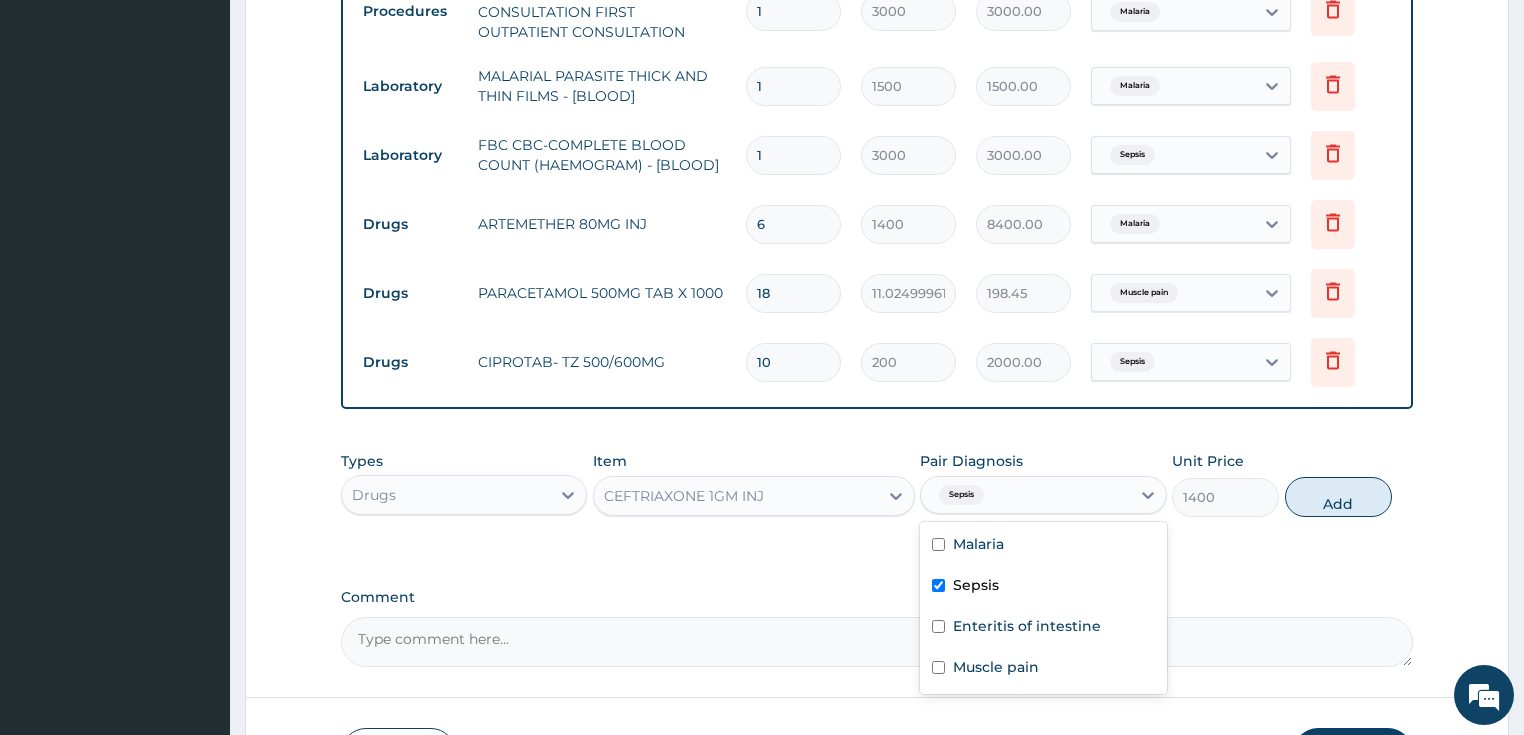 type on "0" 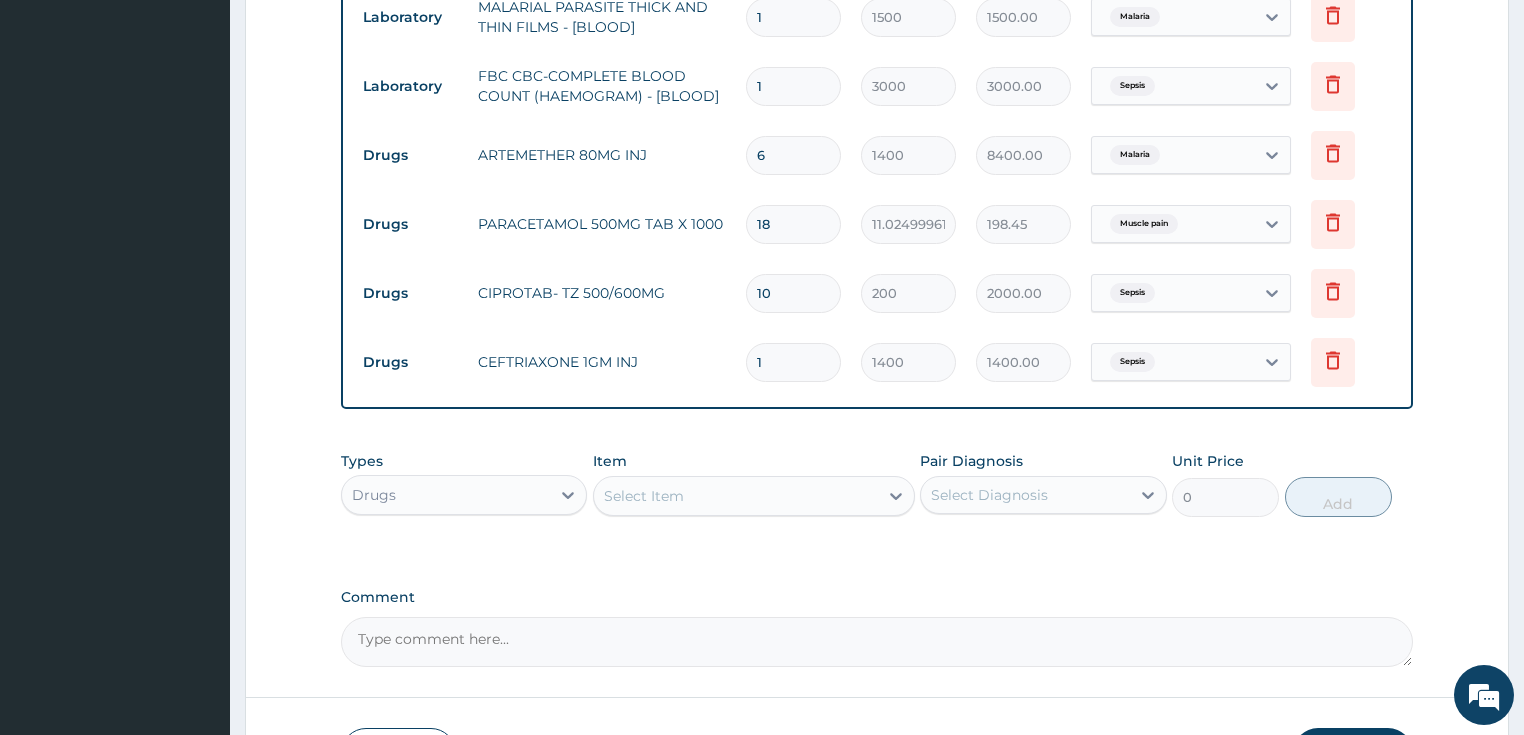 scroll, scrollTop: 986, scrollLeft: 0, axis: vertical 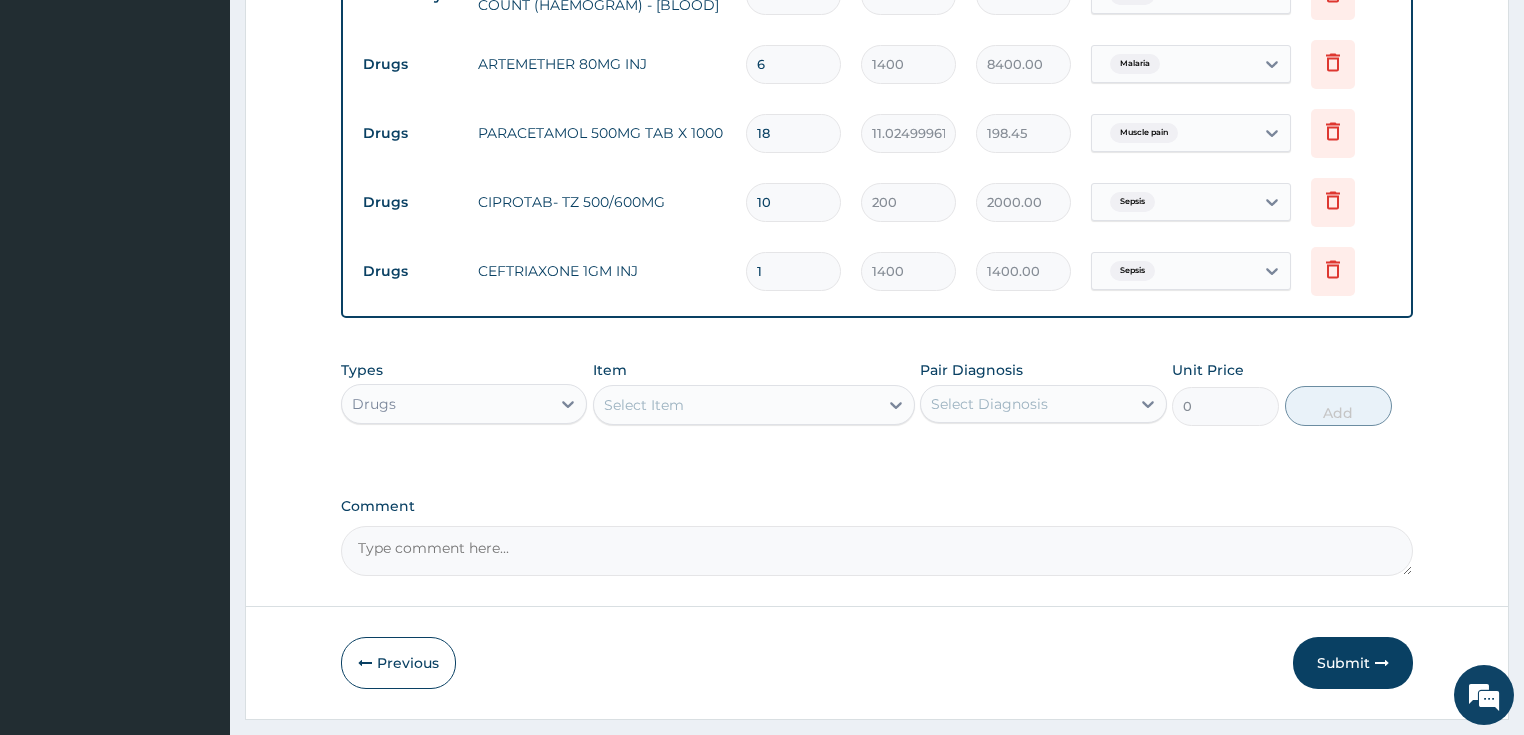 click on "Select Item" at bounding box center [644, 405] 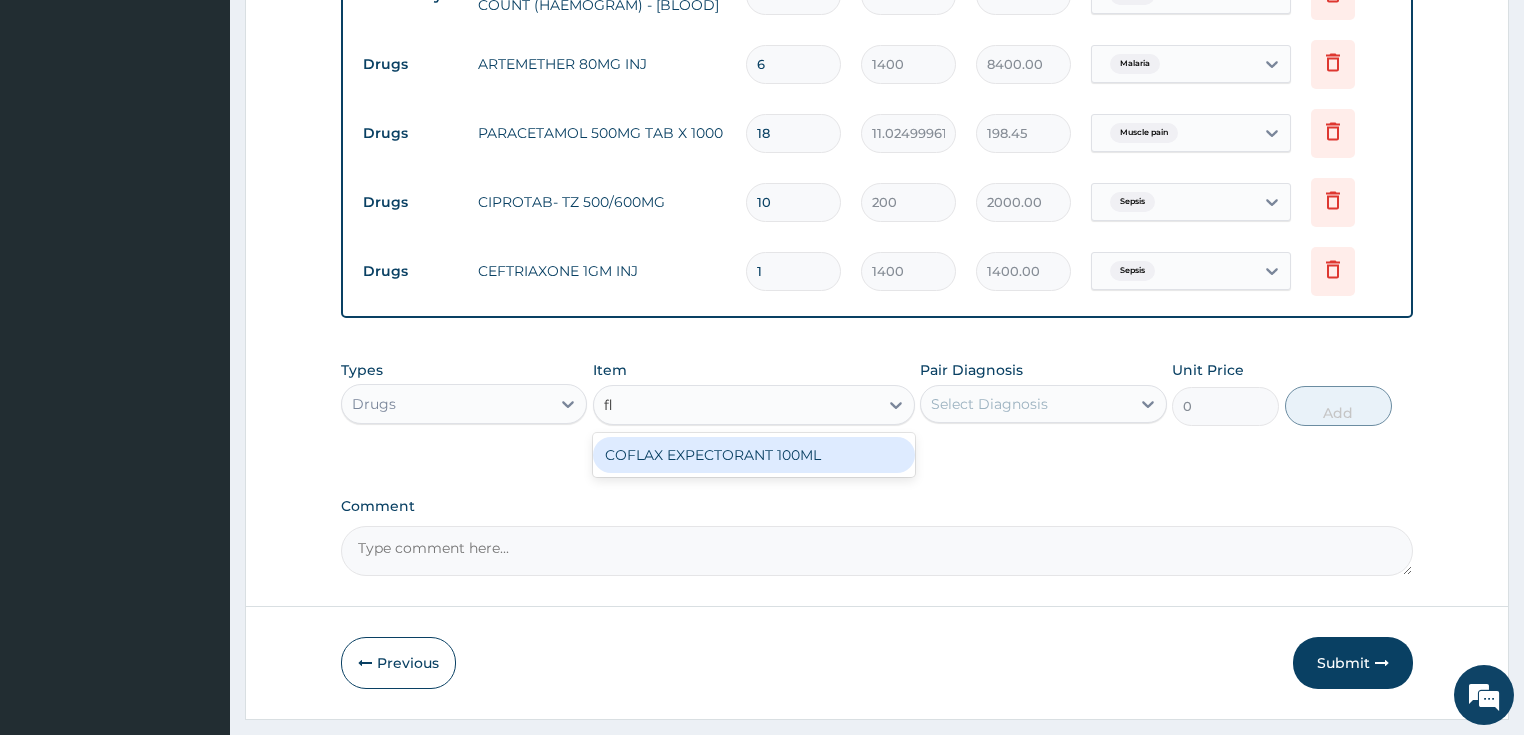 type on "f" 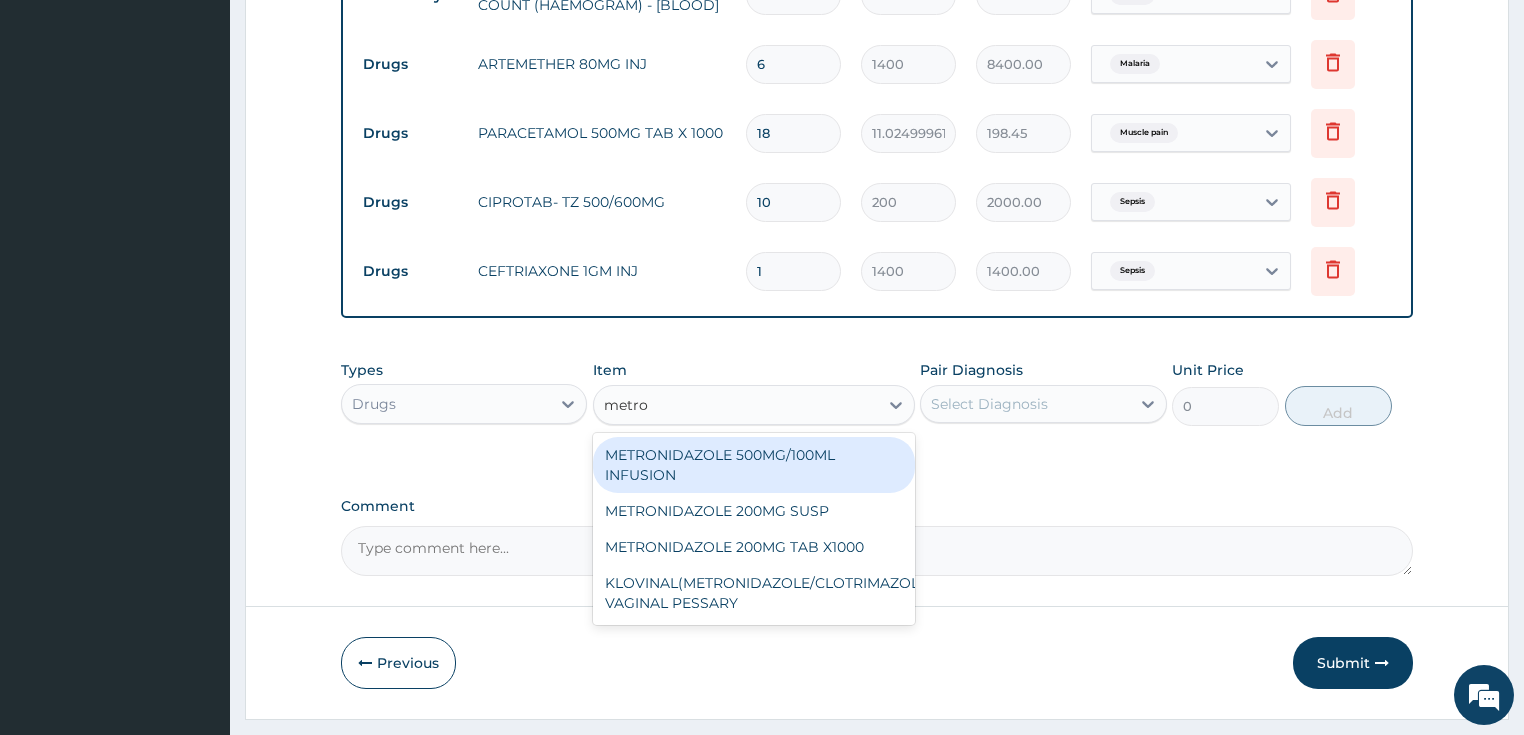 type on "metron" 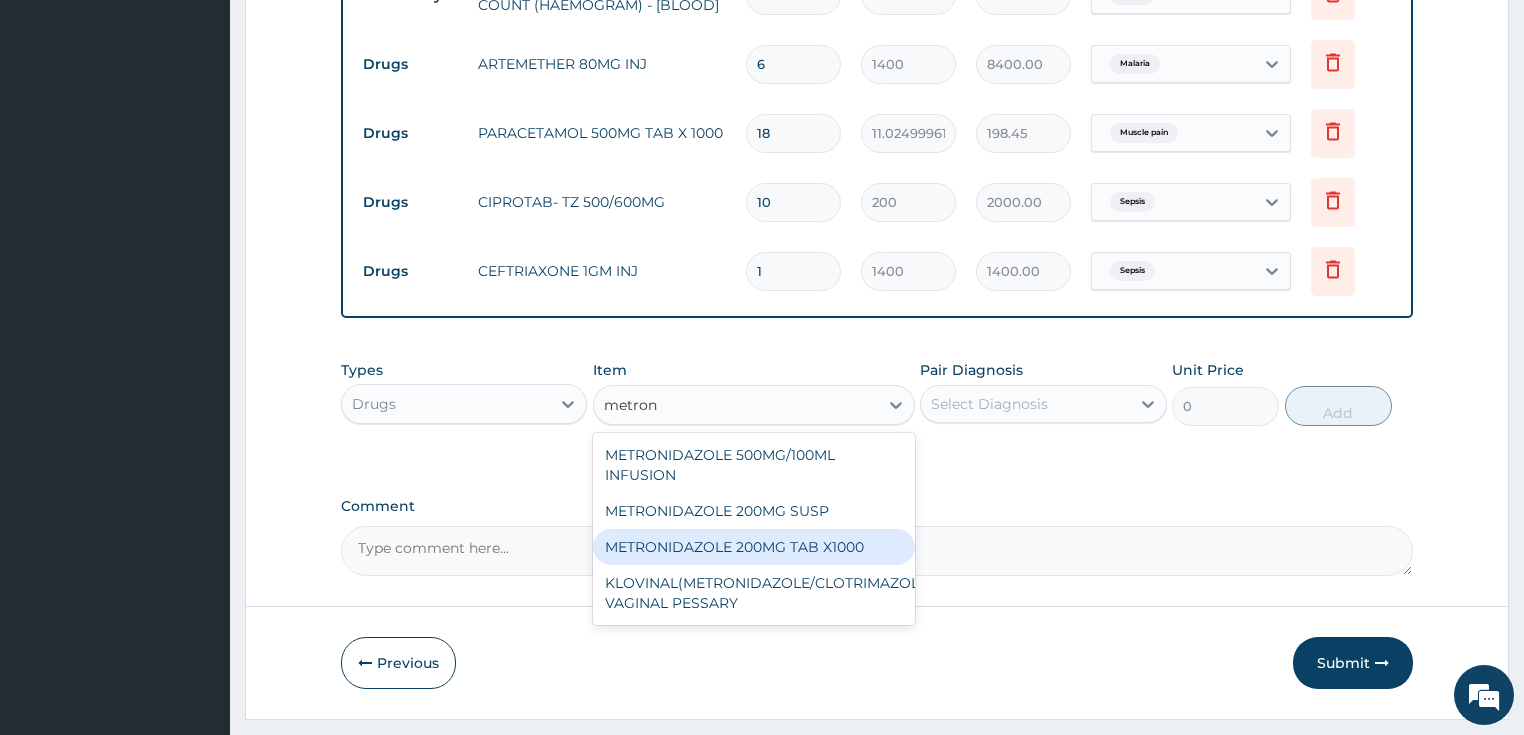 drag, startPoint x: 644, startPoint y: 540, endPoint x: 916, endPoint y: 470, distance: 280.86295 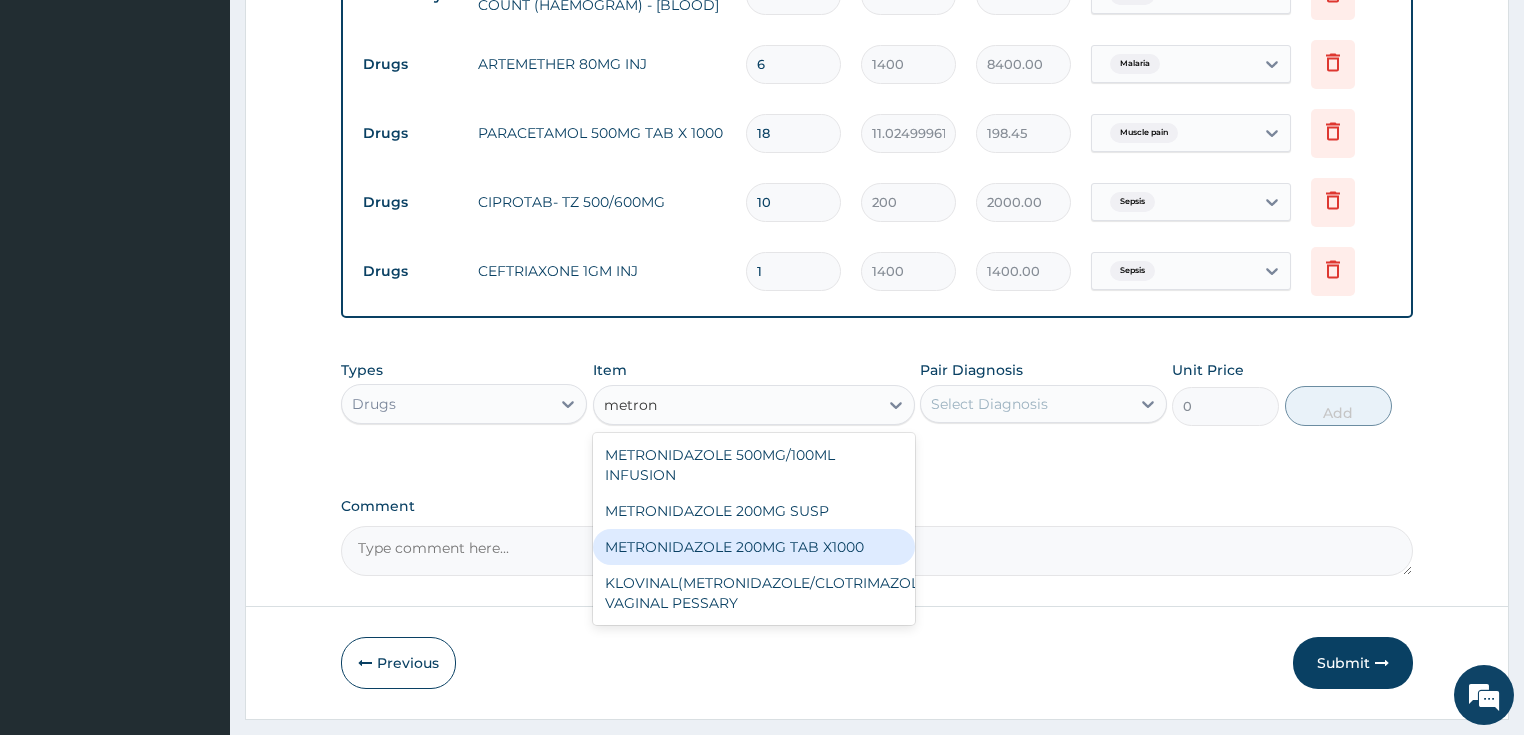 click on "METRONIDAZOLE 200MG TAB X1000" at bounding box center [754, 547] 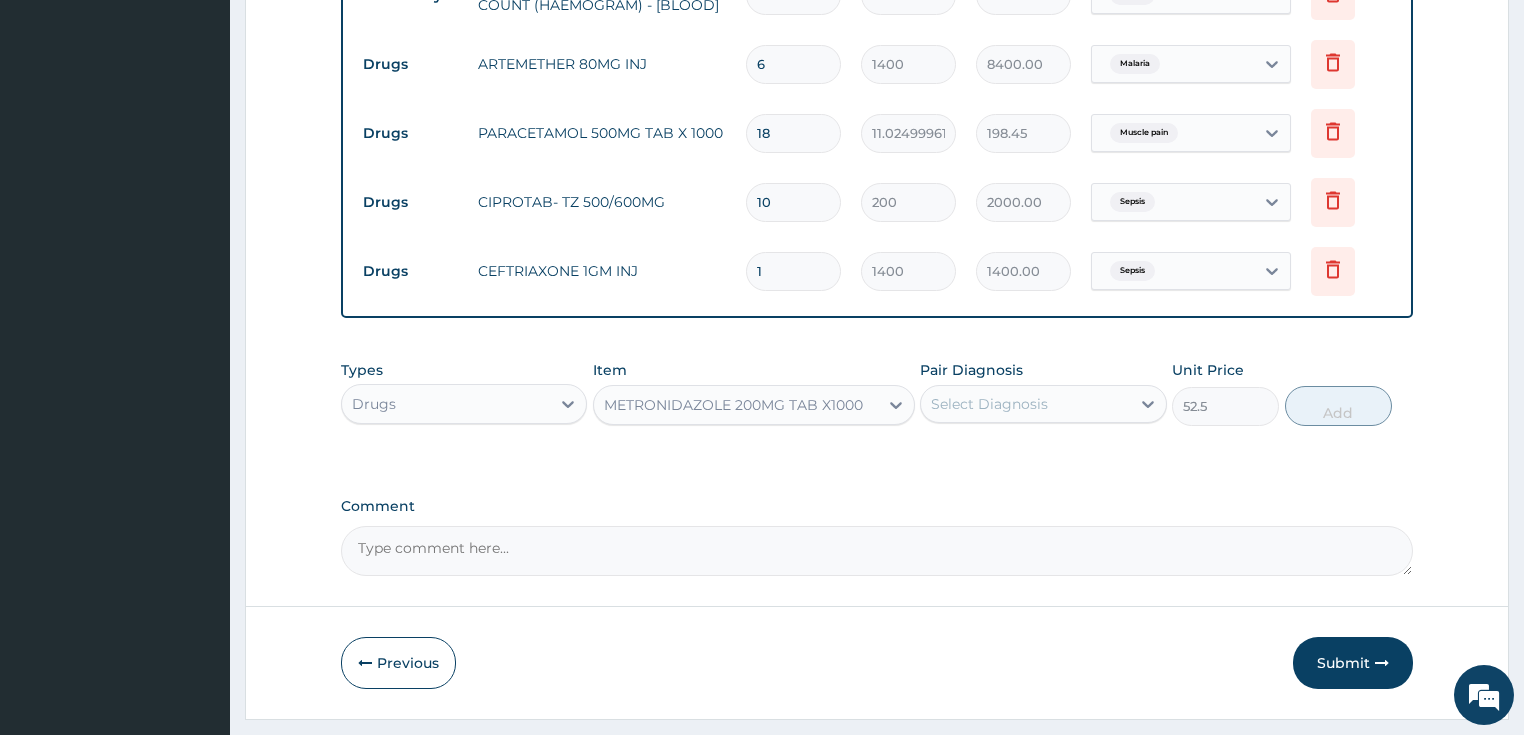 click on "Select Diagnosis" at bounding box center [989, 404] 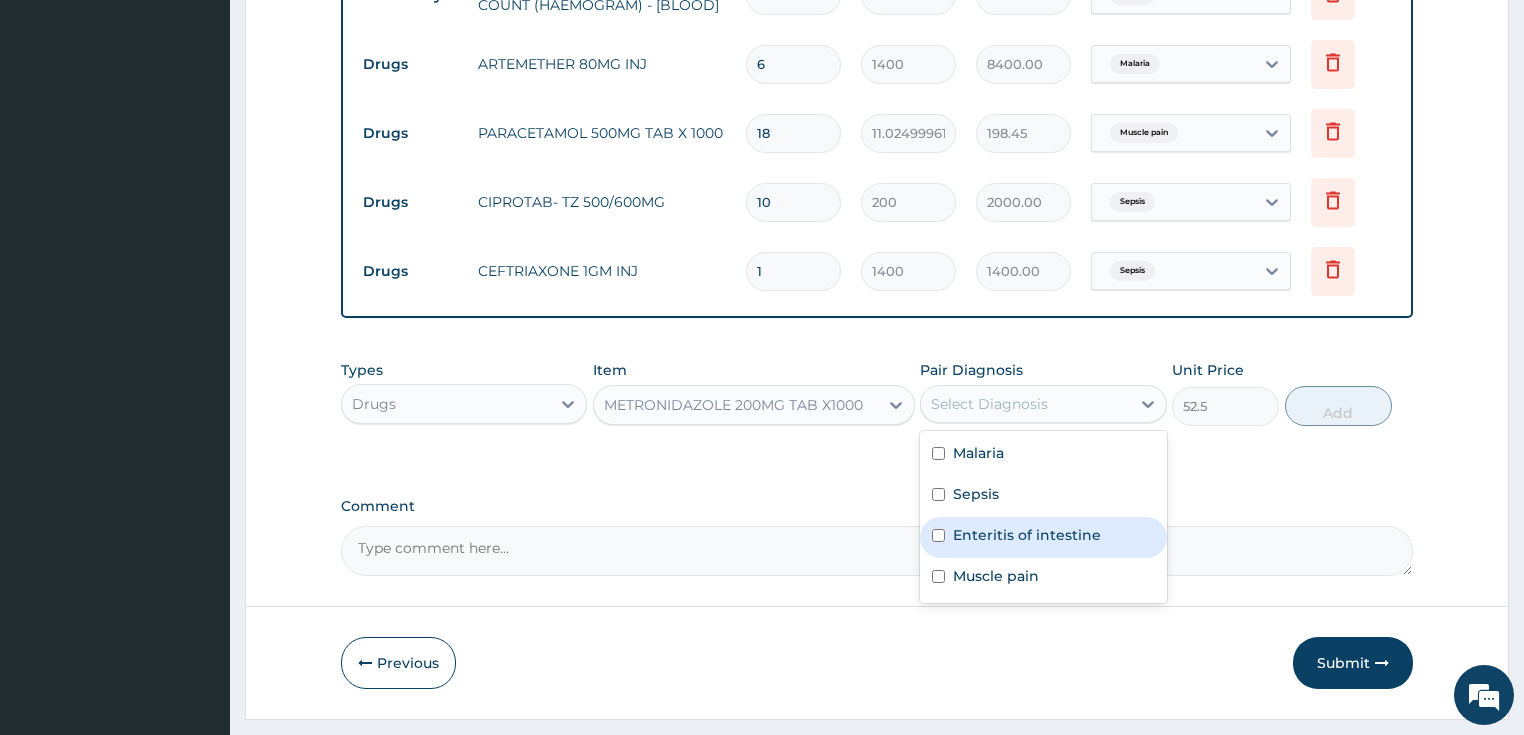 click on "Enteritis of intestine" at bounding box center [1027, 535] 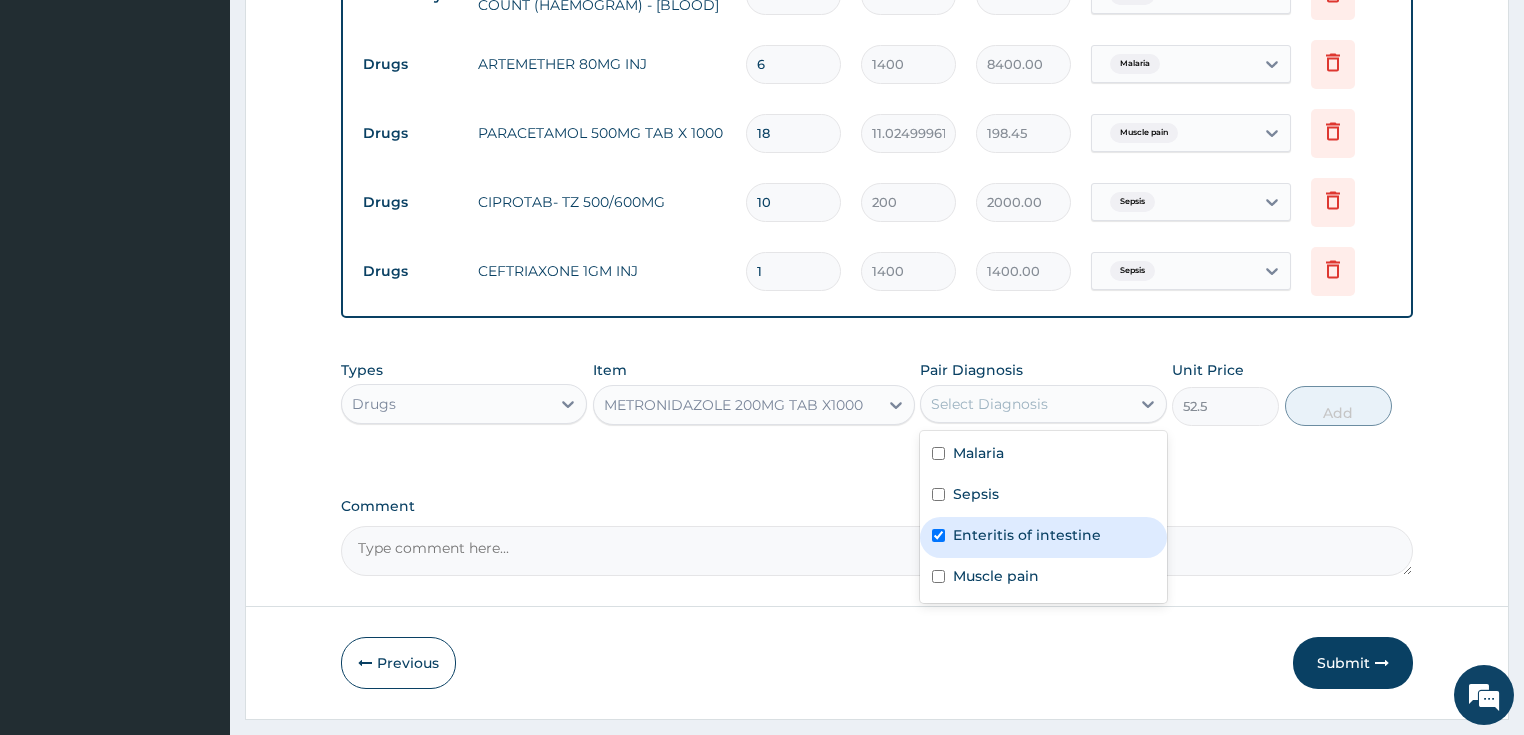 checkbox on "true" 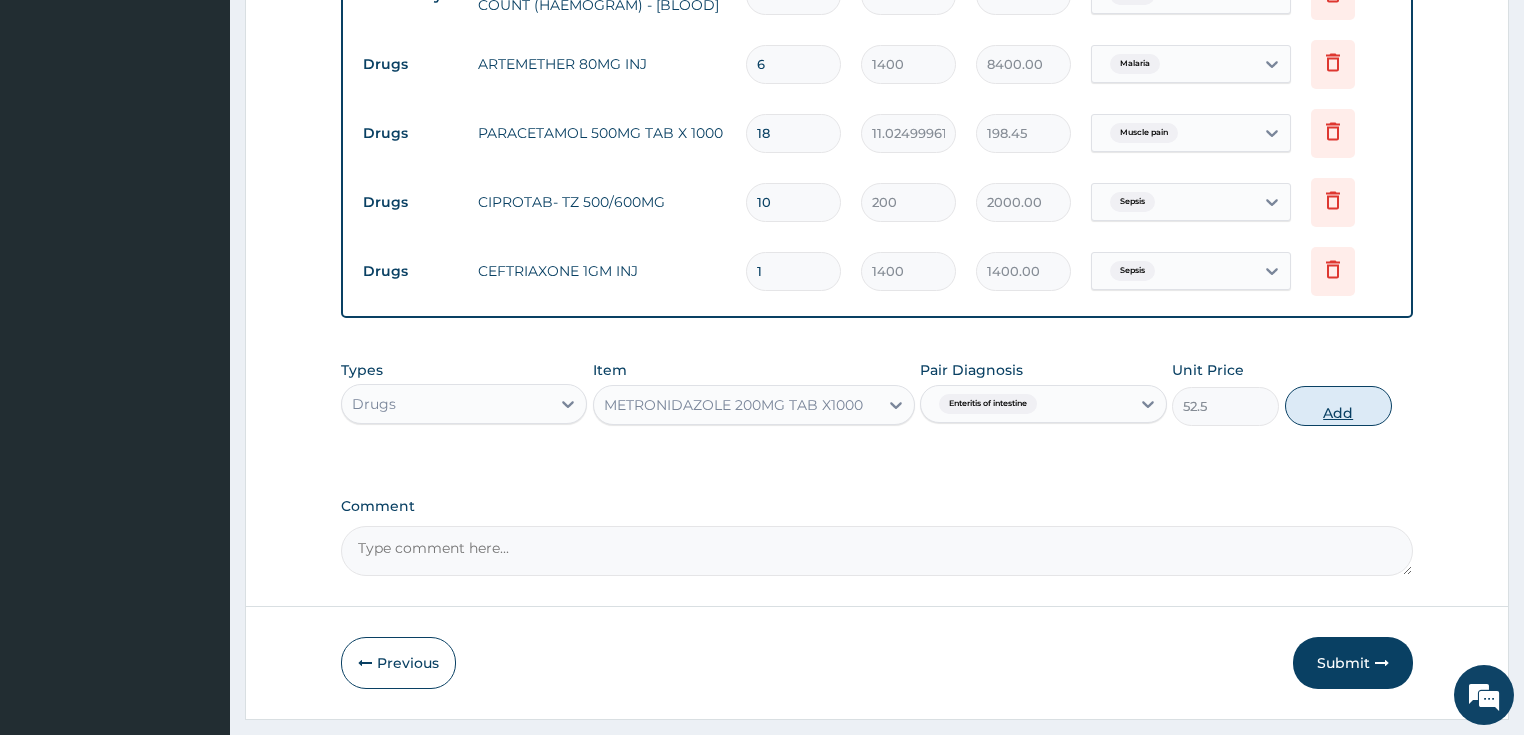 click on "Add" at bounding box center [1338, 406] 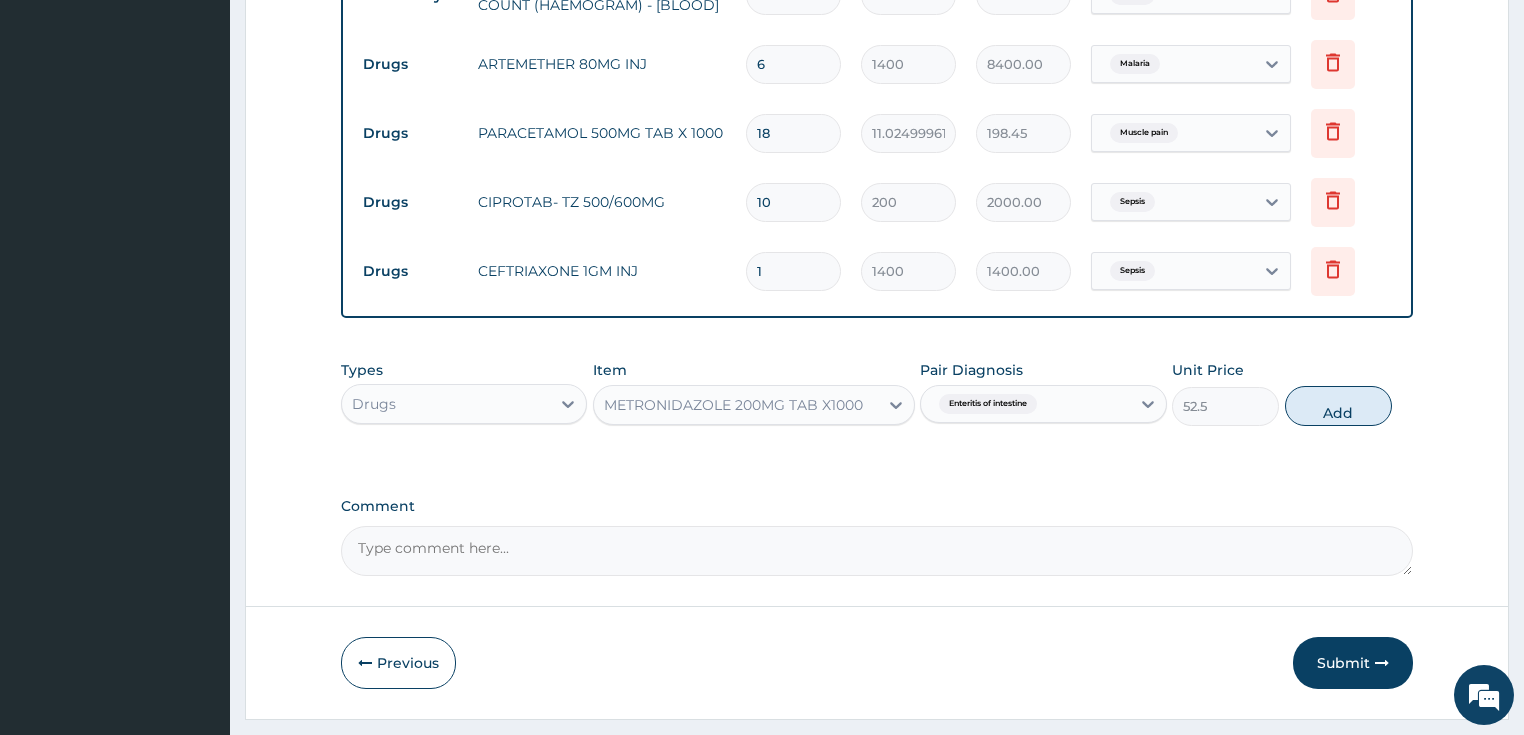 type on "0" 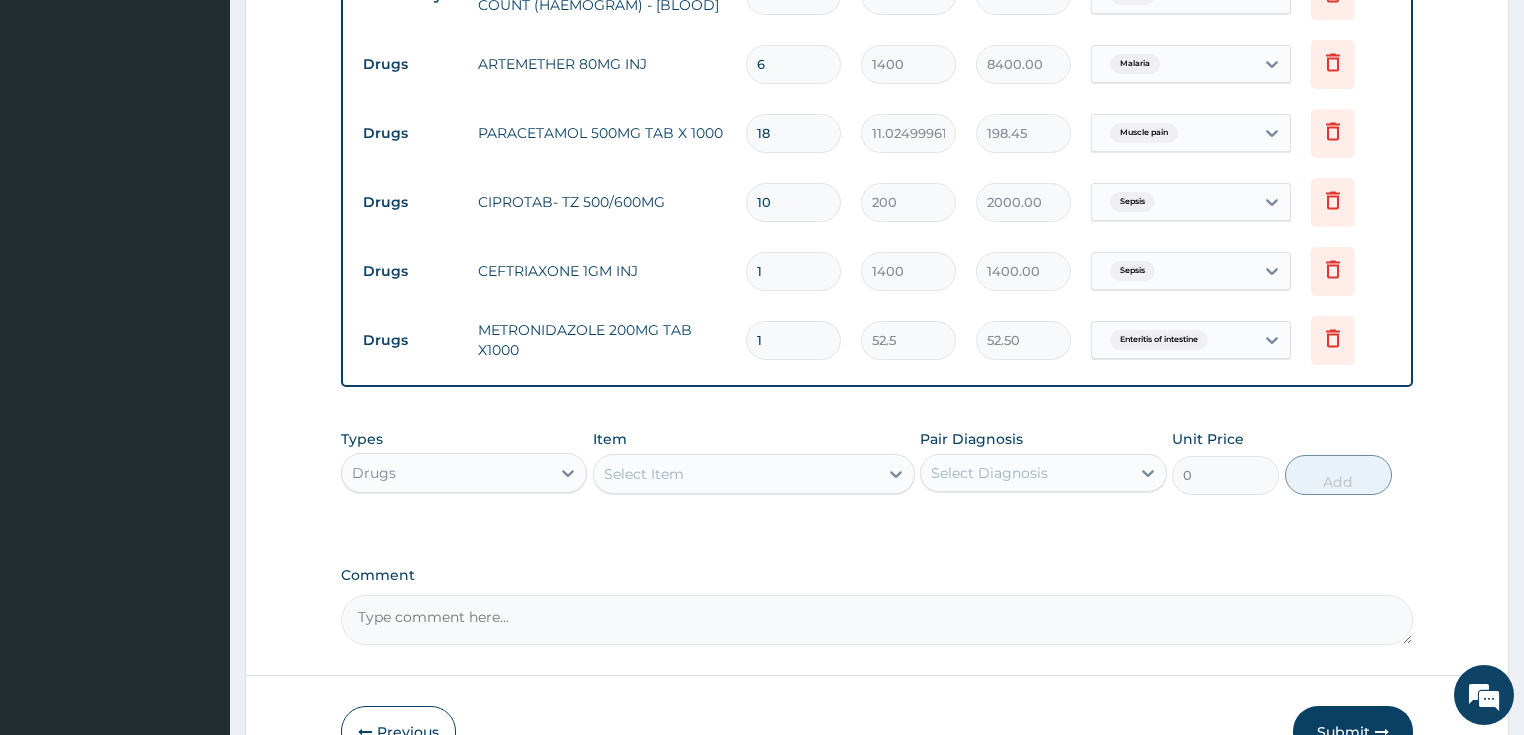 click on "1" at bounding box center [793, 340] 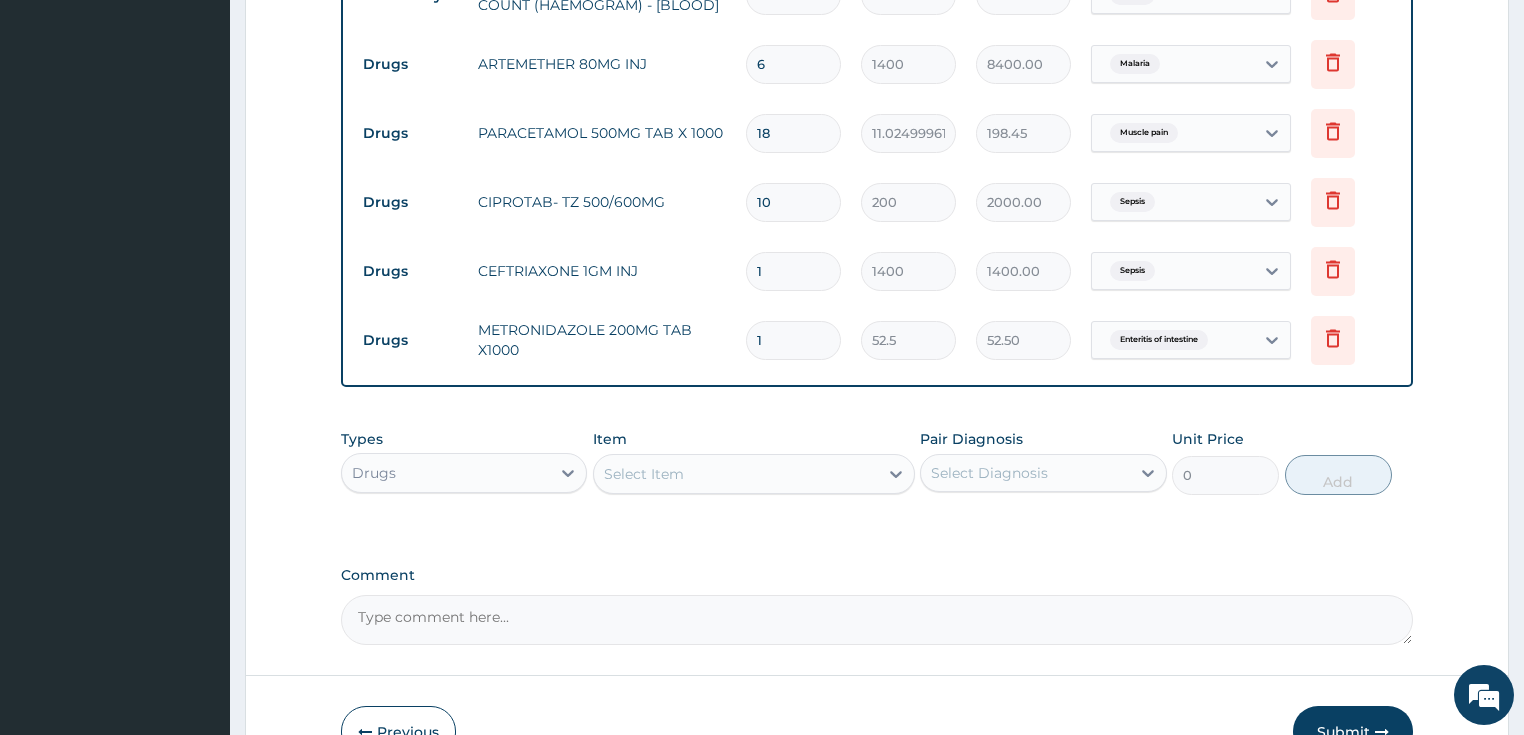 click on "1" at bounding box center [793, 340] 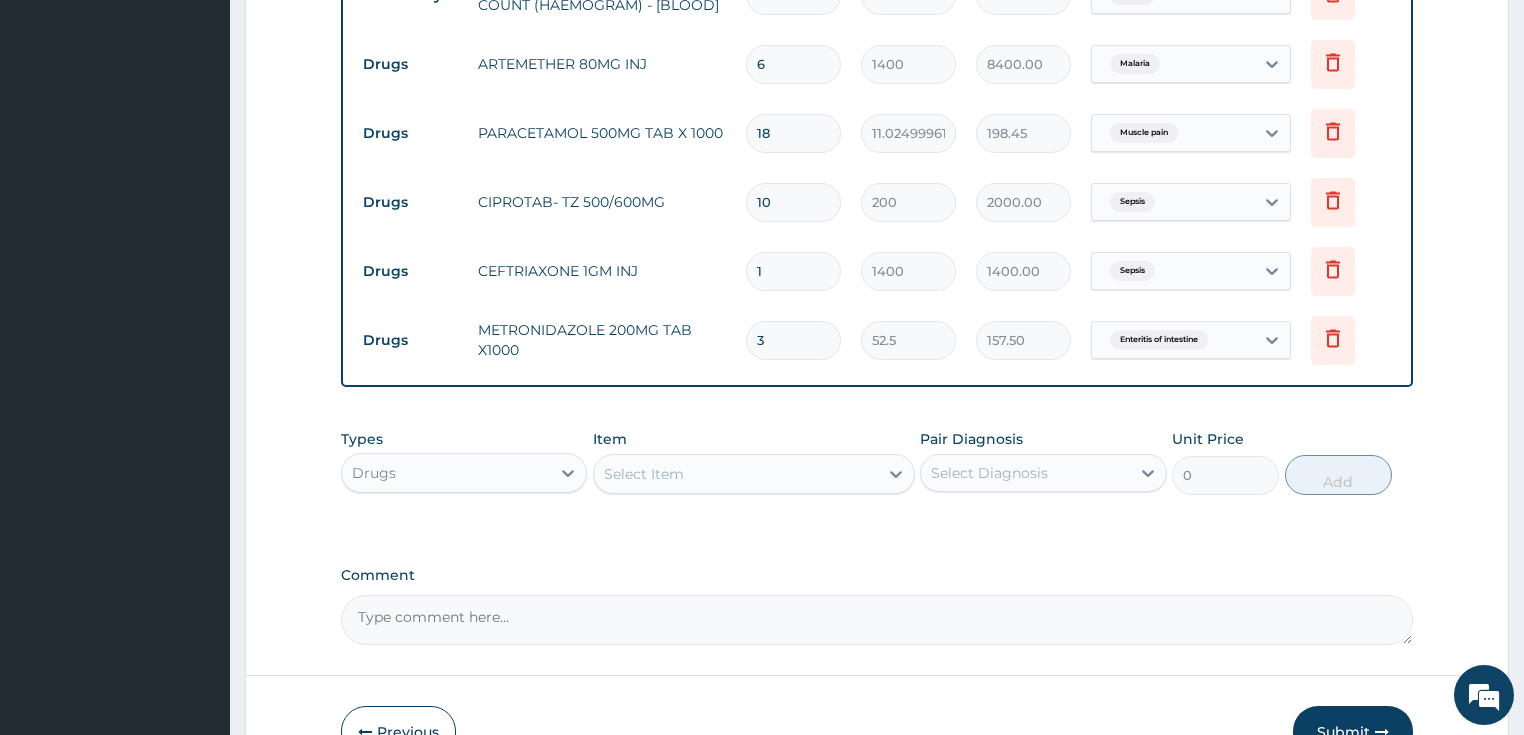 type on "30" 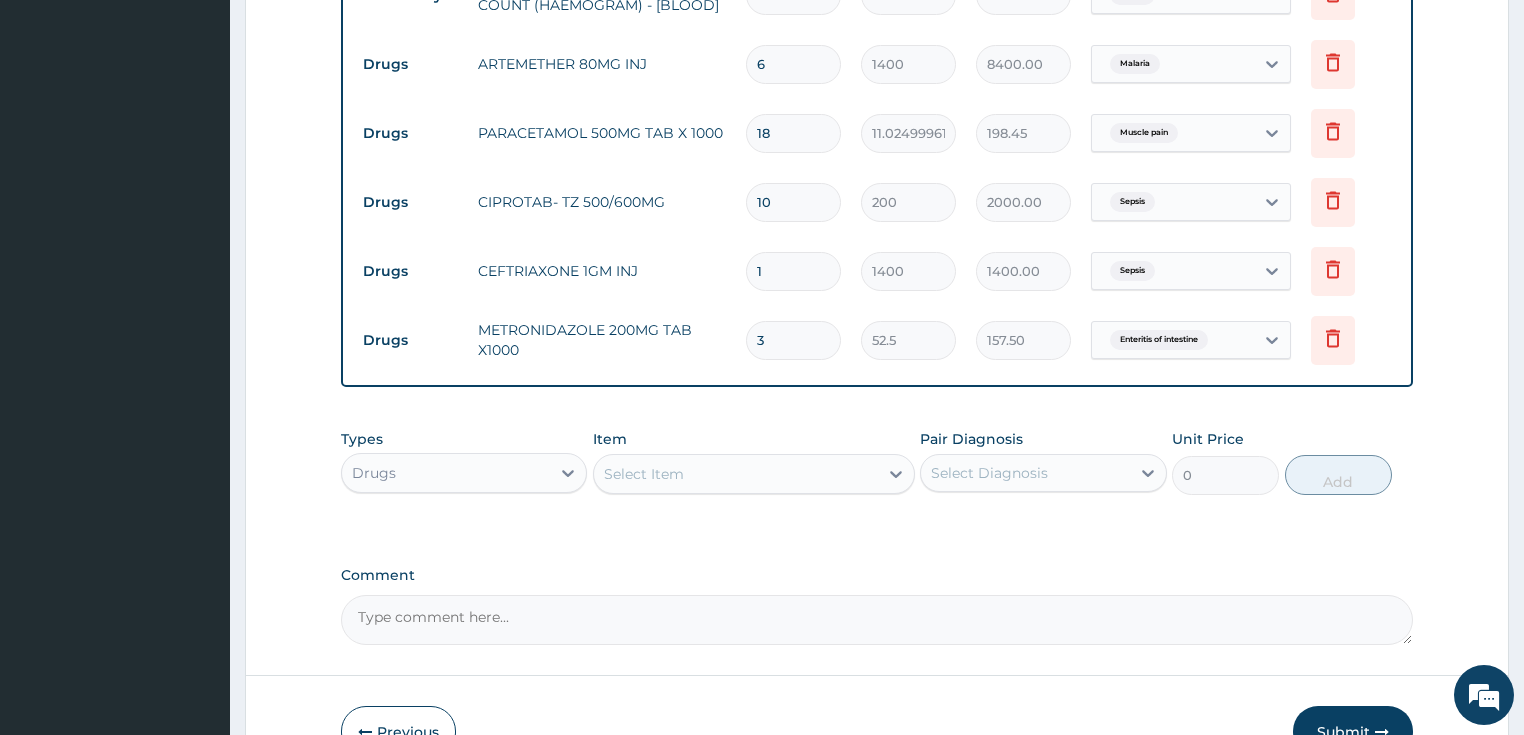 type on "1575.00" 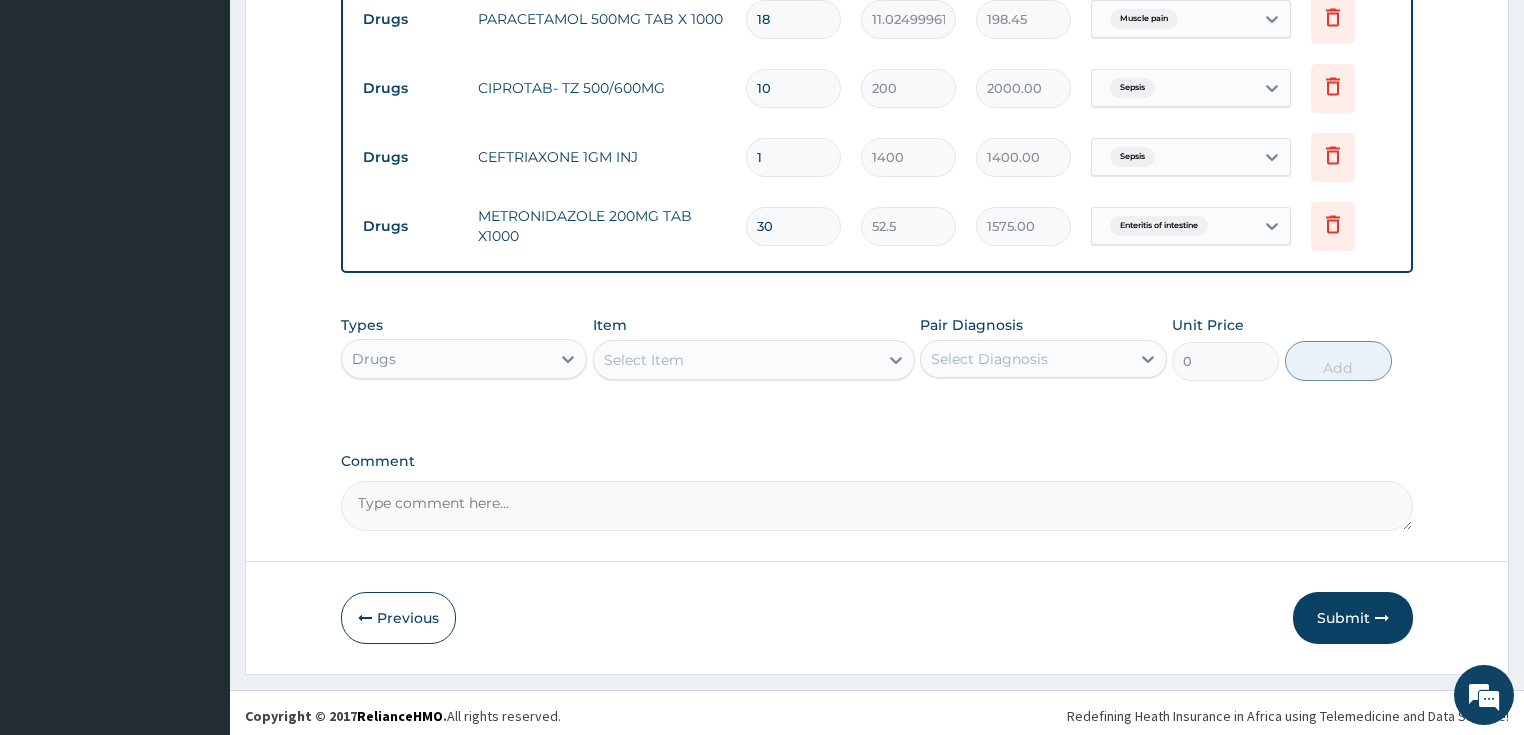 scroll, scrollTop: 1101, scrollLeft: 0, axis: vertical 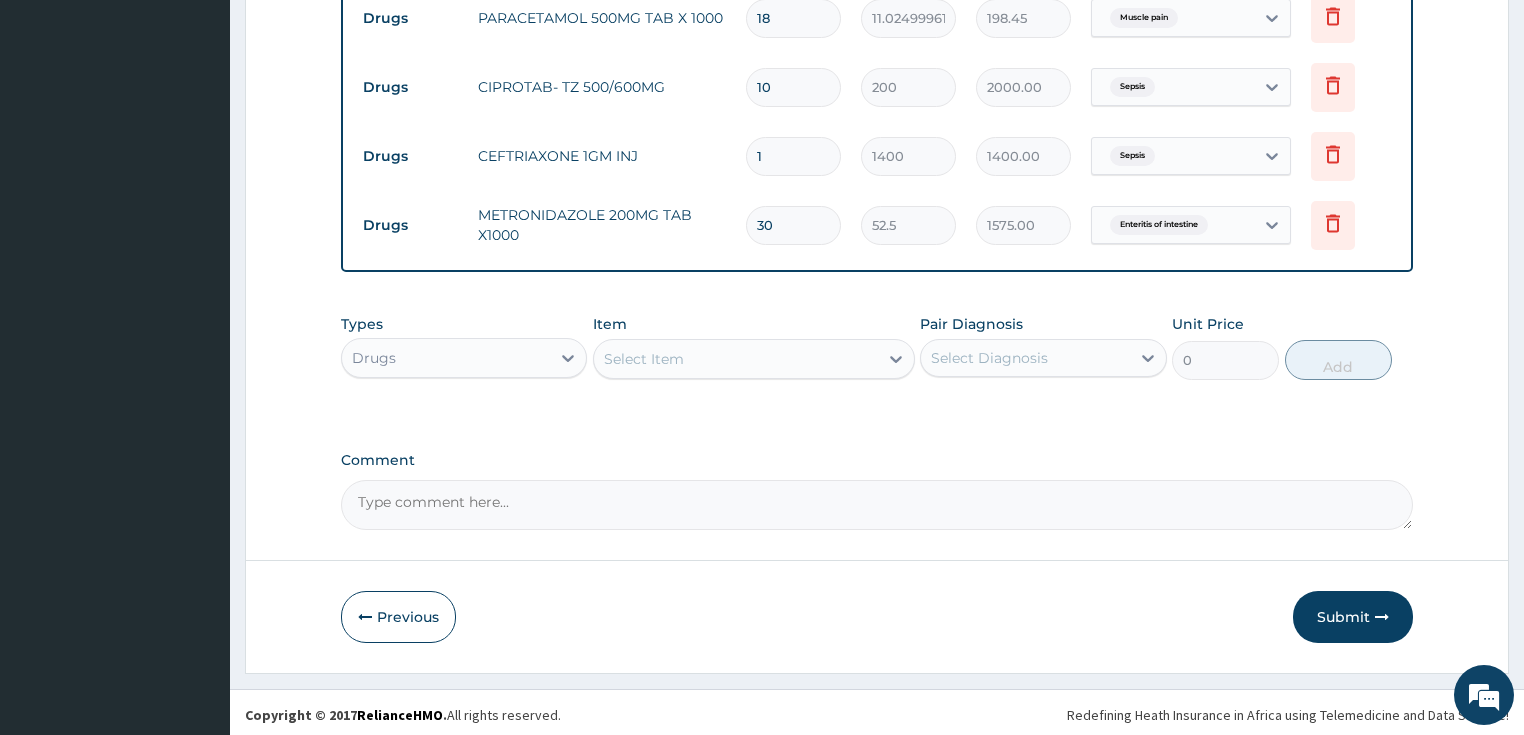 type on "30" 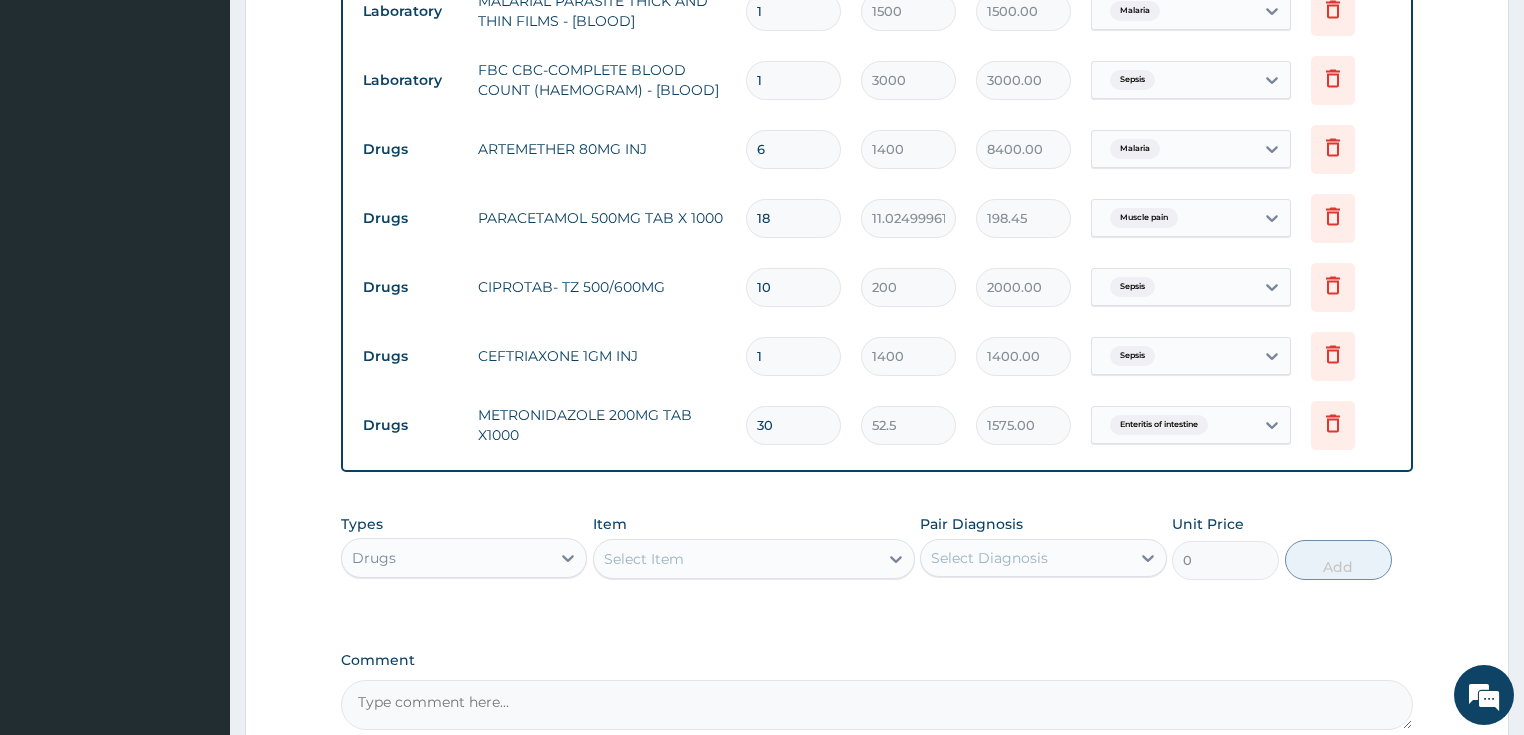 scroll, scrollTop: 861, scrollLeft: 0, axis: vertical 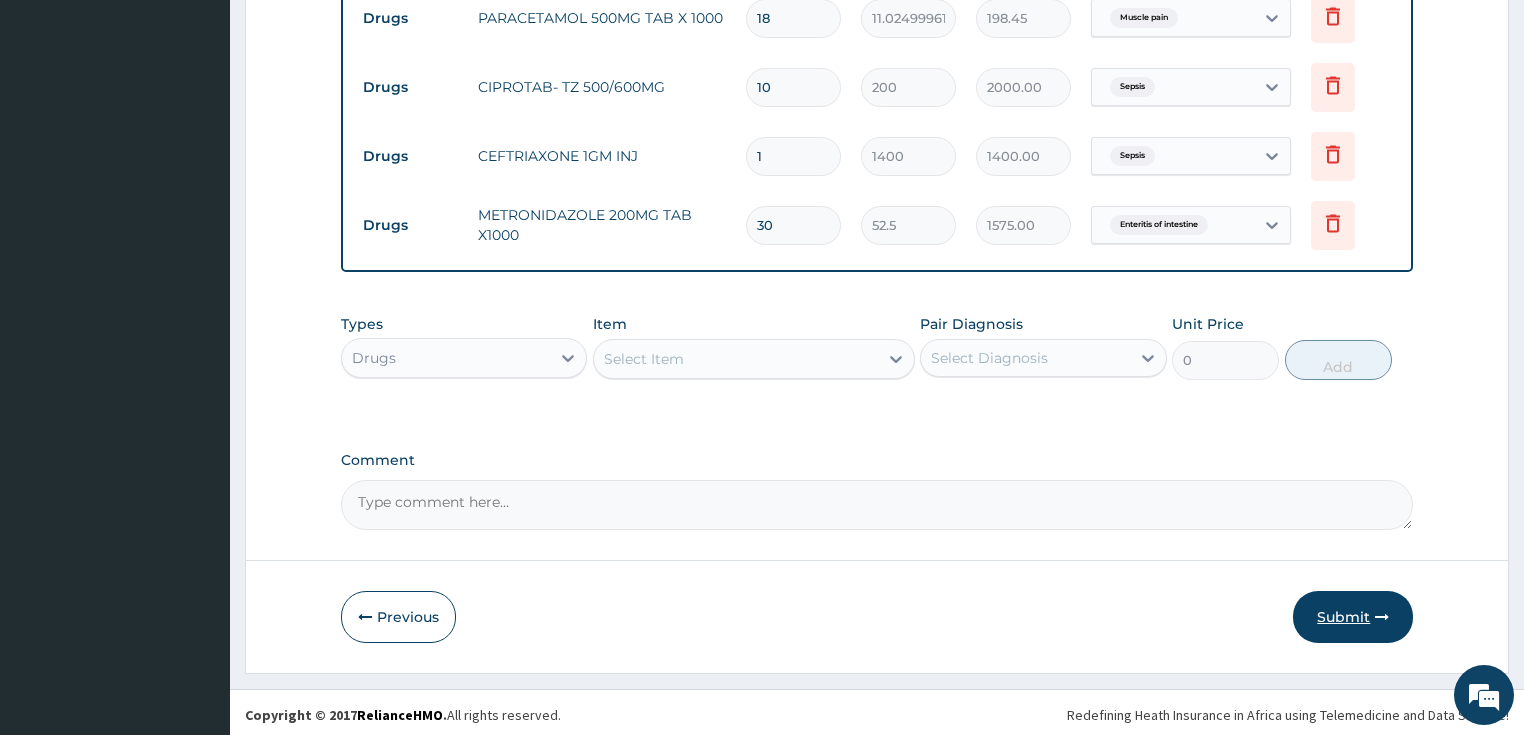click on "Submit" at bounding box center [1353, 617] 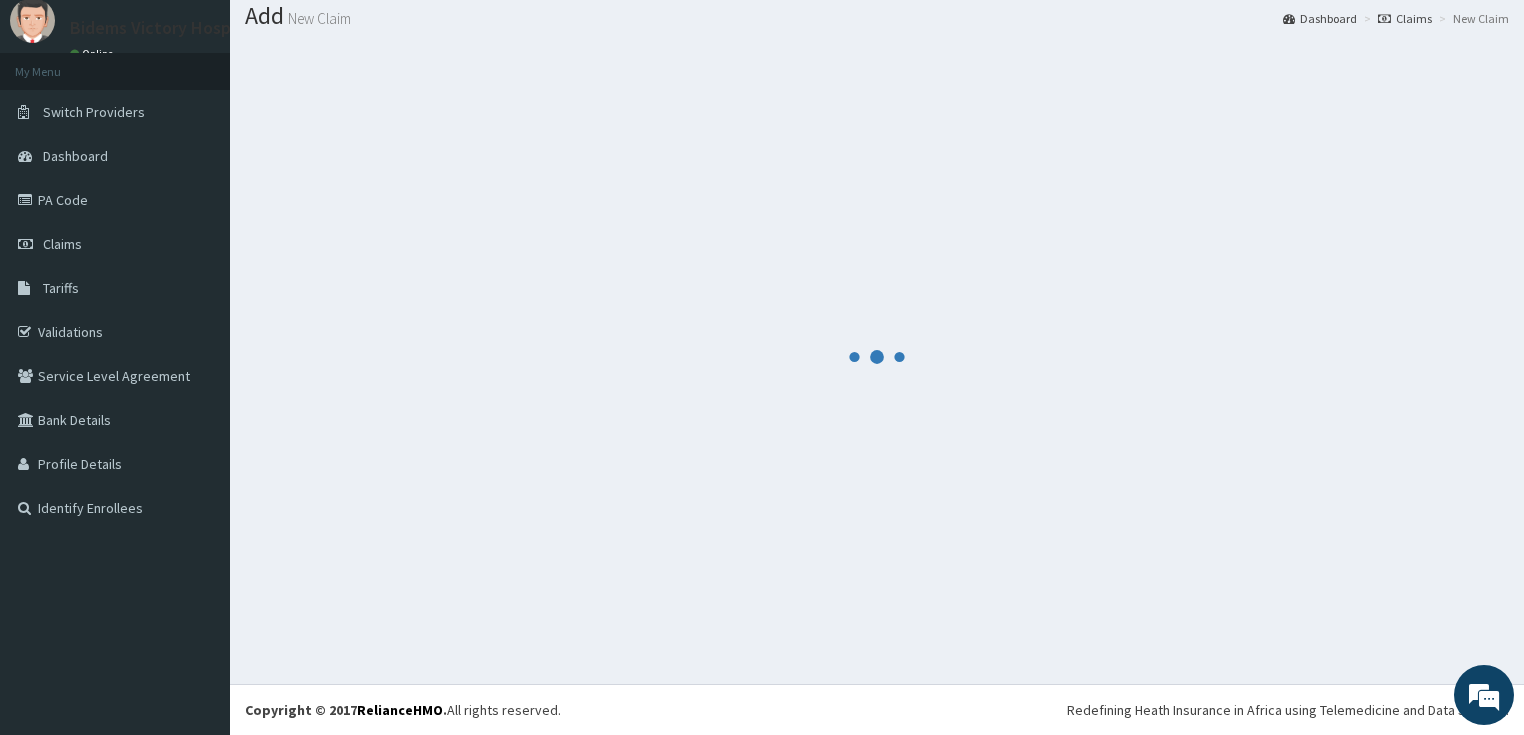 scroll, scrollTop: 61, scrollLeft: 0, axis: vertical 